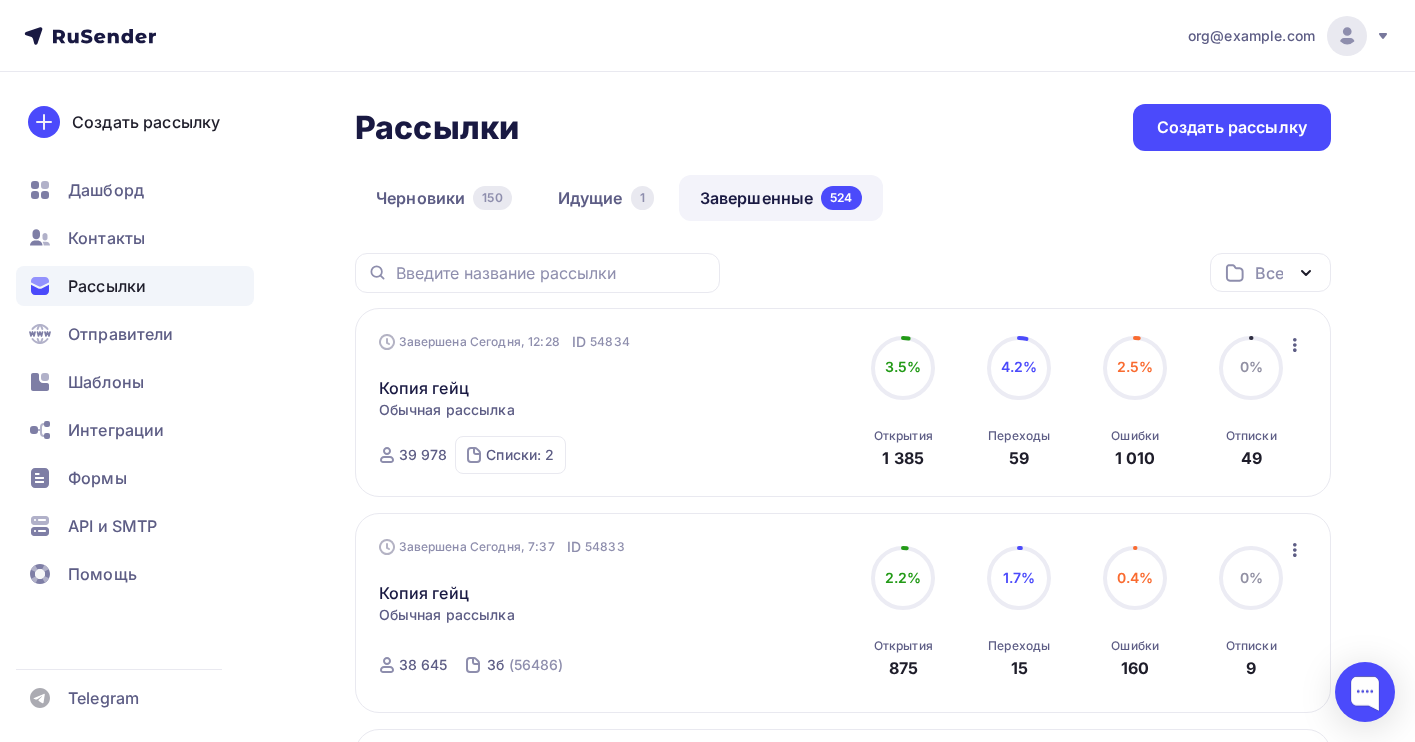 scroll, scrollTop: 0, scrollLeft: 0, axis: both 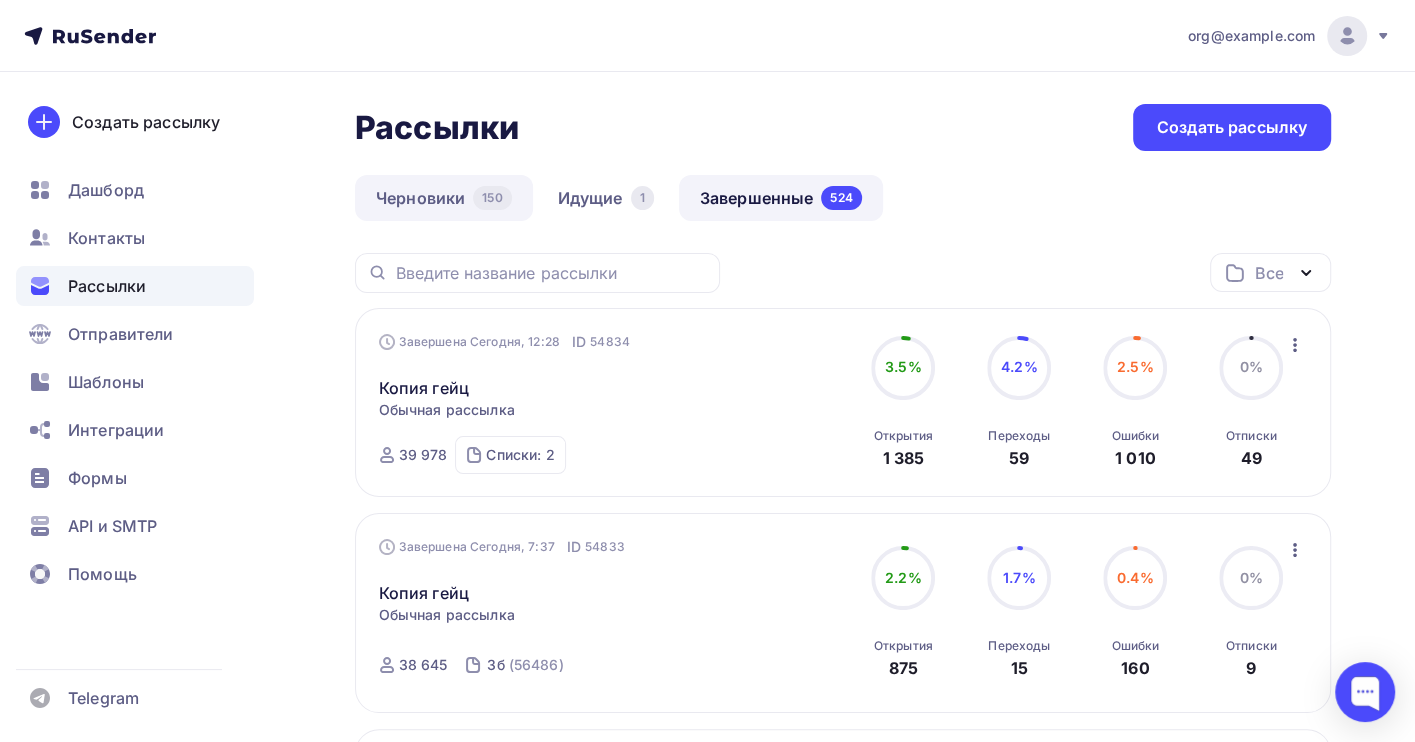 click on "Черновики
150" at bounding box center [444, 198] 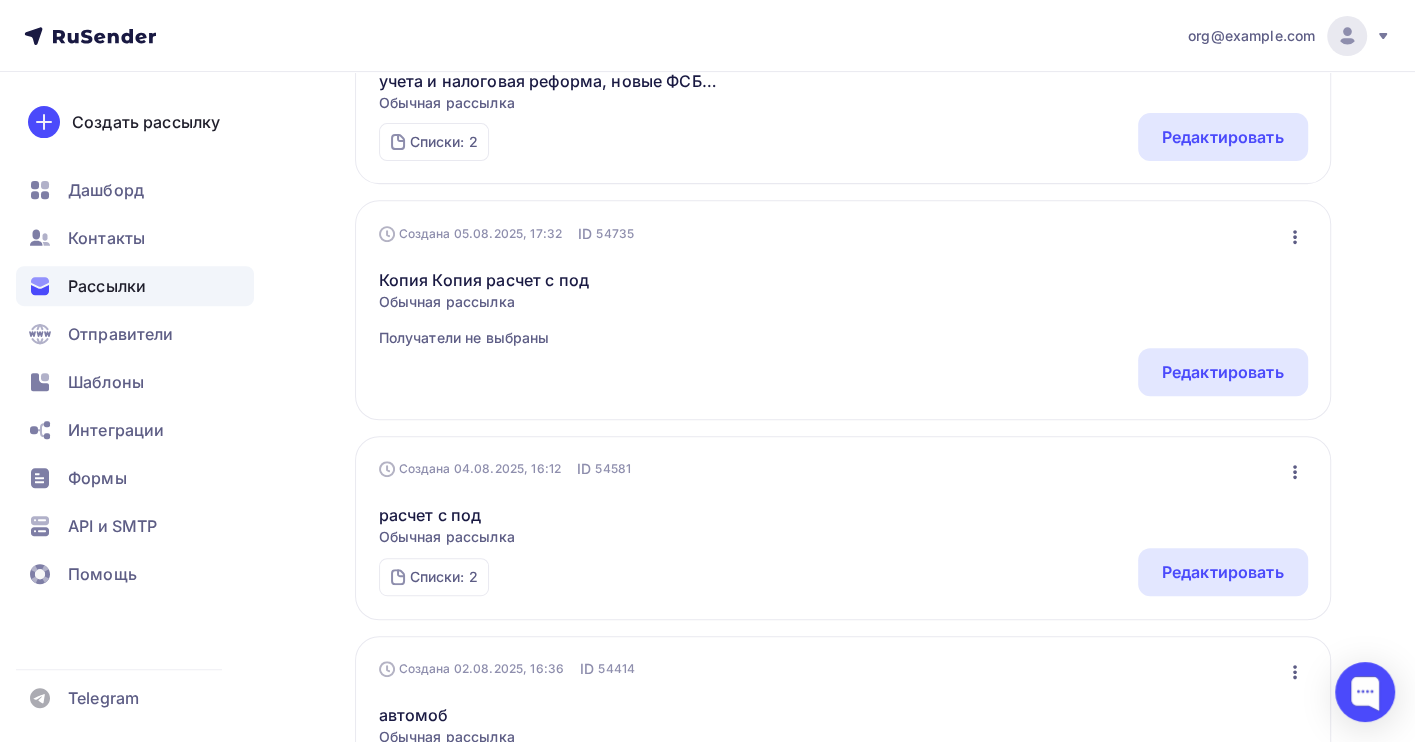 scroll, scrollTop: 533, scrollLeft: 0, axis: vertical 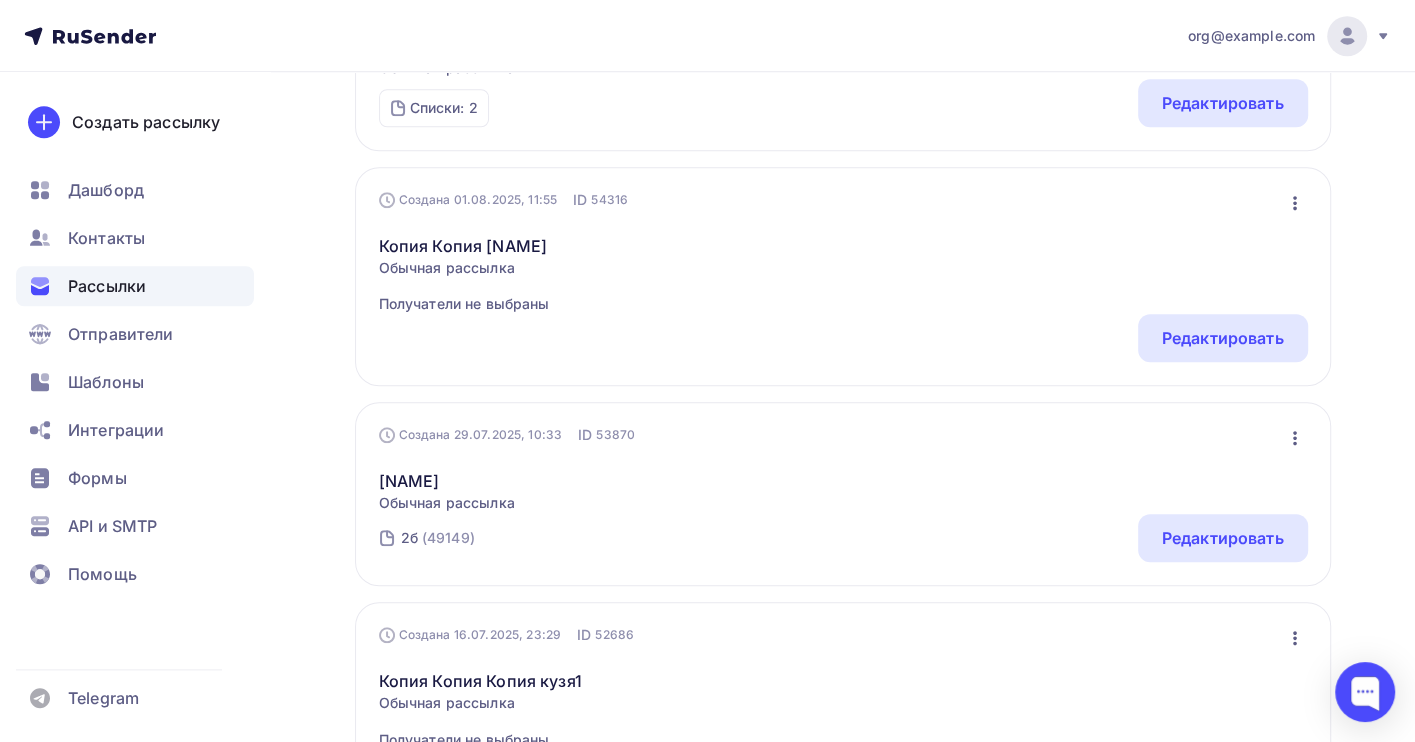 click 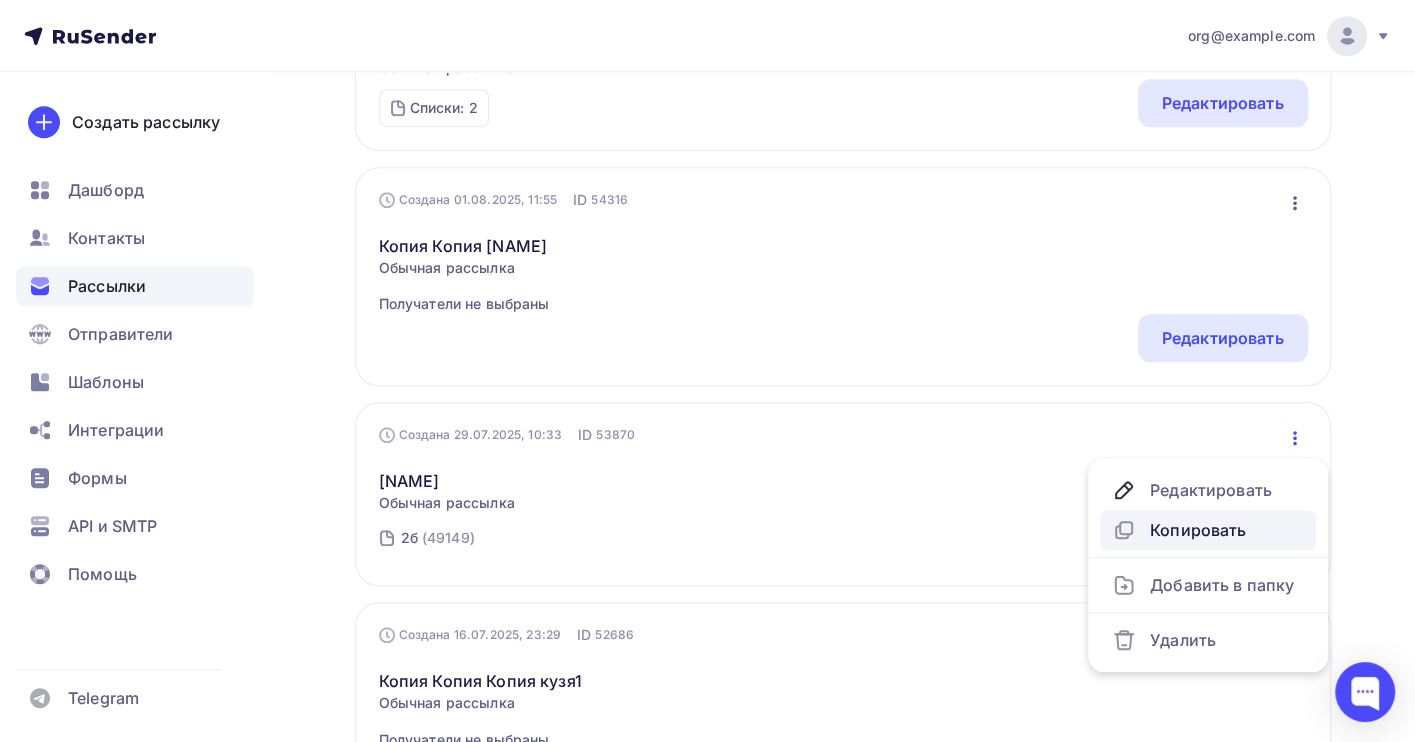 click on "Копировать" at bounding box center (1208, 530) 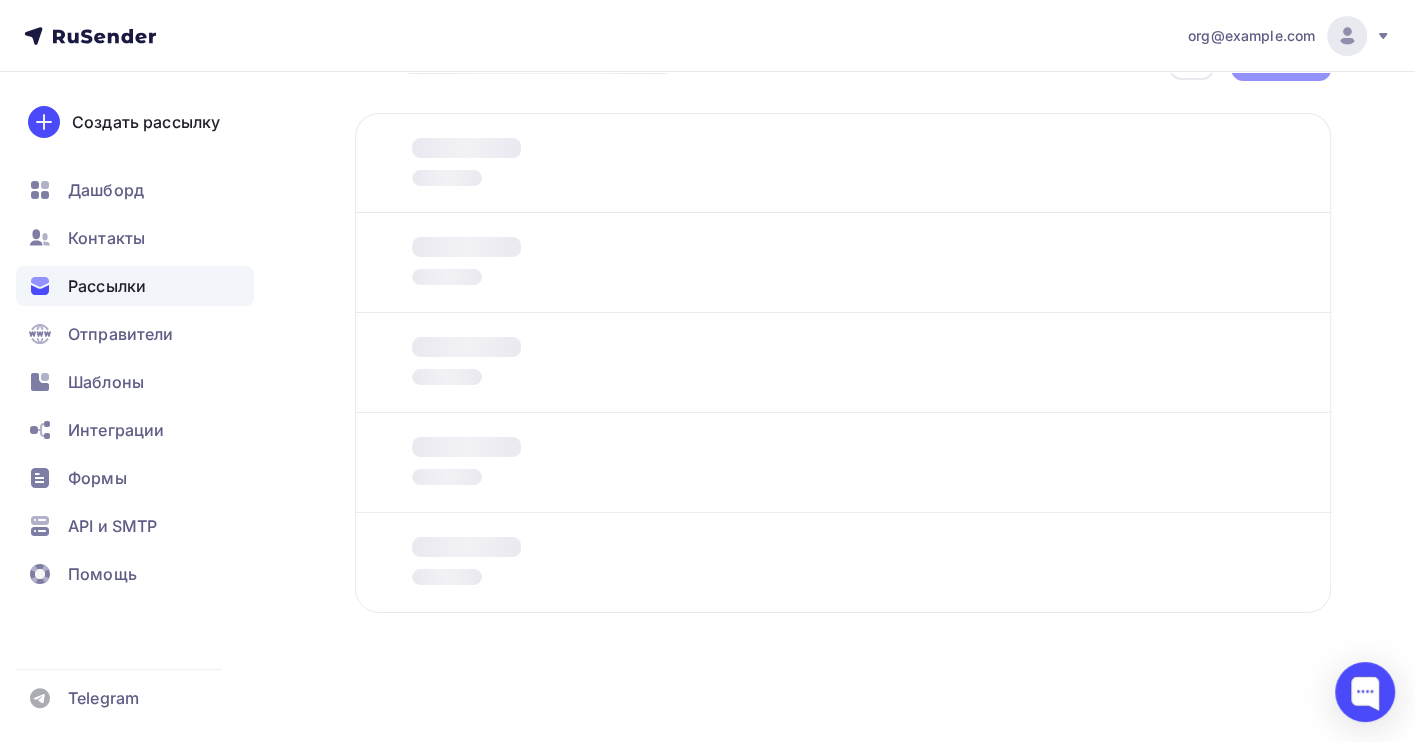 scroll, scrollTop: 0, scrollLeft: 0, axis: both 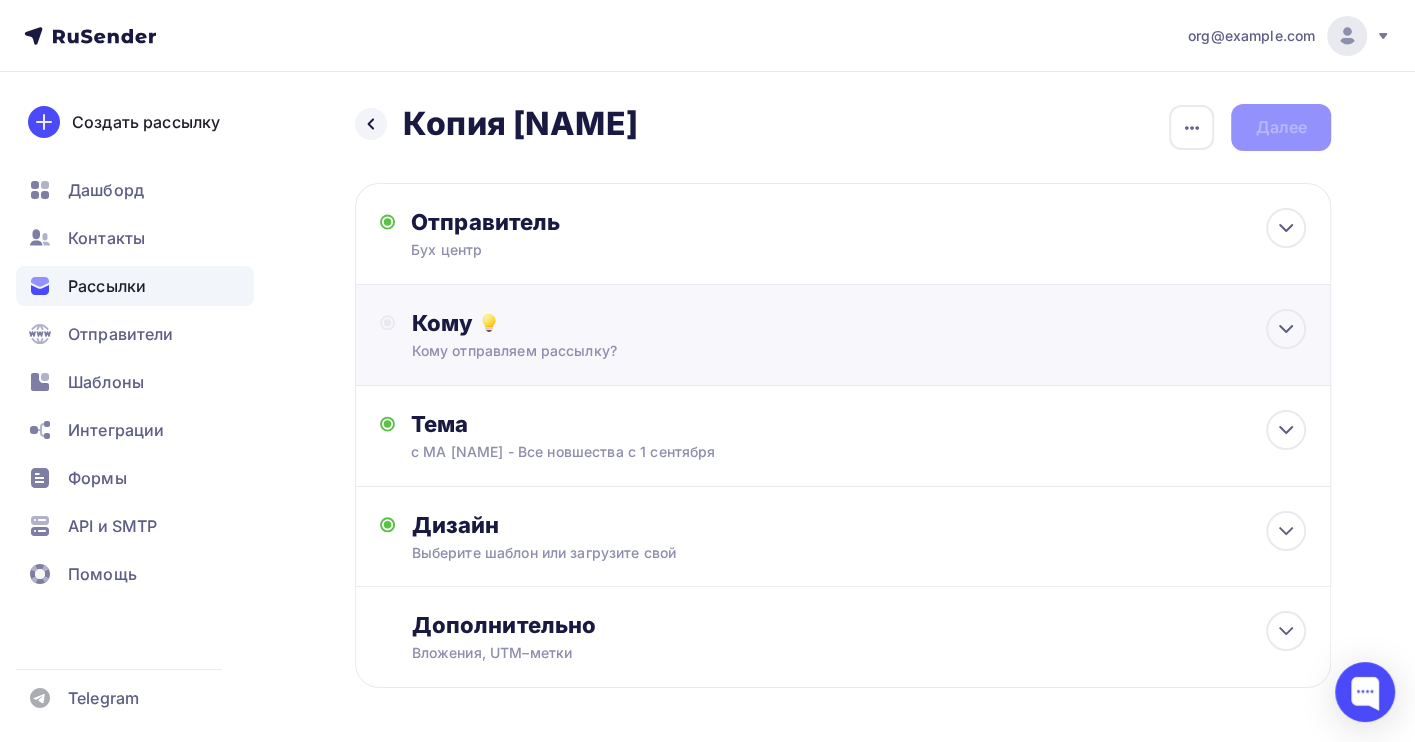 click on "Кому" at bounding box center (858, 323) 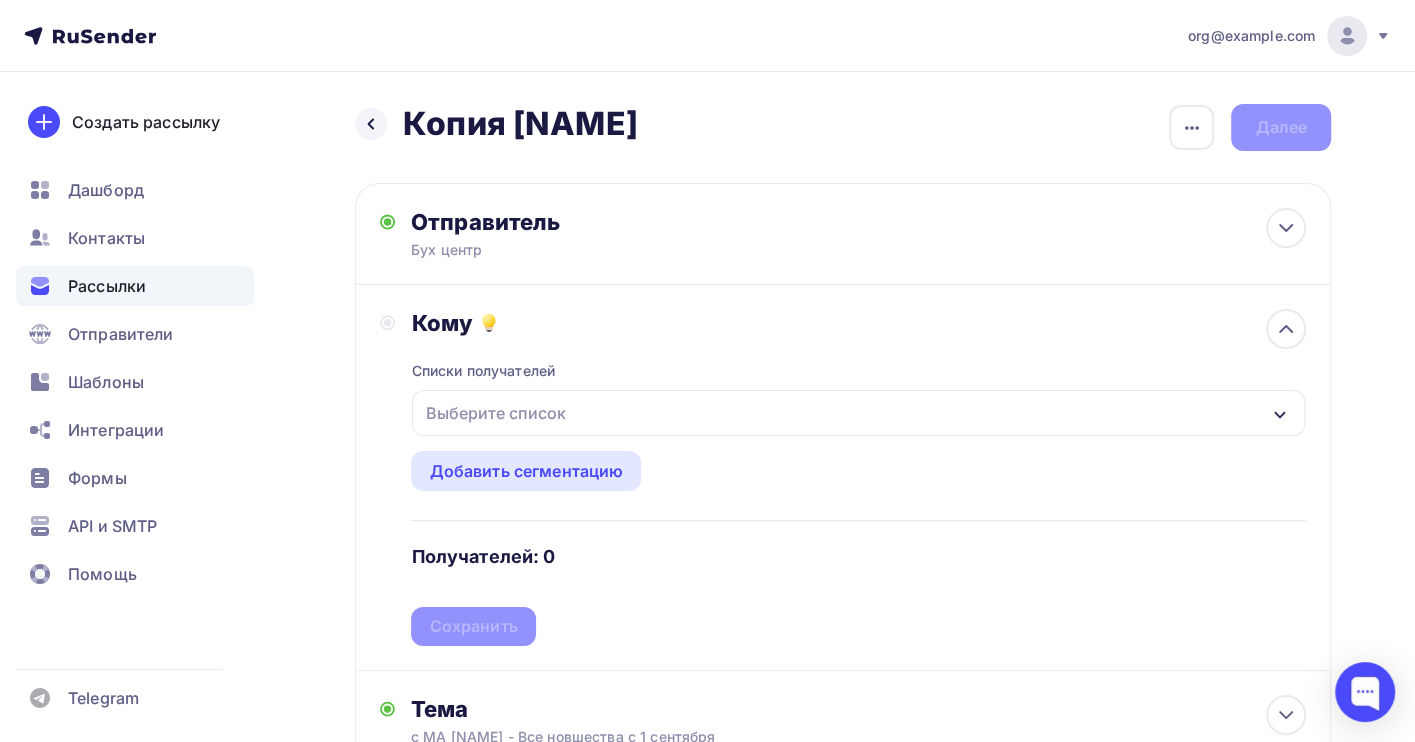 click on "Выберите список" at bounding box center (495, 413) 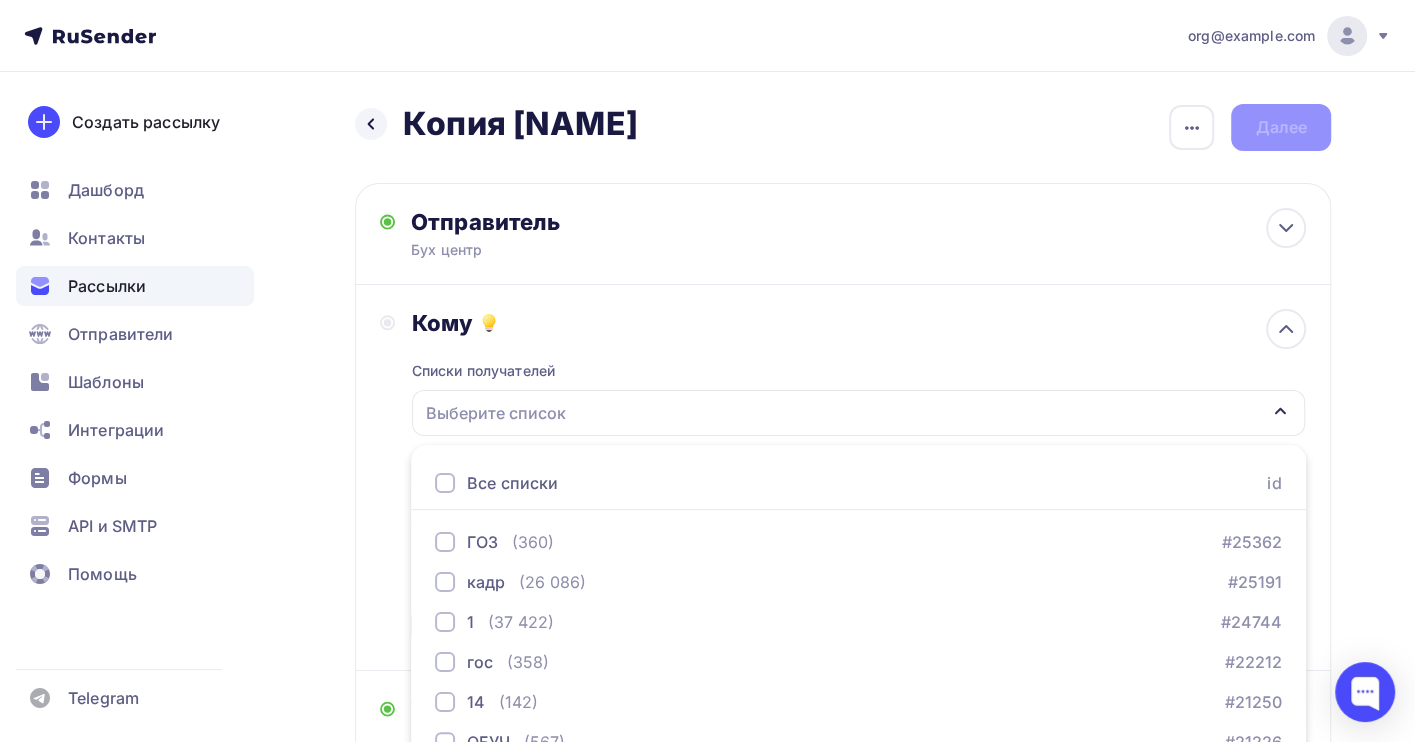 scroll, scrollTop: 221, scrollLeft: 0, axis: vertical 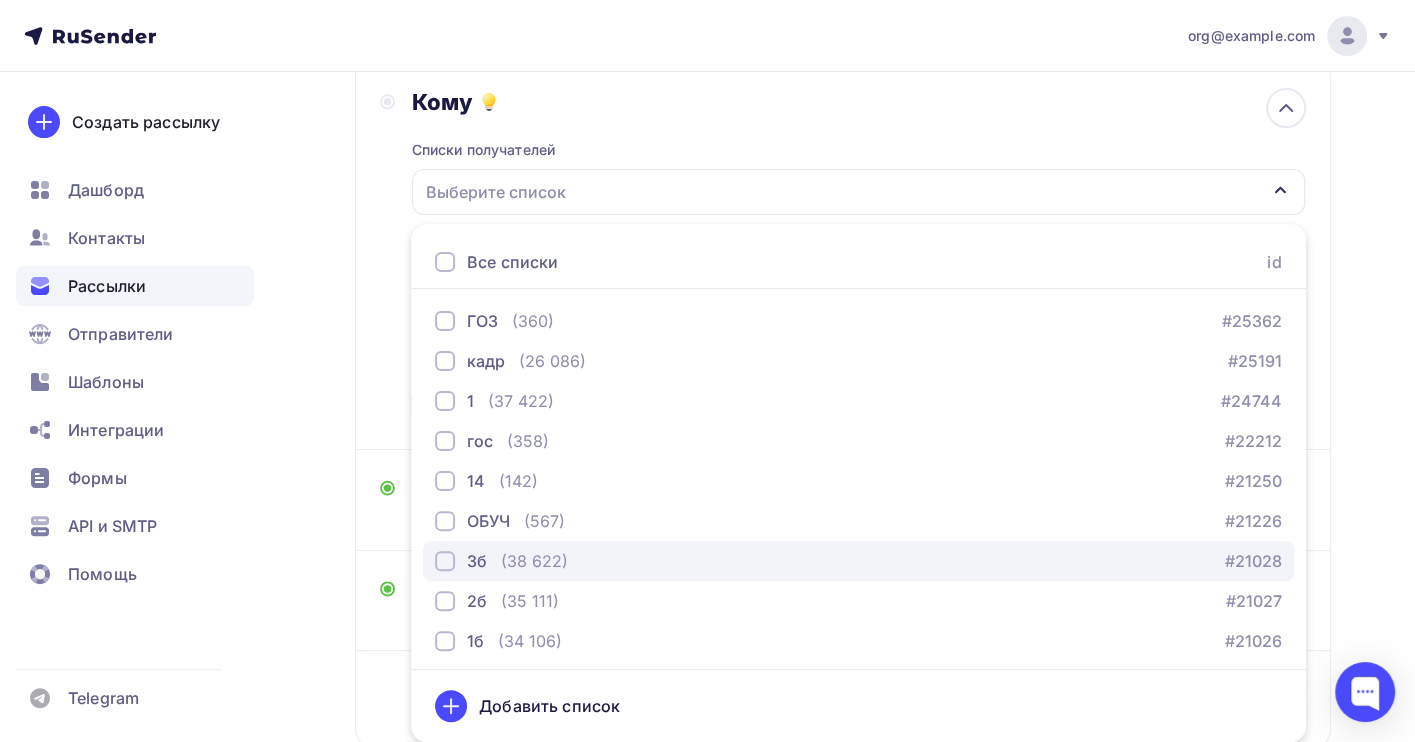 click on "(38 622)" at bounding box center (534, 561) 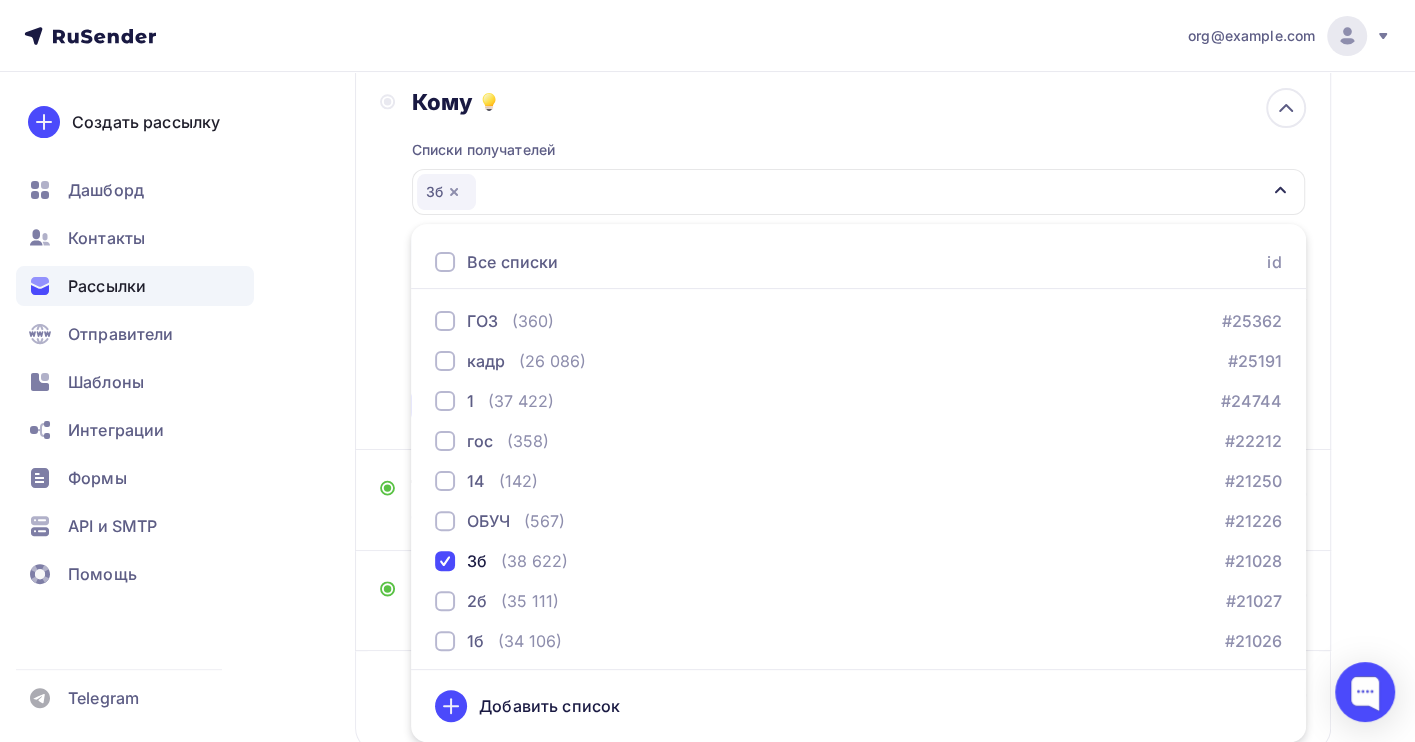 click on "Назад
Копия [NAME]
Копия [NAME]
Закончить позже
Переименовать рассылку
Удалить
Далее
Отправитель
Бух центр
Email  *
org@example.com
buh@example.com           org@example.com               Добавить отправителя
Рекомендуем  добавить почту на домене , чтобы рассылка не попала в «Спам»
Имя                 Сохранить
12:45
Кому" at bounding box center [707, 366] 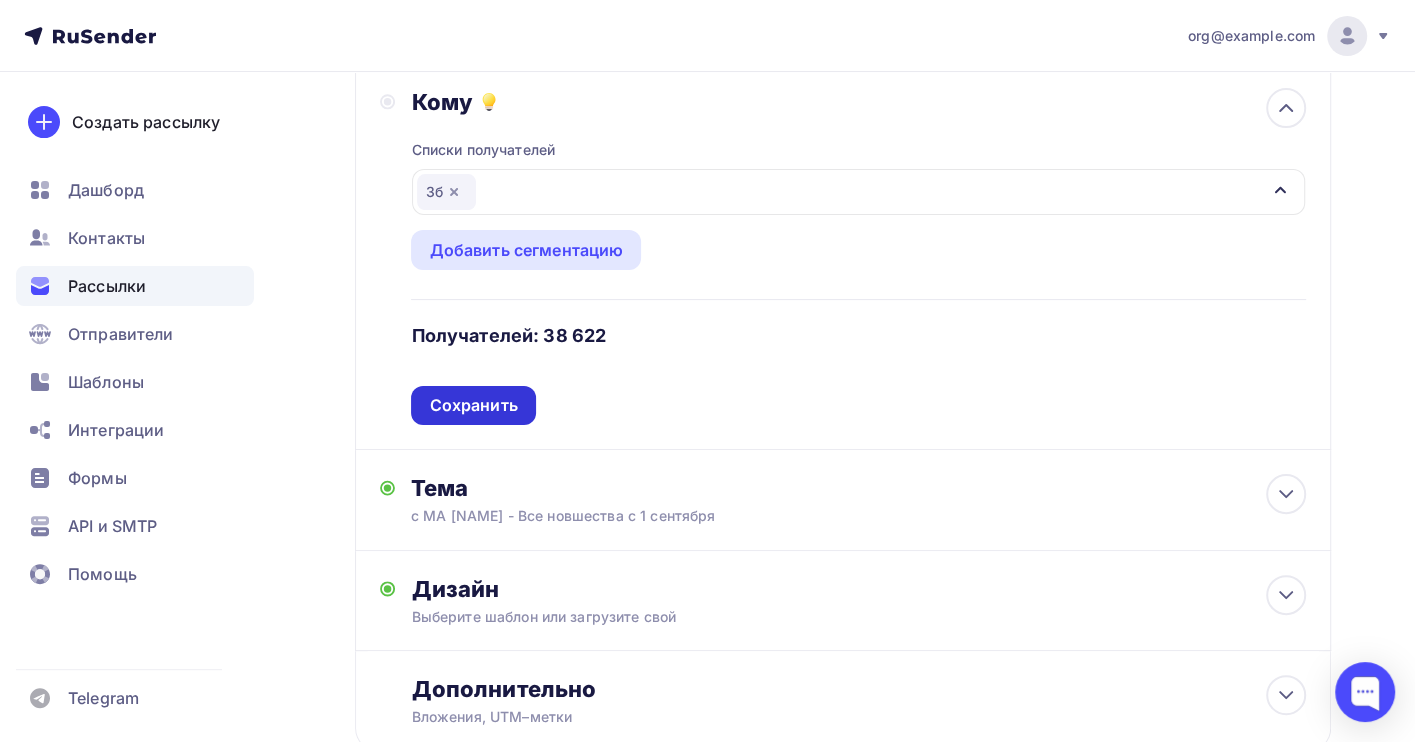click on "Сохранить" at bounding box center (473, 405) 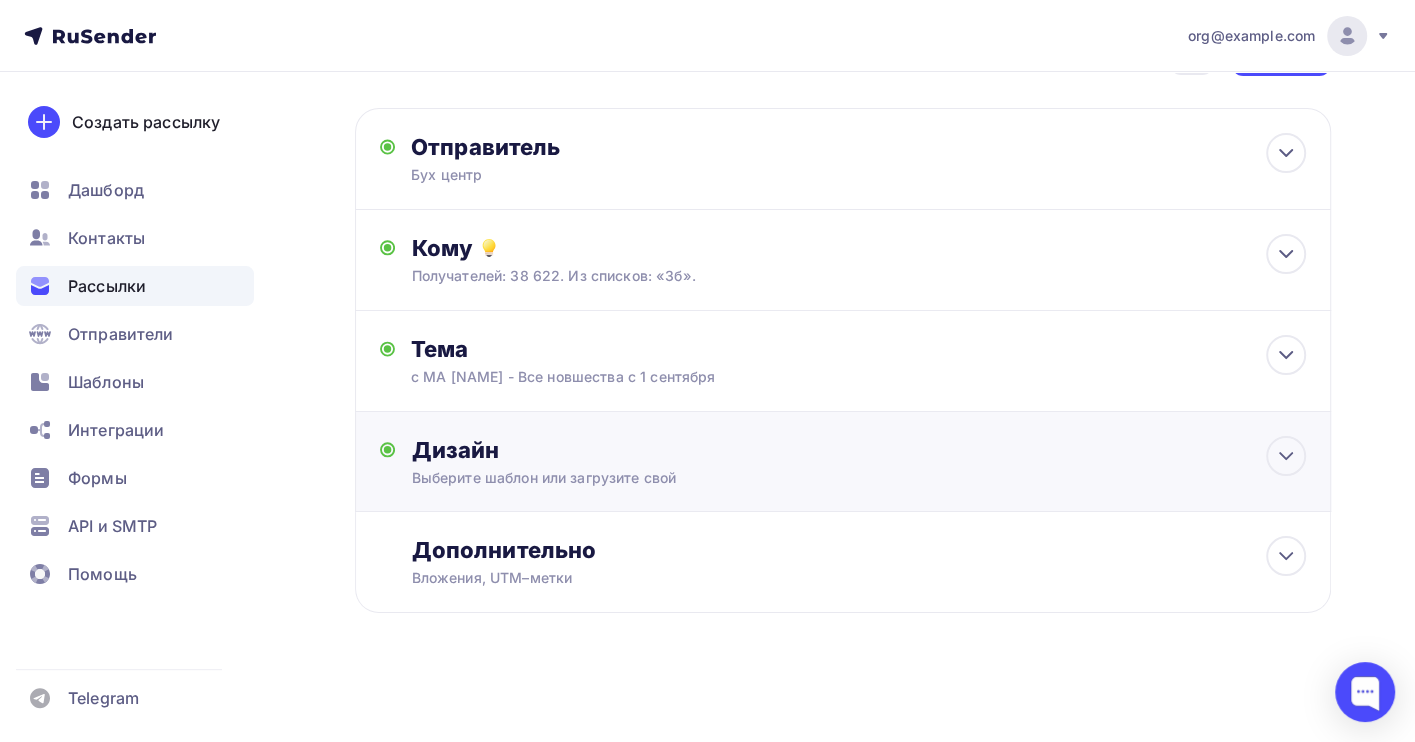 click on "Дизайн" at bounding box center (858, 450) 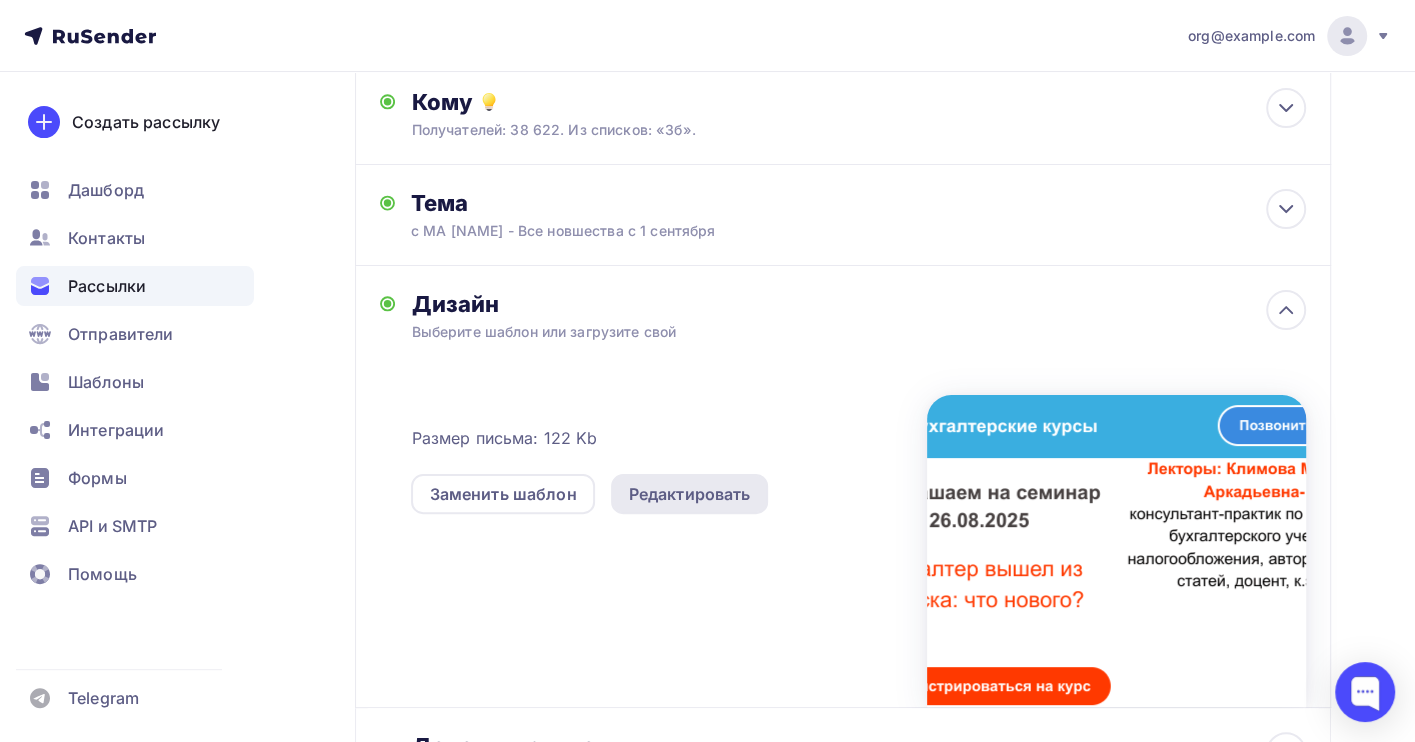 click on "Редактировать" at bounding box center [690, 494] 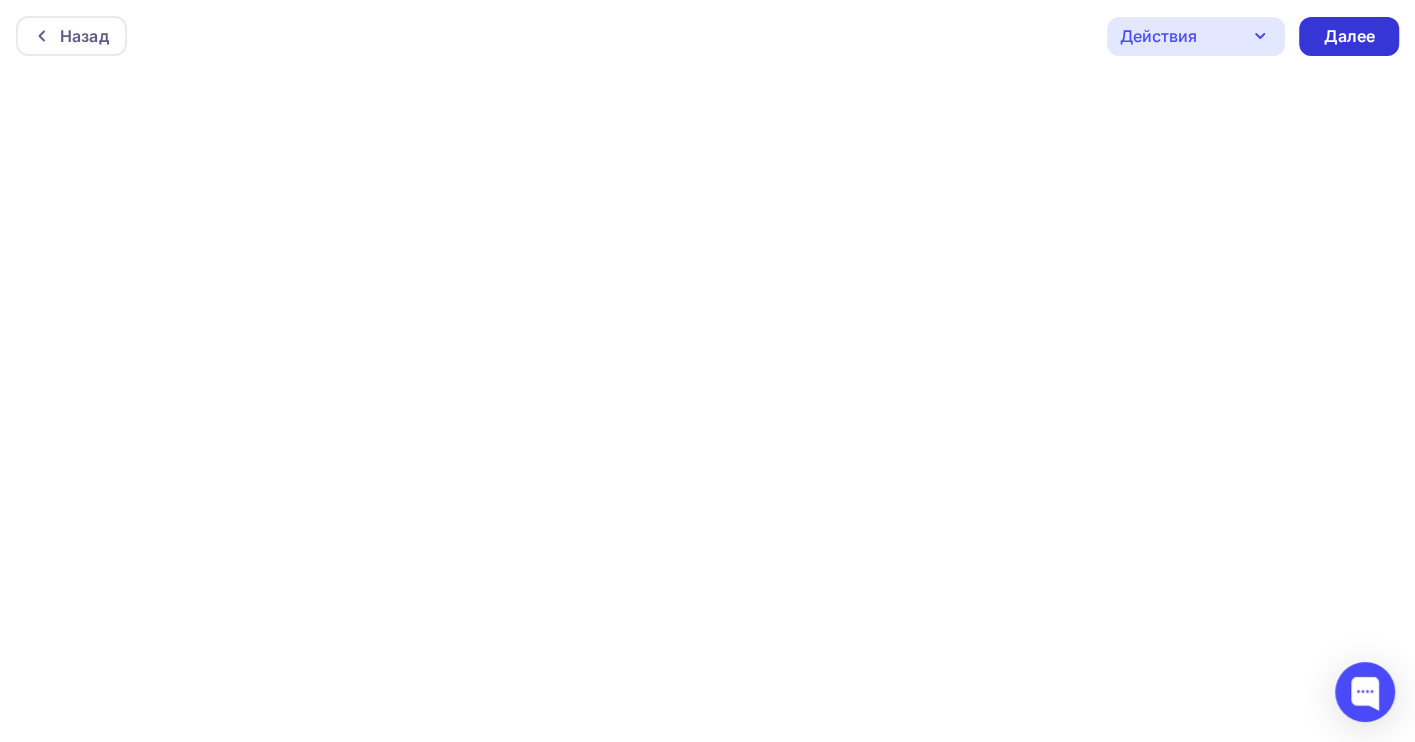 click on "Далее" at bounding box center [1349, 36] 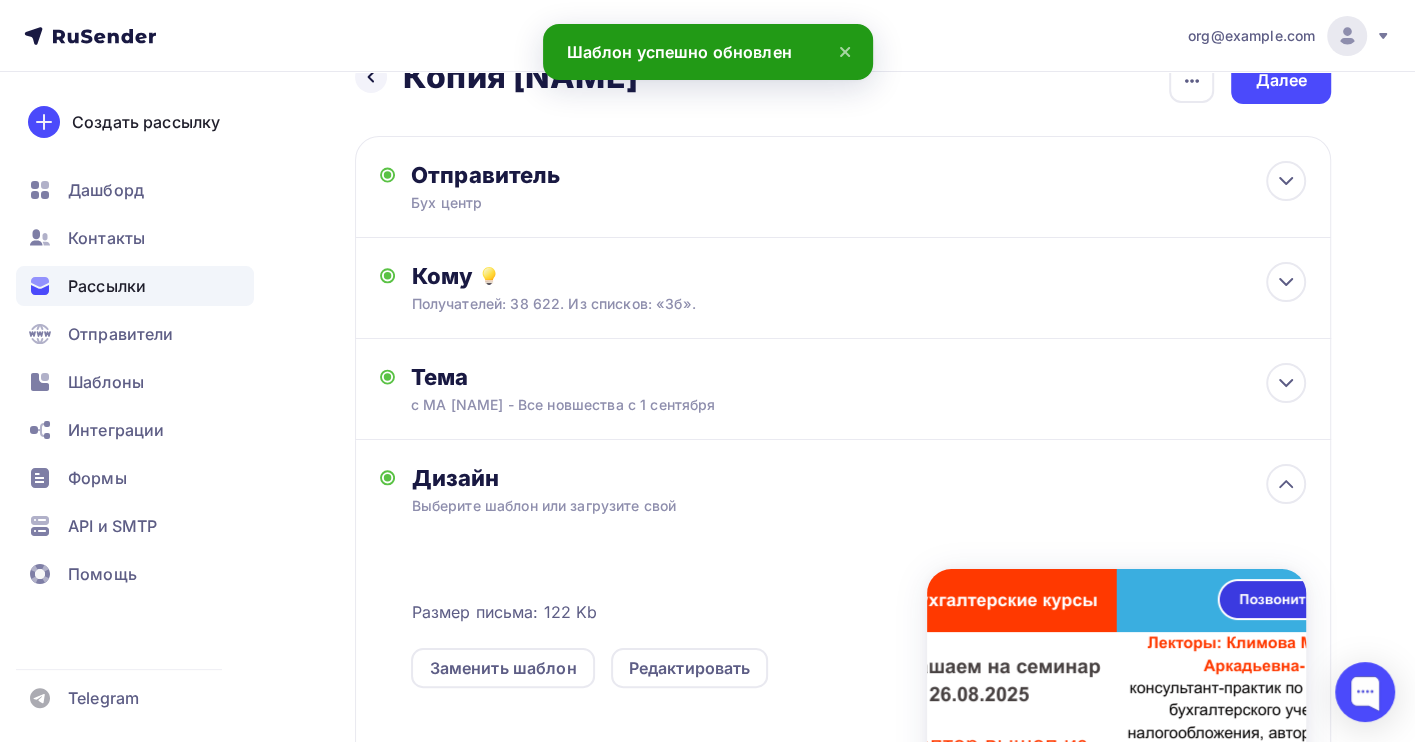 scroll, scrollTop: 0, scrollLeft: 0, axis: both 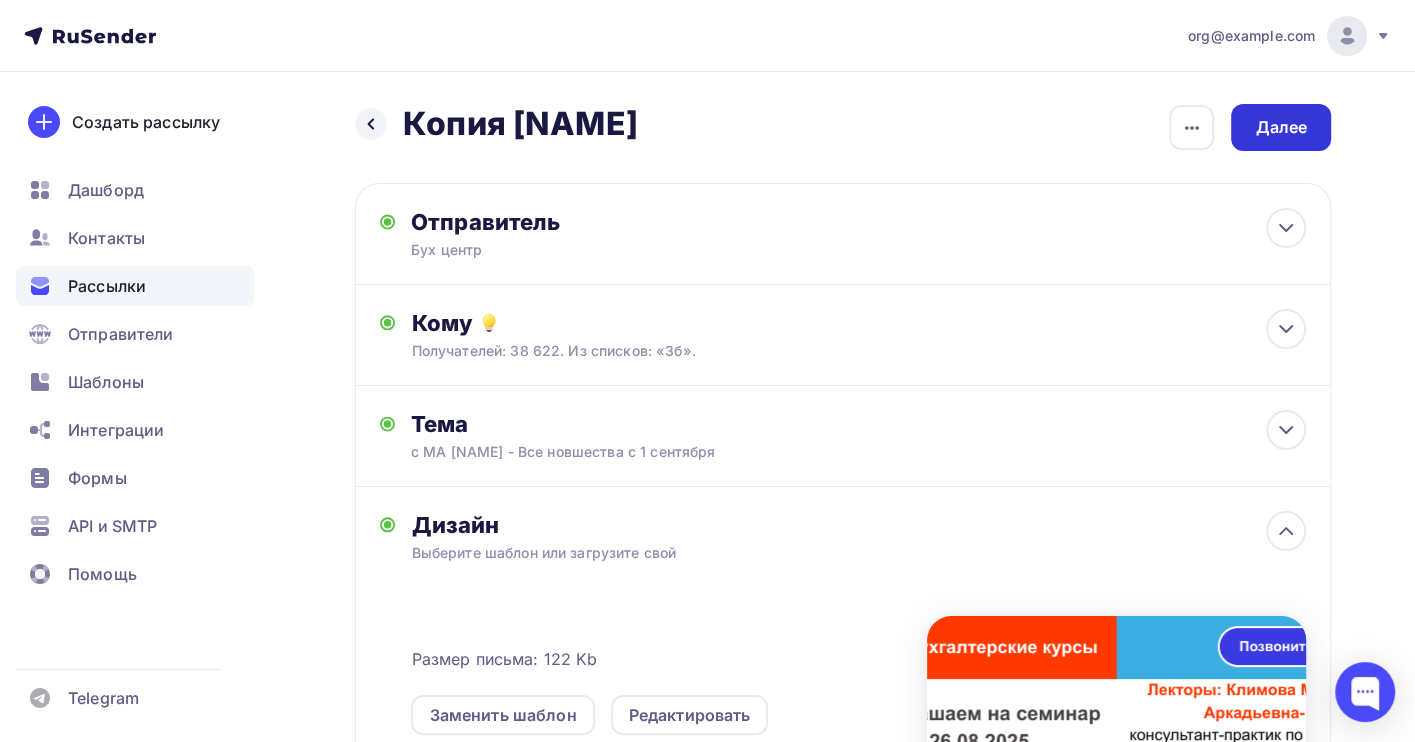 click on "Далее" at bounding box center (1281, 127) 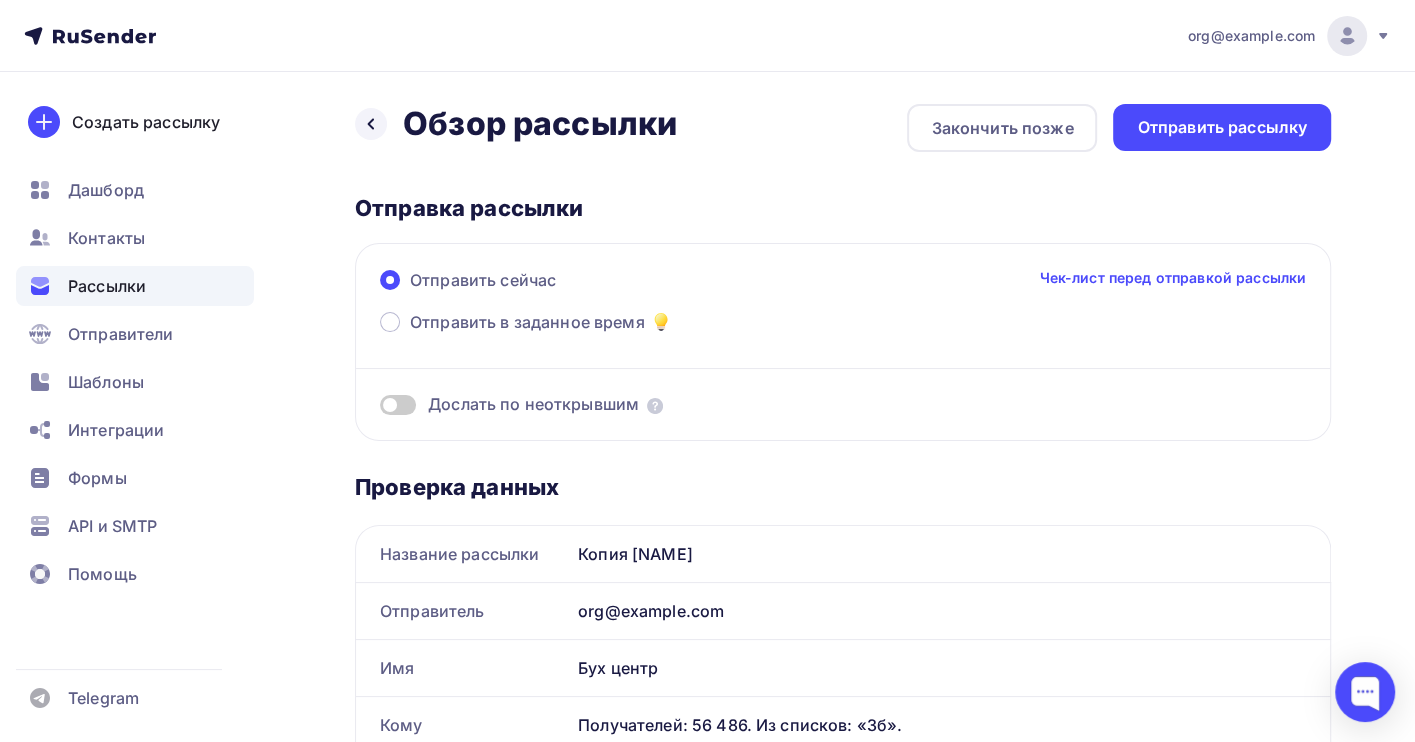 scroll, scrollTop: 0, scrollLeft: 0, axis: both 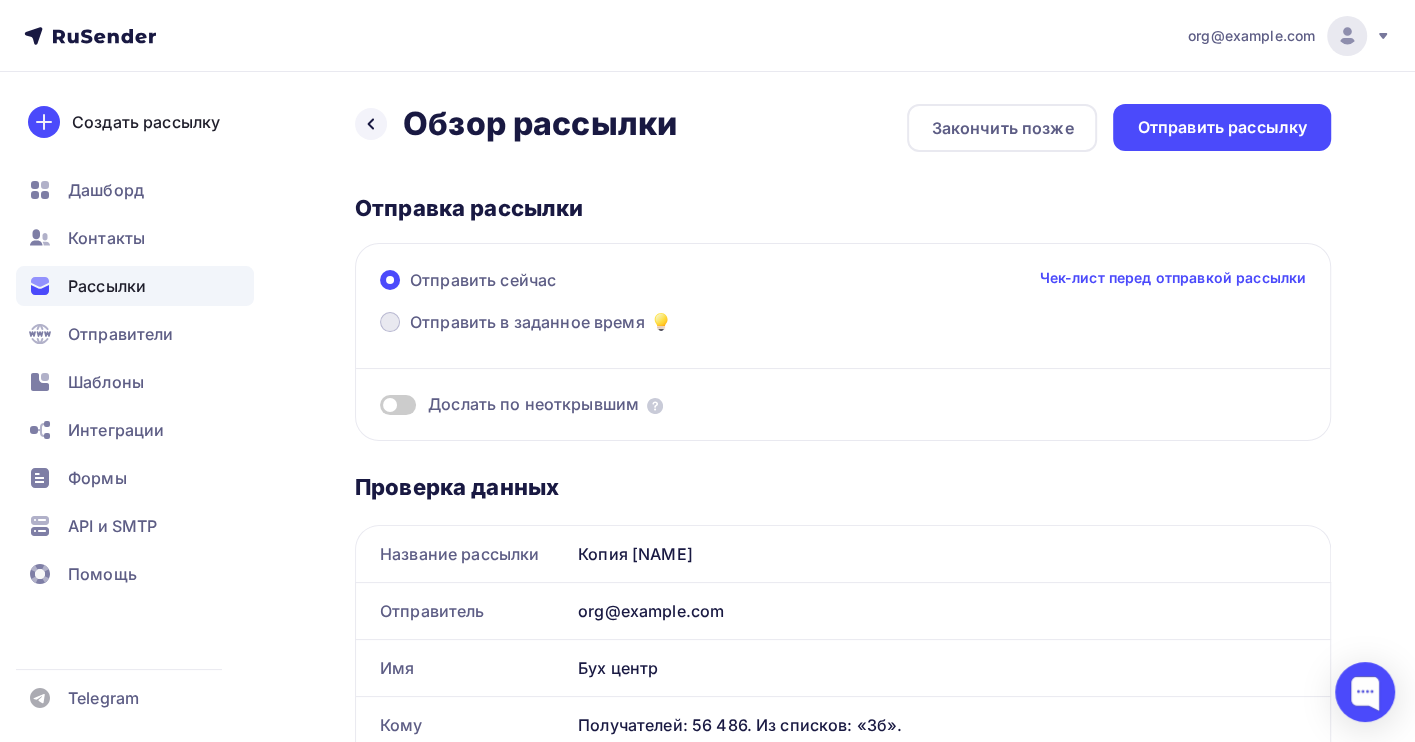 click on "Отправить в заданное время" at bounding box center (527, 322) 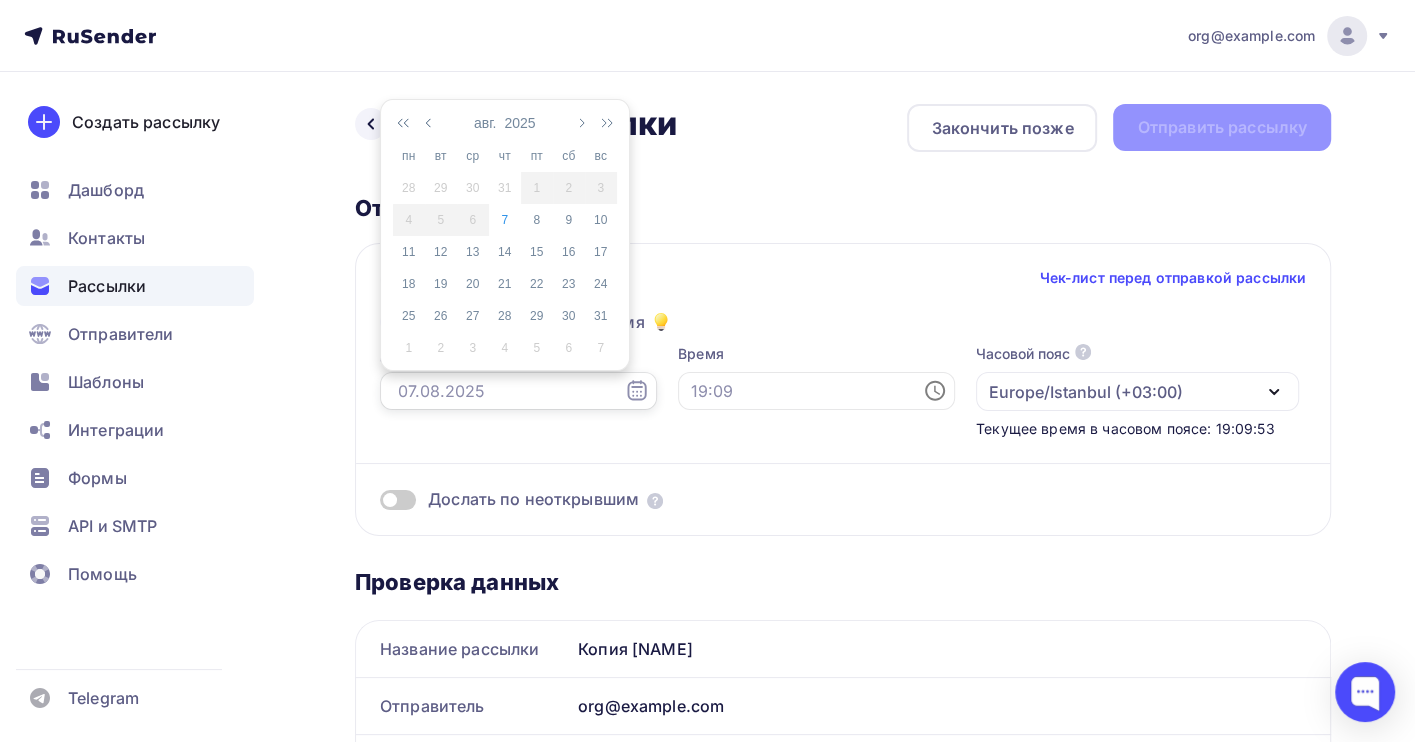 click at bounding box center (518, 391) 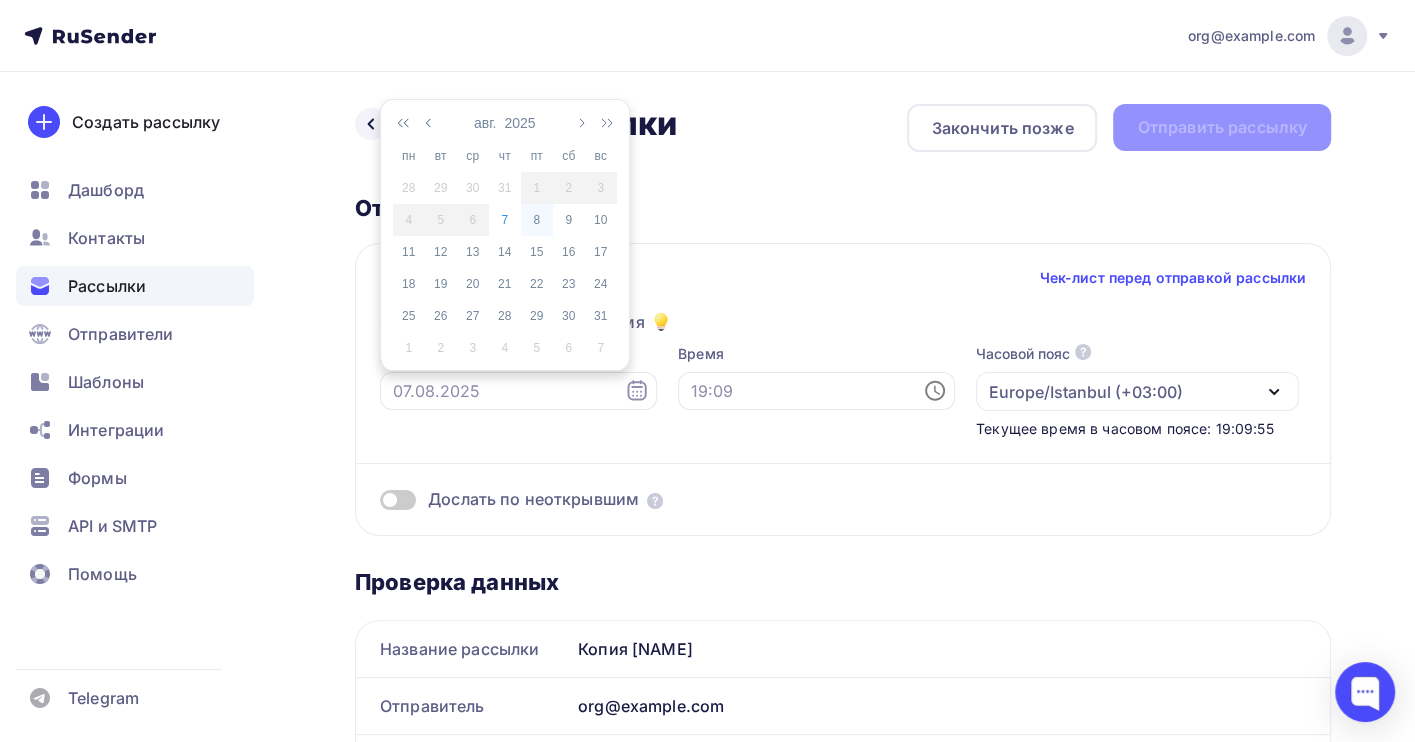 click on "8" at bounding box center (537, 220) 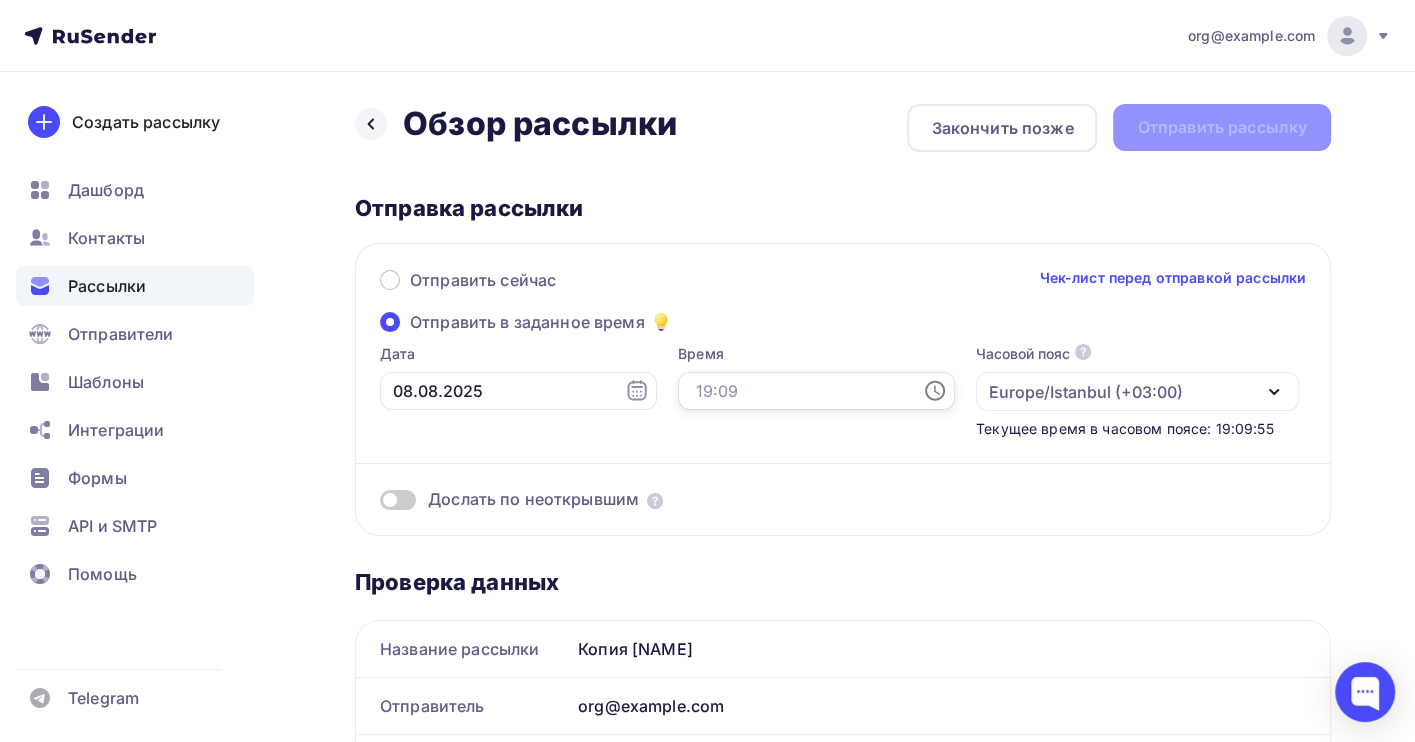 click at bounding box center [816, 391] 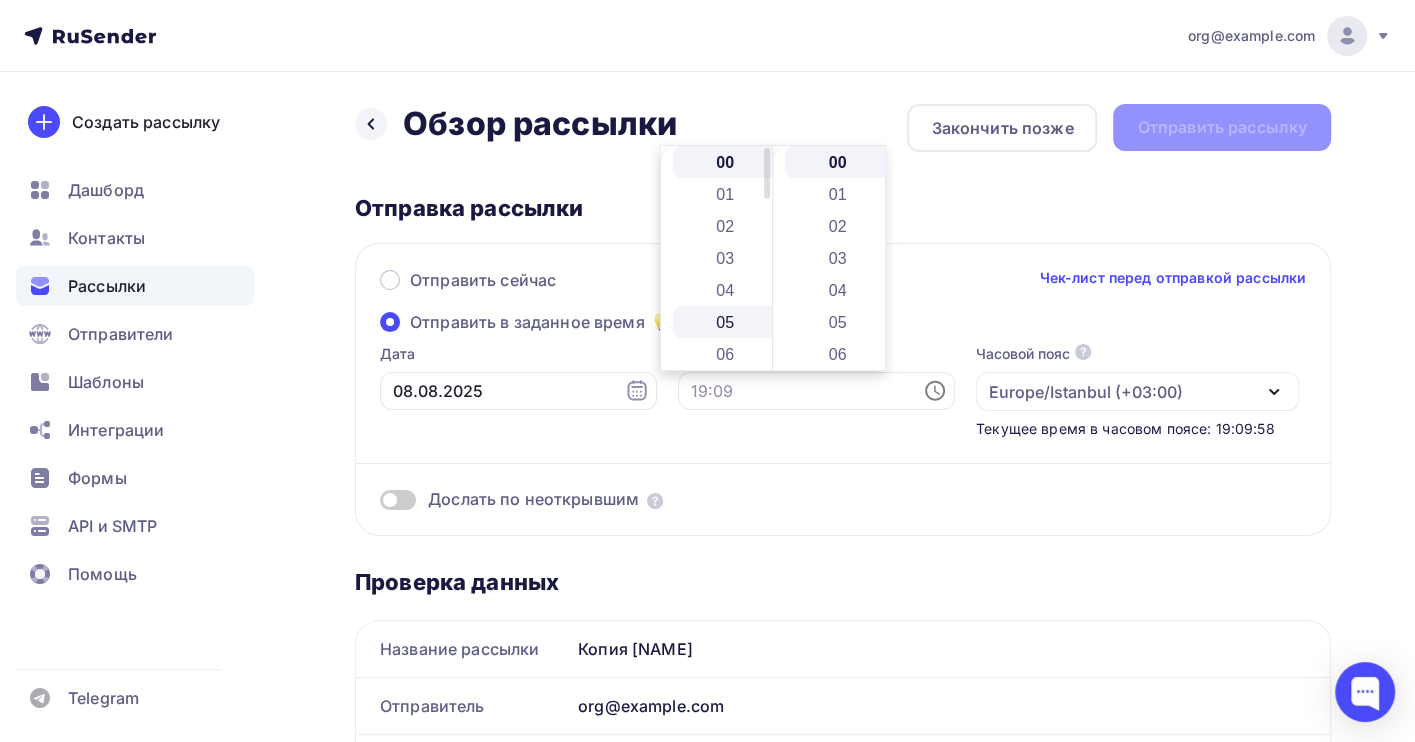 click on "05" at bounding box center (727, 322) 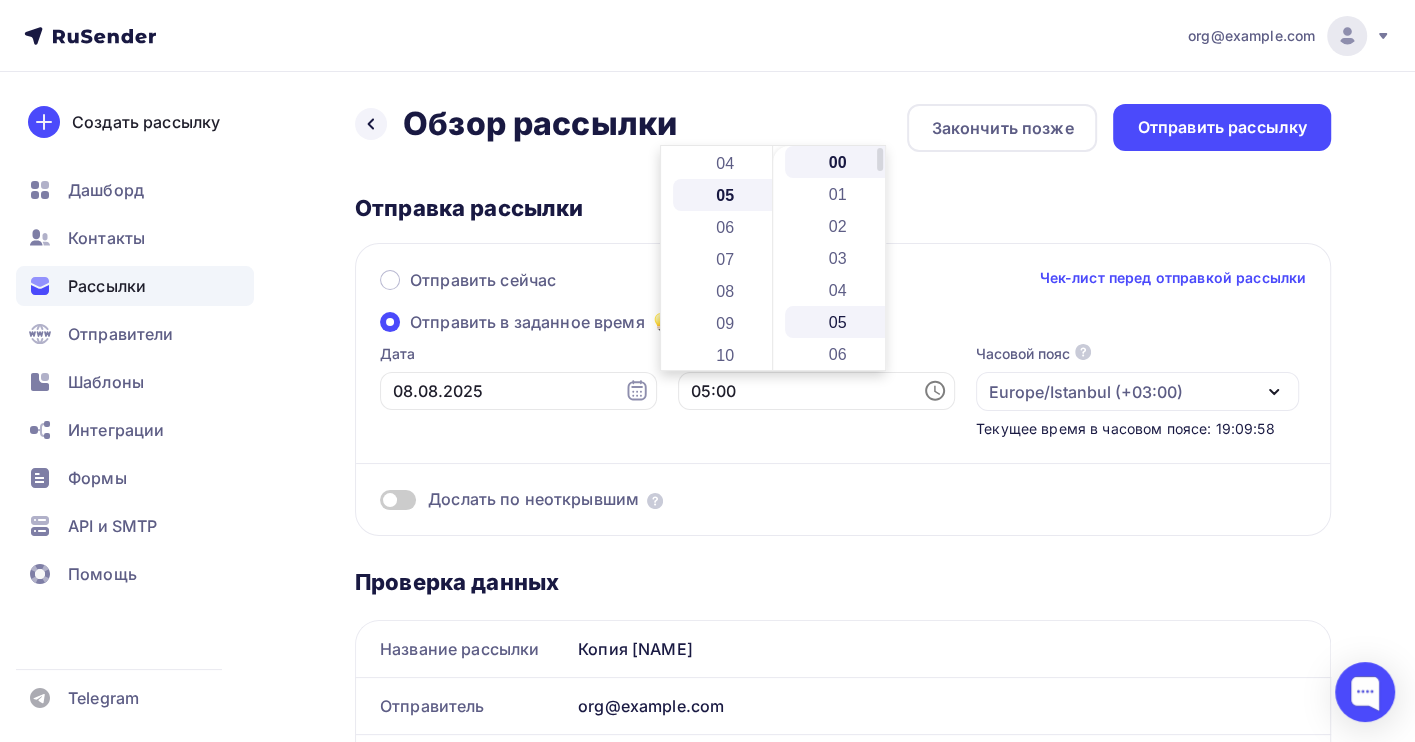 scroll, scrollTop: 159, scrollLeft: 0, axis: vertical 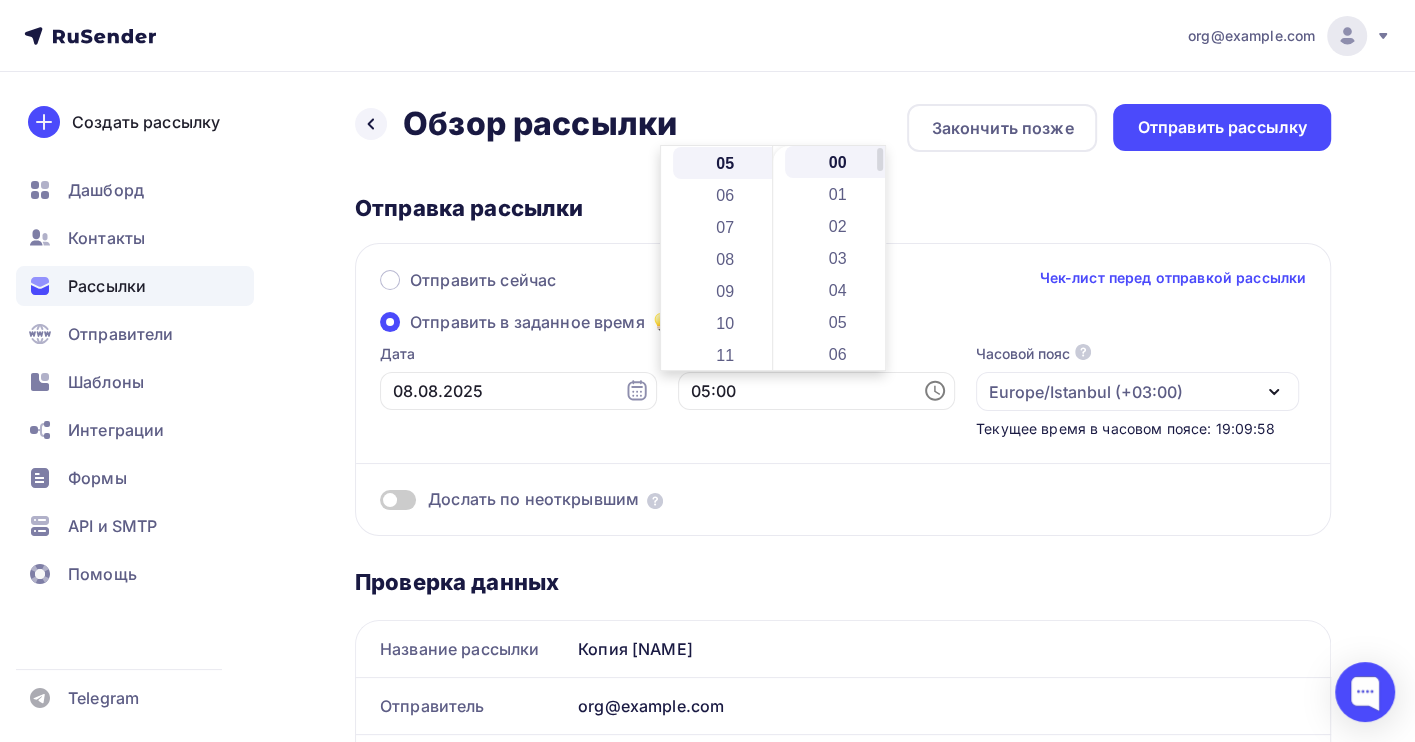 drag, startPoint x: 836, startPoint y: 323, endPoint x: 849, endPoint y: 322, distance: 13.038404 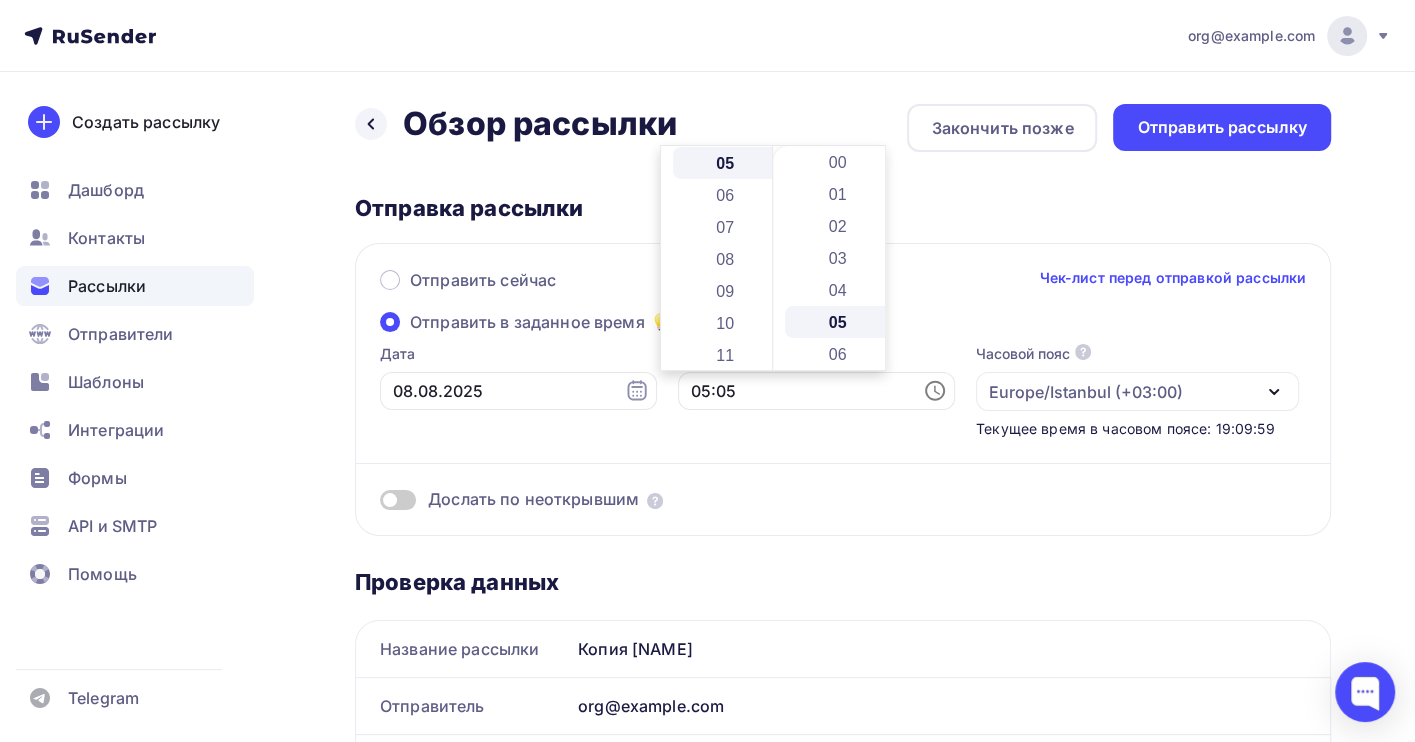 scroll, scrollTop: 159, scrollLeft: 0, axis: vertical 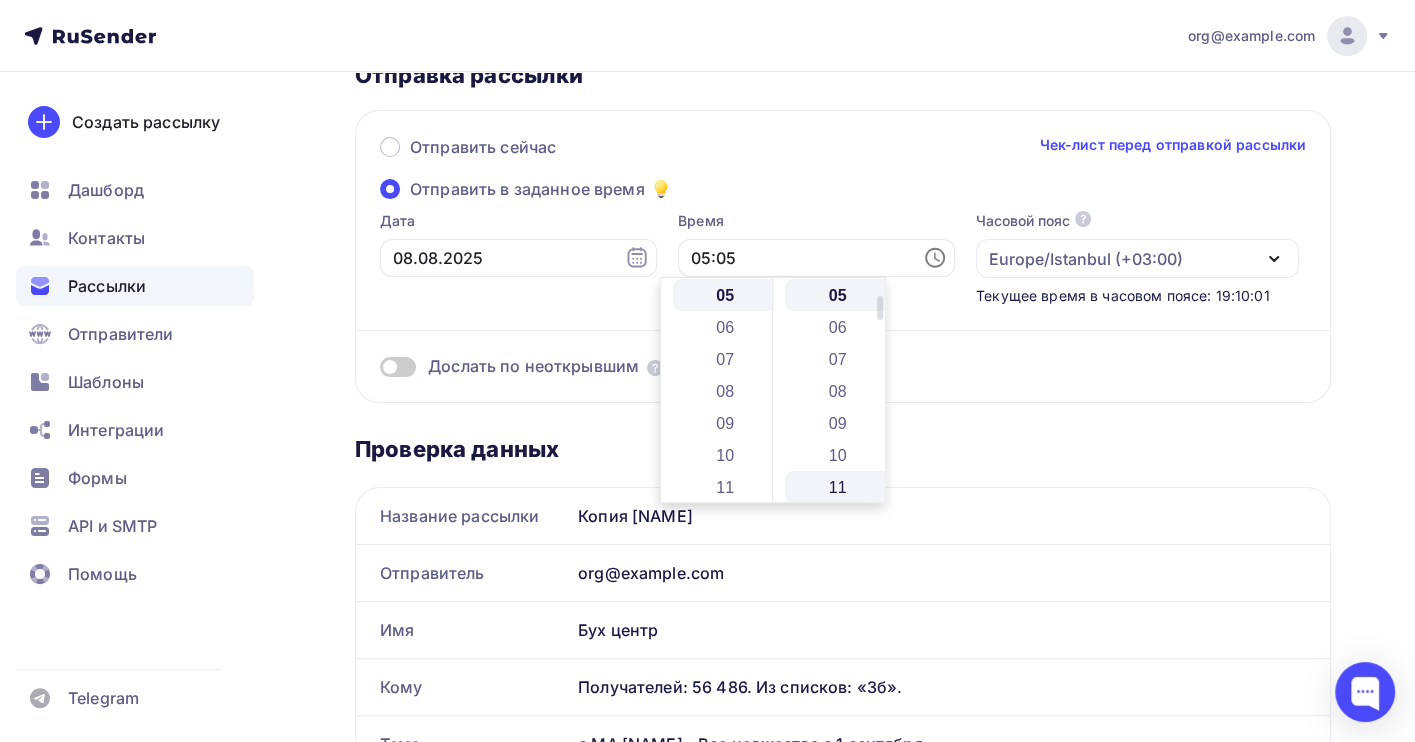 click on "11" at bounding box center [839, 487] 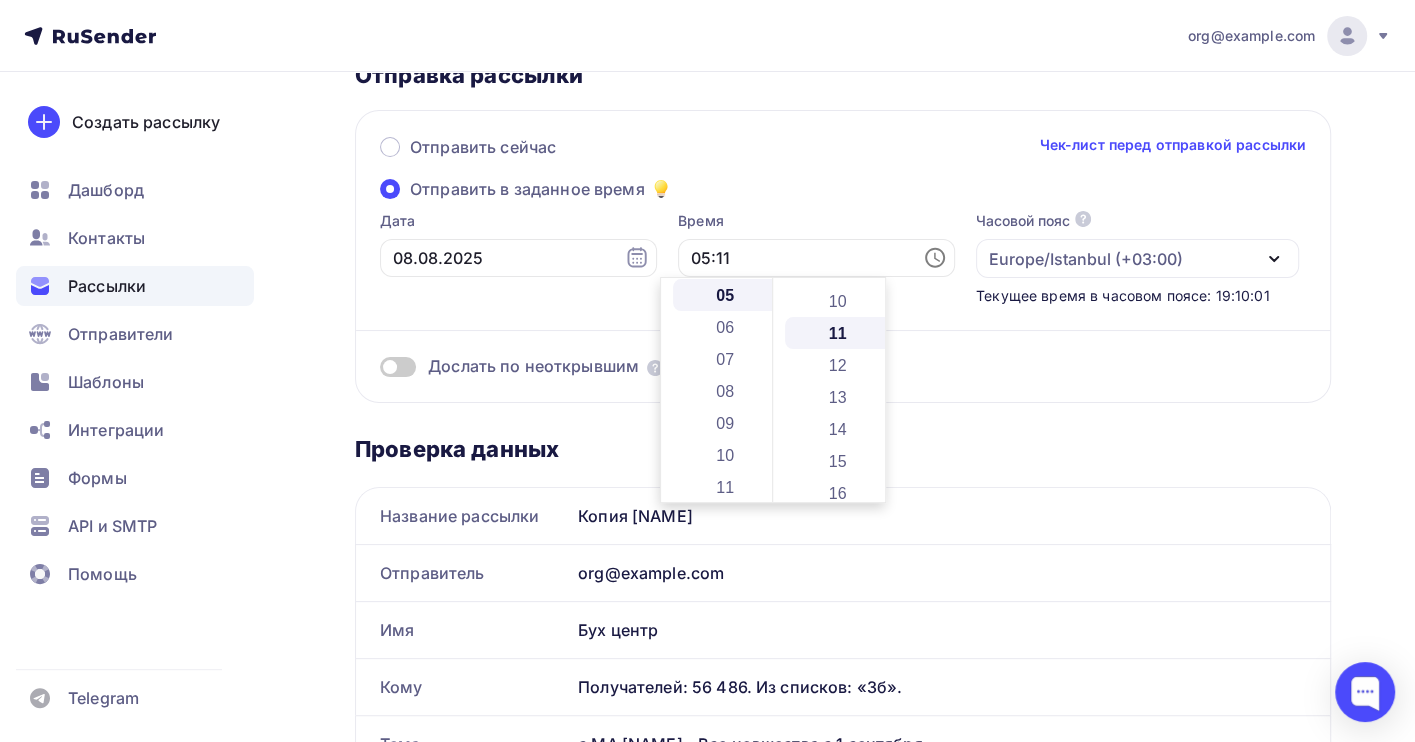 scroll, scrollTop: 351, scrollLeft: 0, axis: vertical 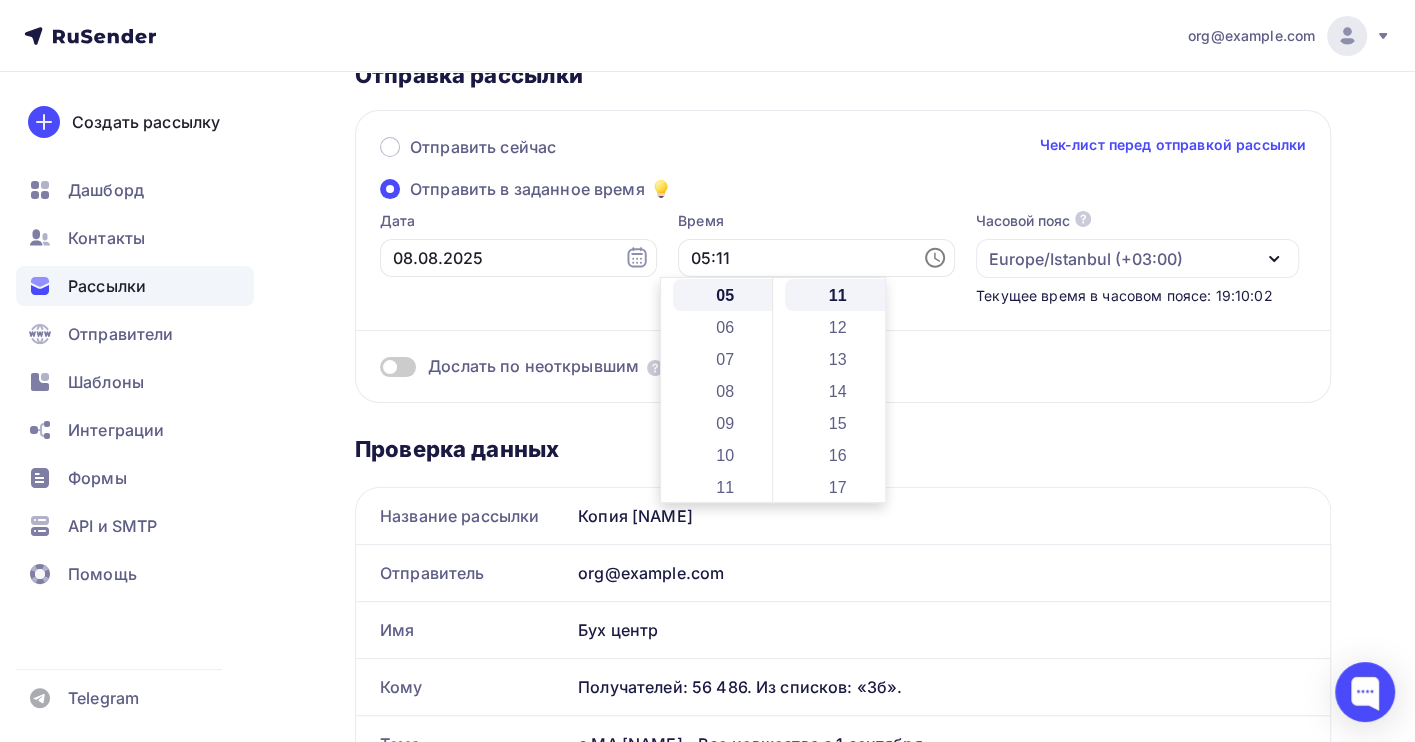 click on "Отправить сейчас             Чек-лист перед отправкой рассылки" at bounding box center (843, 156) 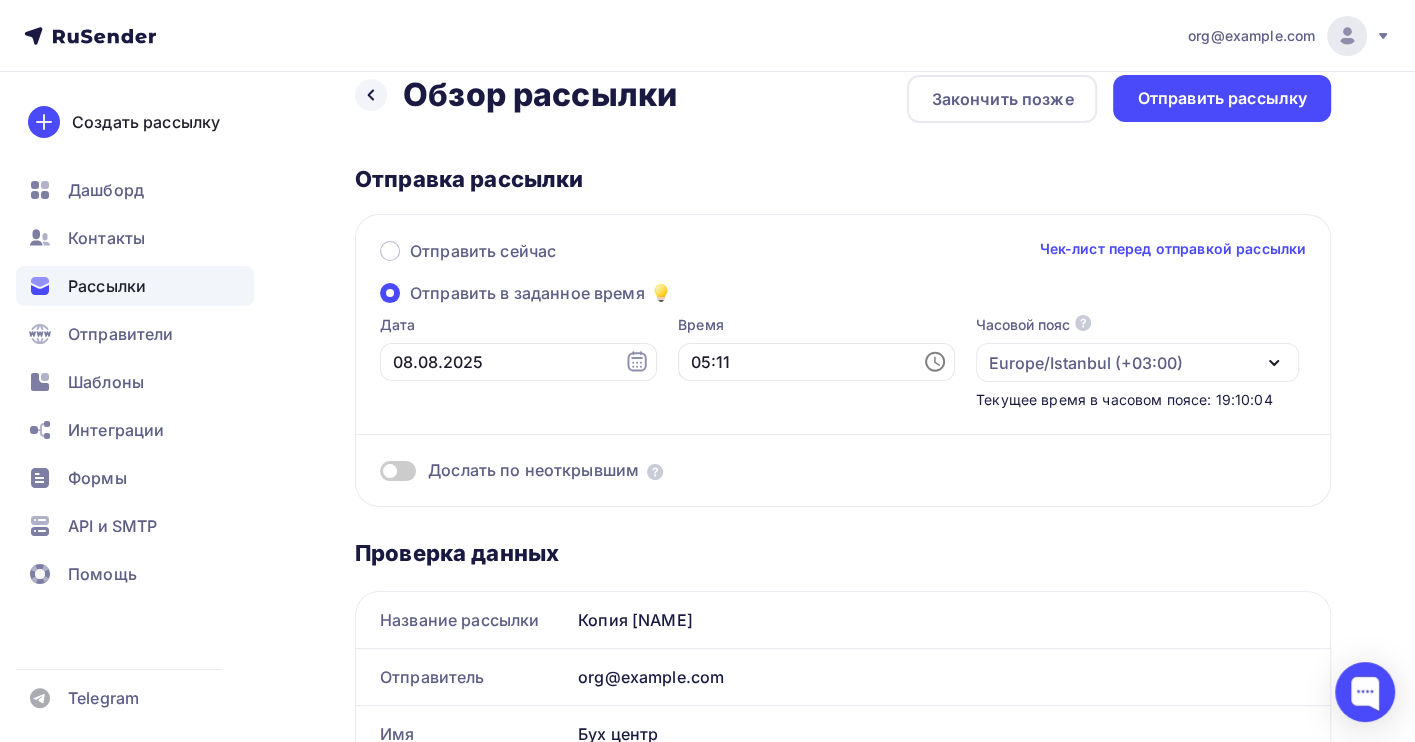 scroll, scrollTop: 0, scrollLeft: 0, axis: both 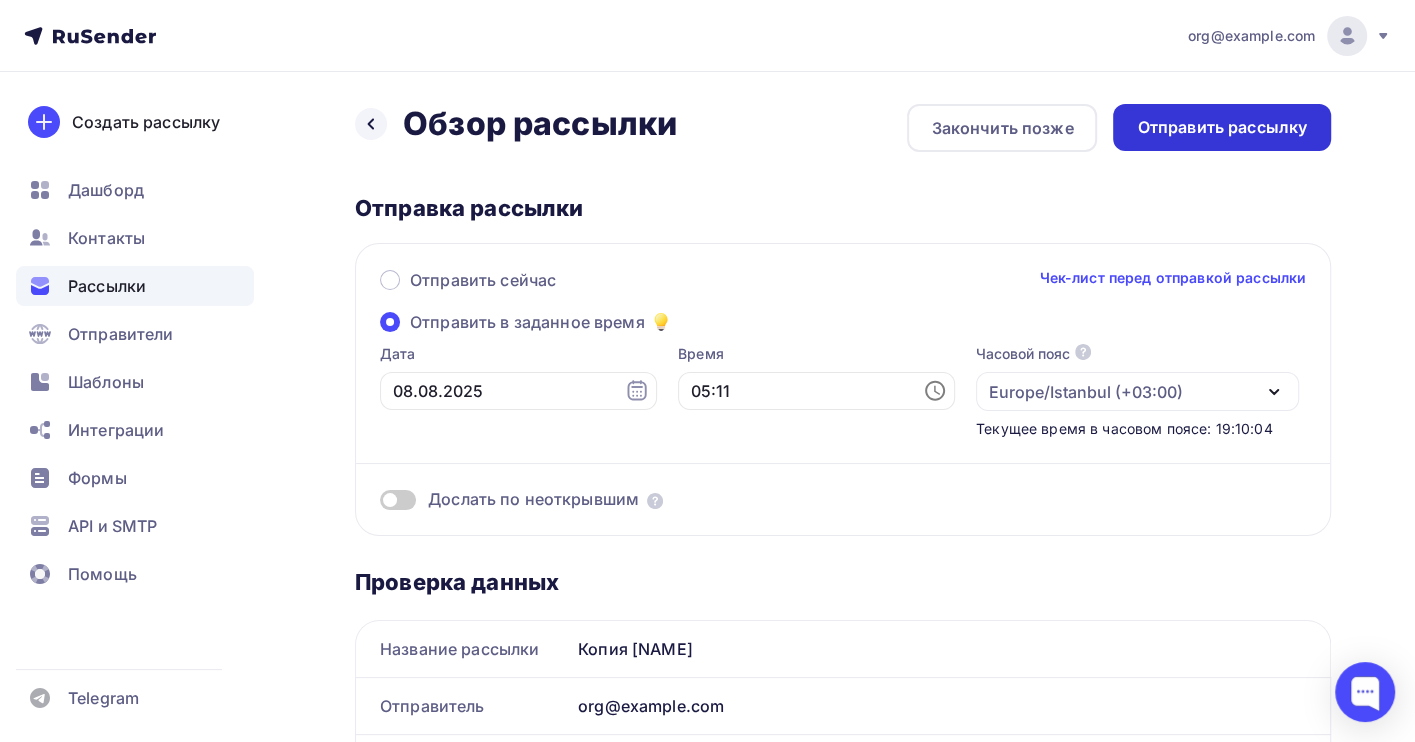 click on "Отправить рассылку" at bounding box center [1222, 127] 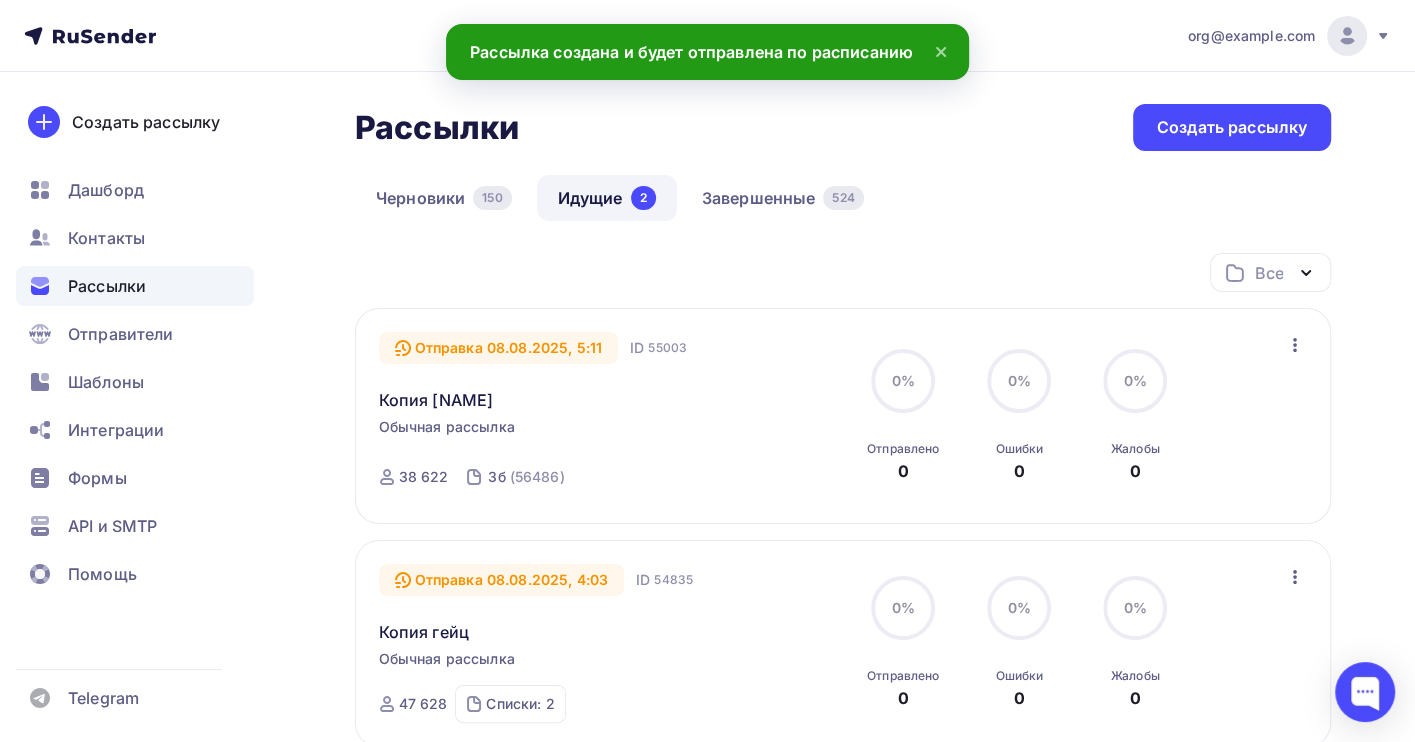scroll, scrollTop: 133, scrollLeft: 0, axis: vertical 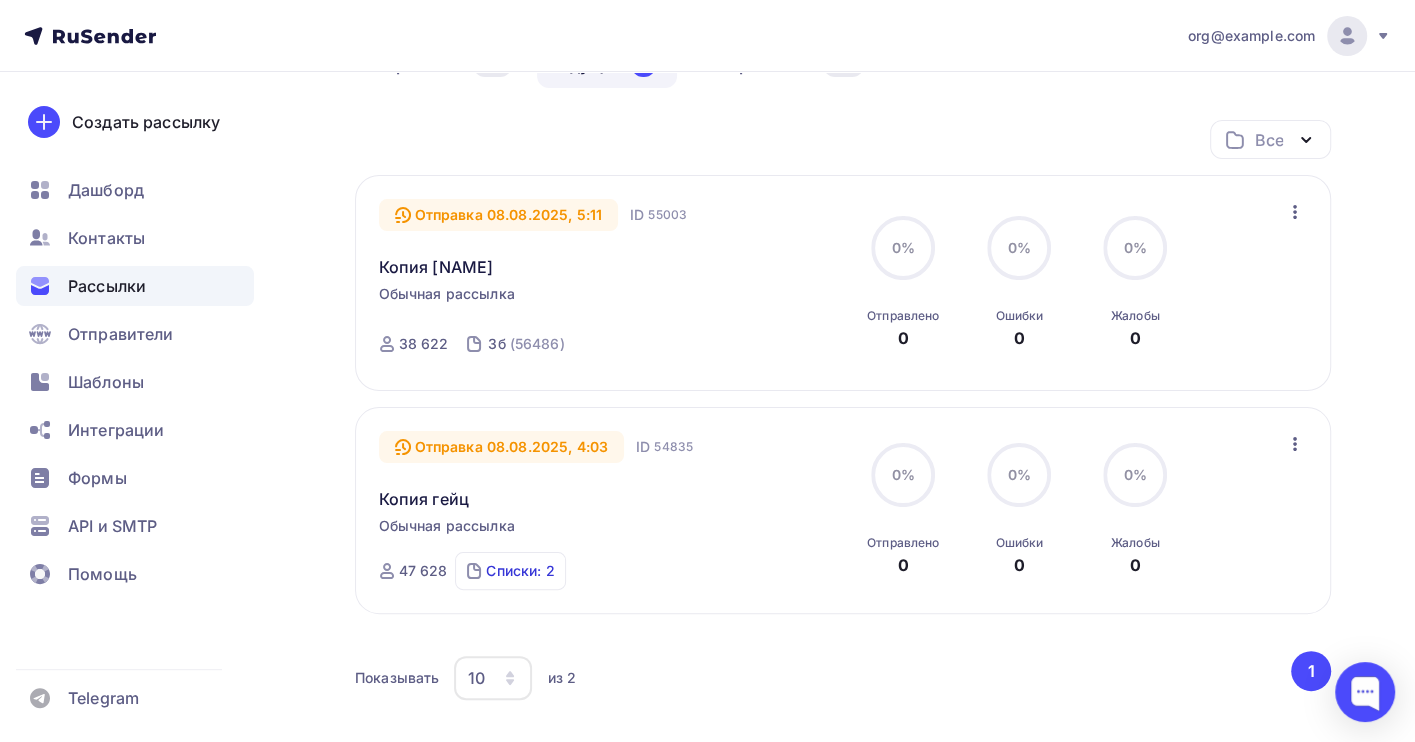 click on "Списки: 2" at bounding box center [520, 571] 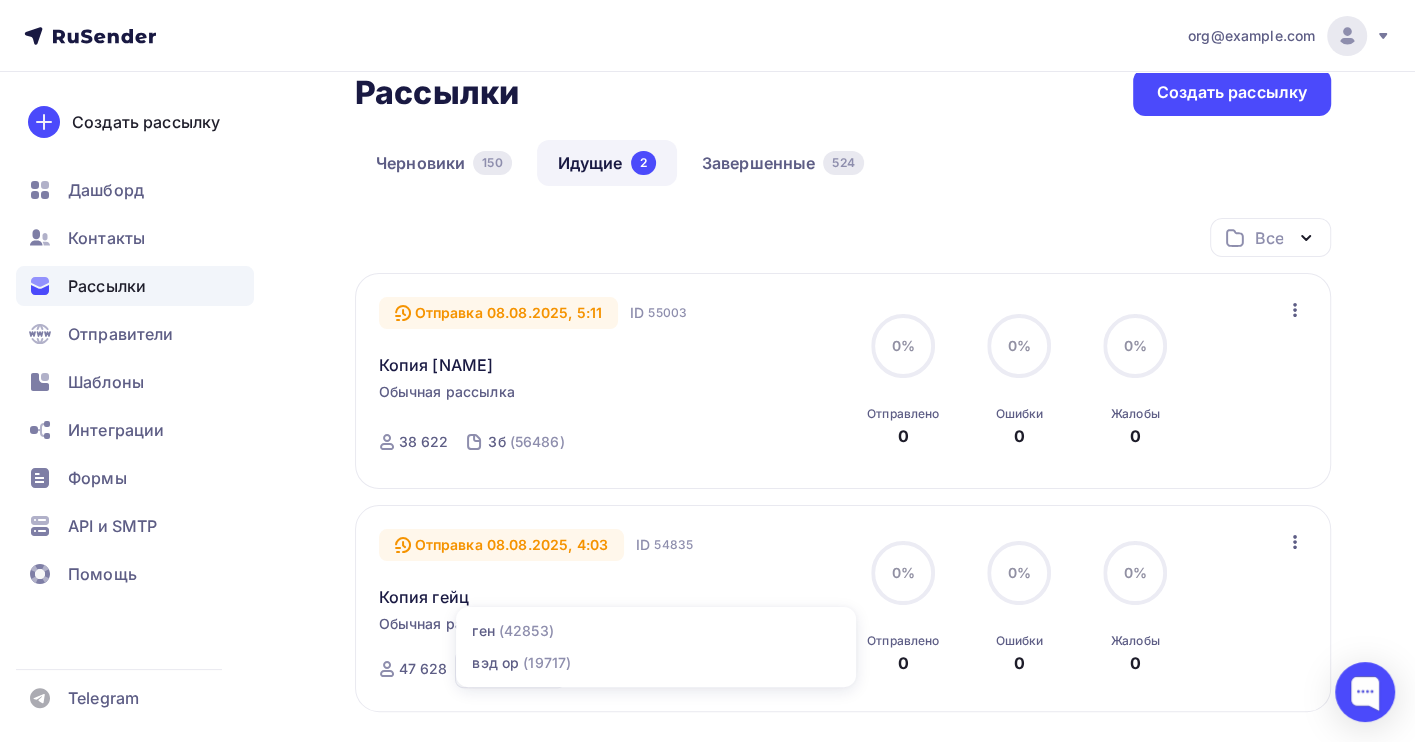 scroll, scrollTop: 0, scrollLeft: 0, axis: both 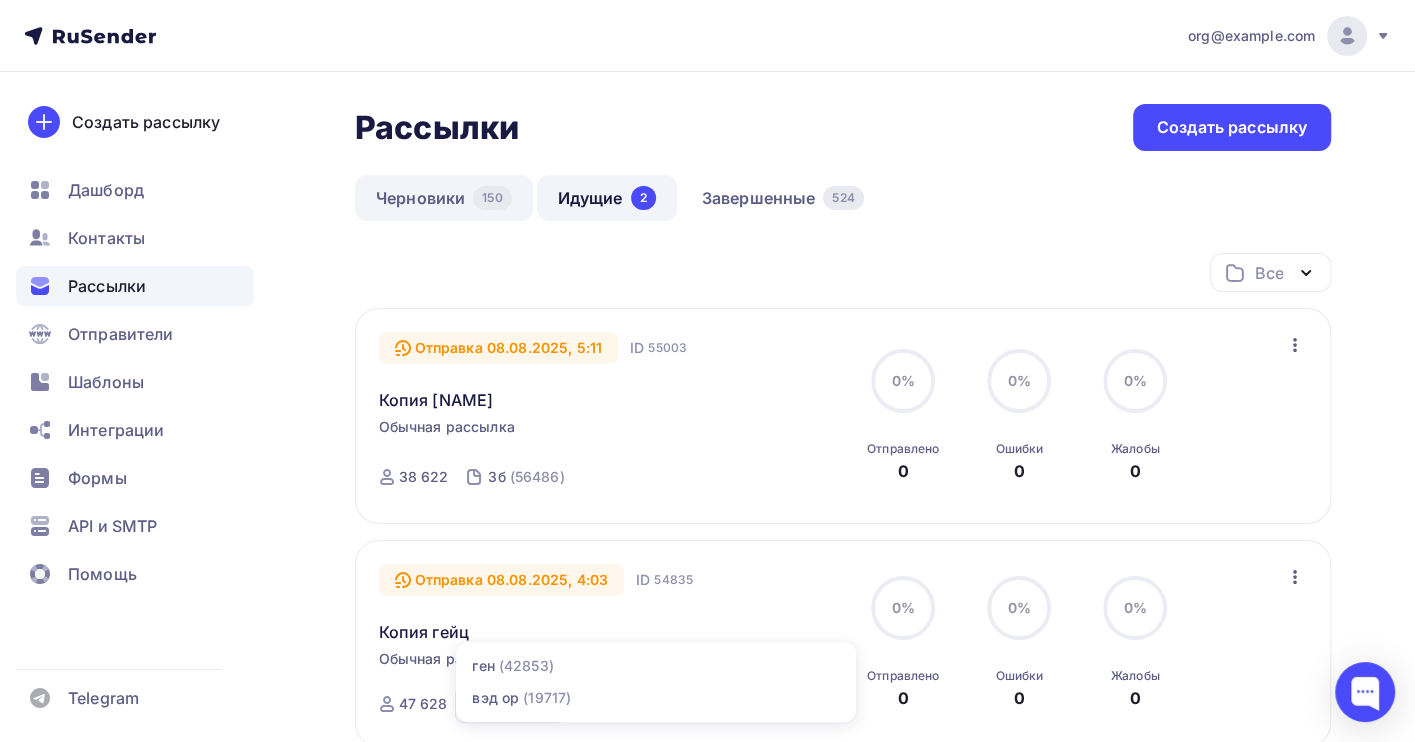 click on "Черновики
150" at bounding box center (444, 198) 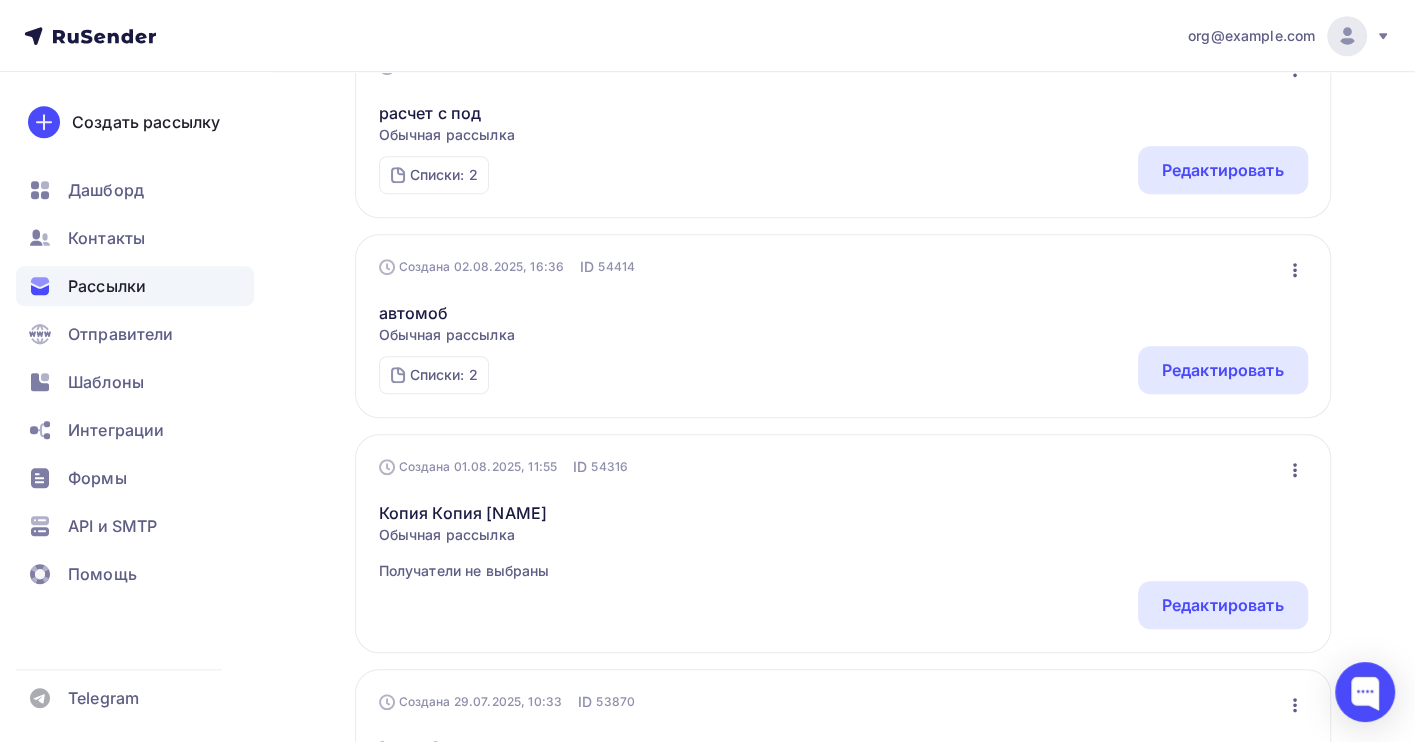 scroll, scrollTop: 1066, scrollLeft: 0, axis: vertical 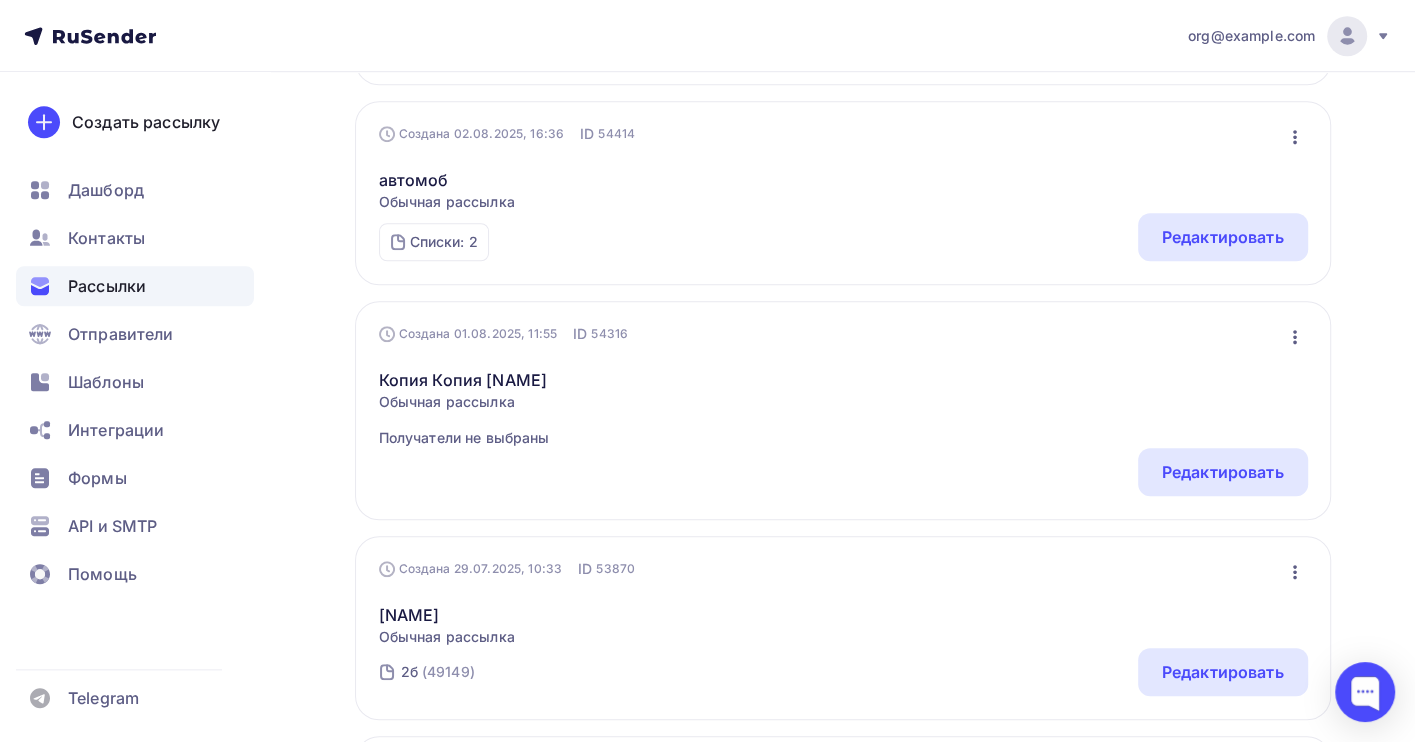 click 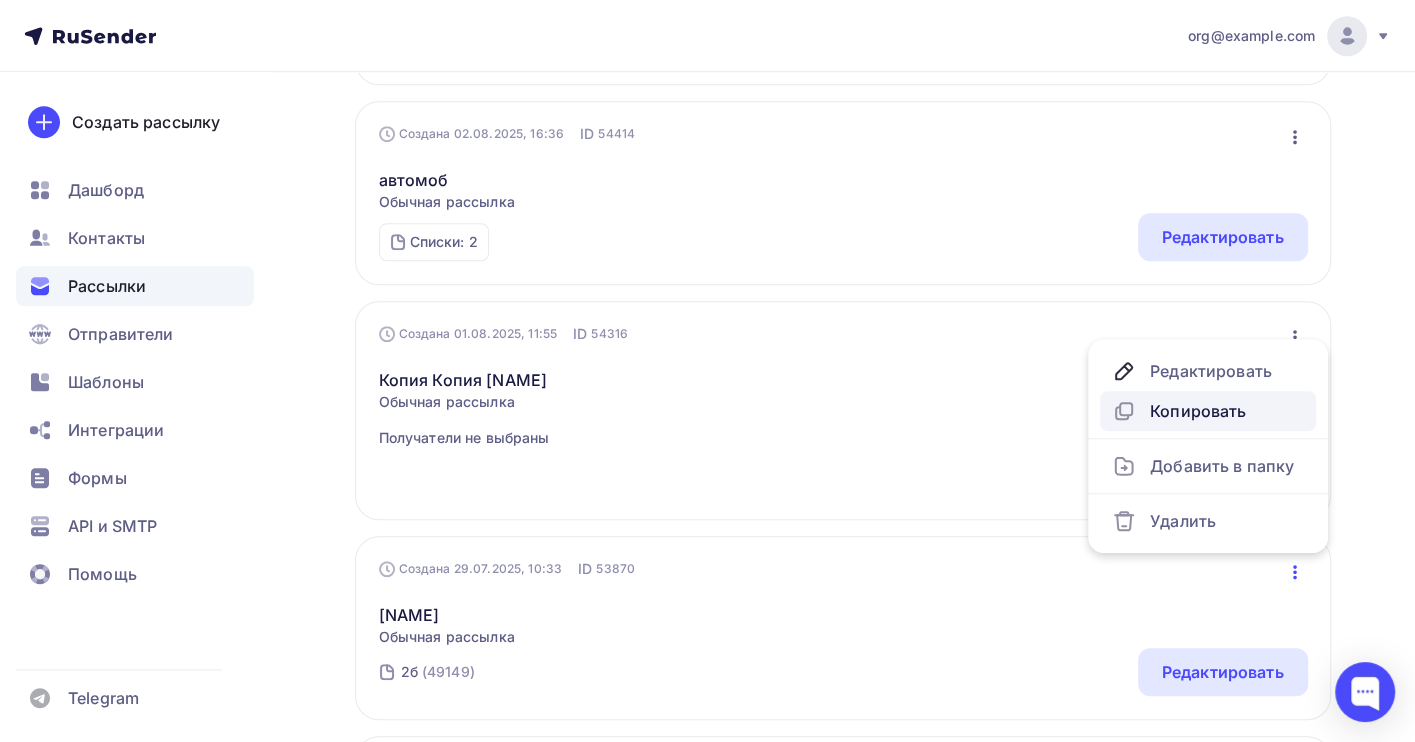 click on "Копировать" at bounding box center [1208, 411] 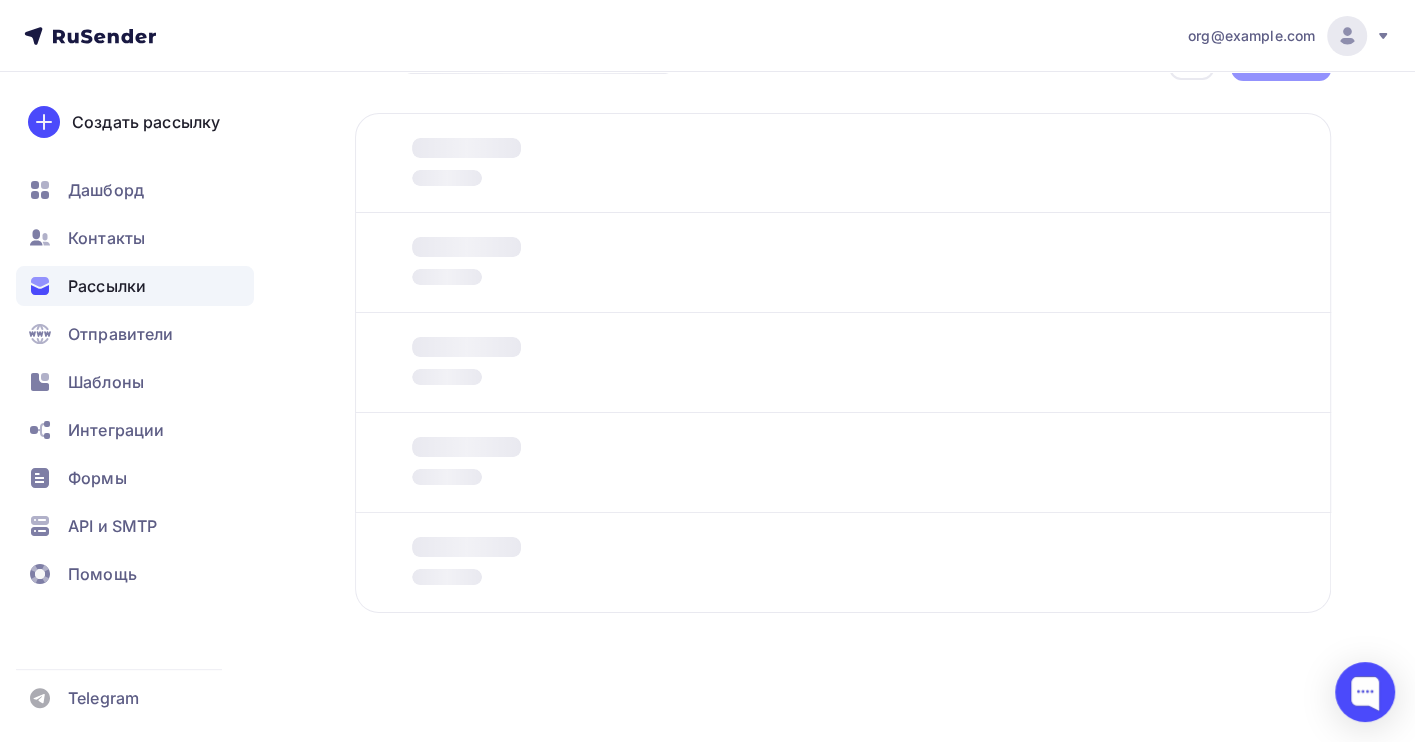scroll, scrollTop: 0, scrollLeft: 0, axis: both 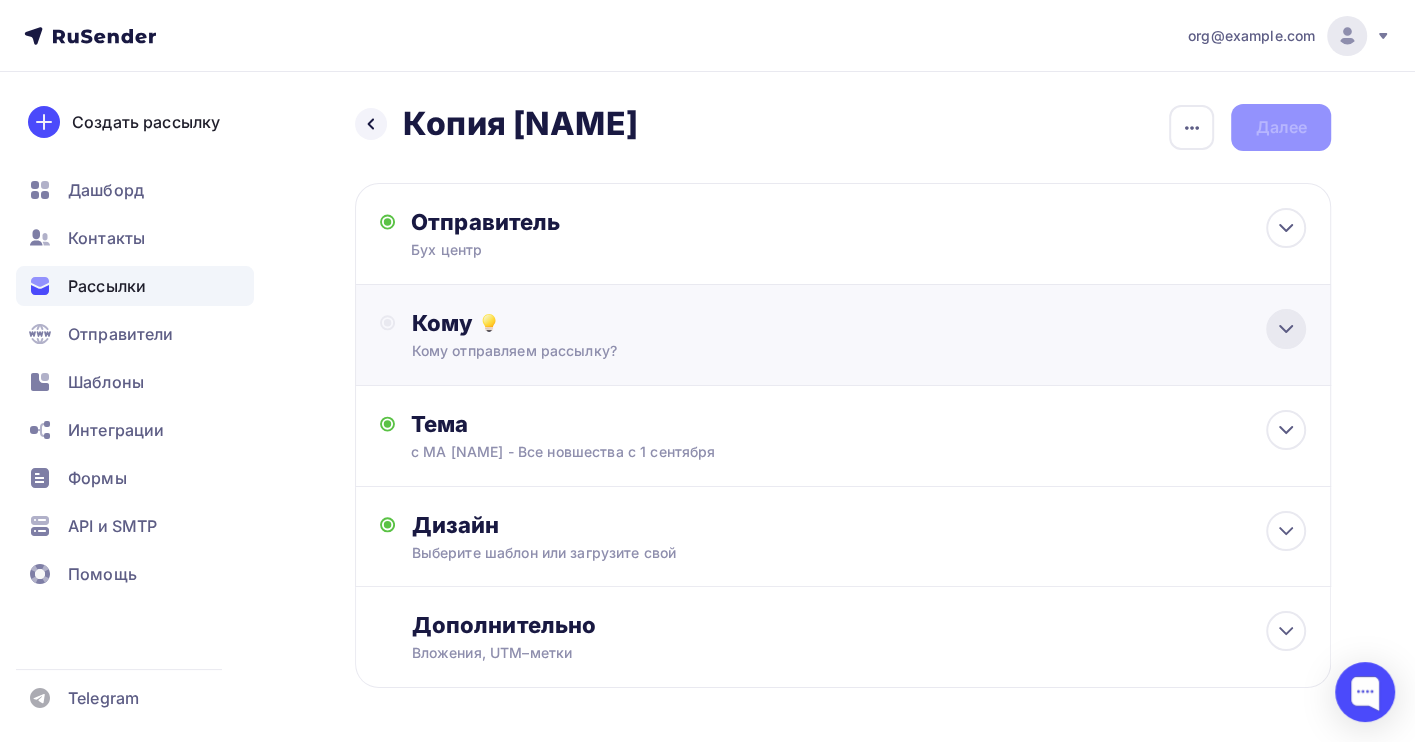 click 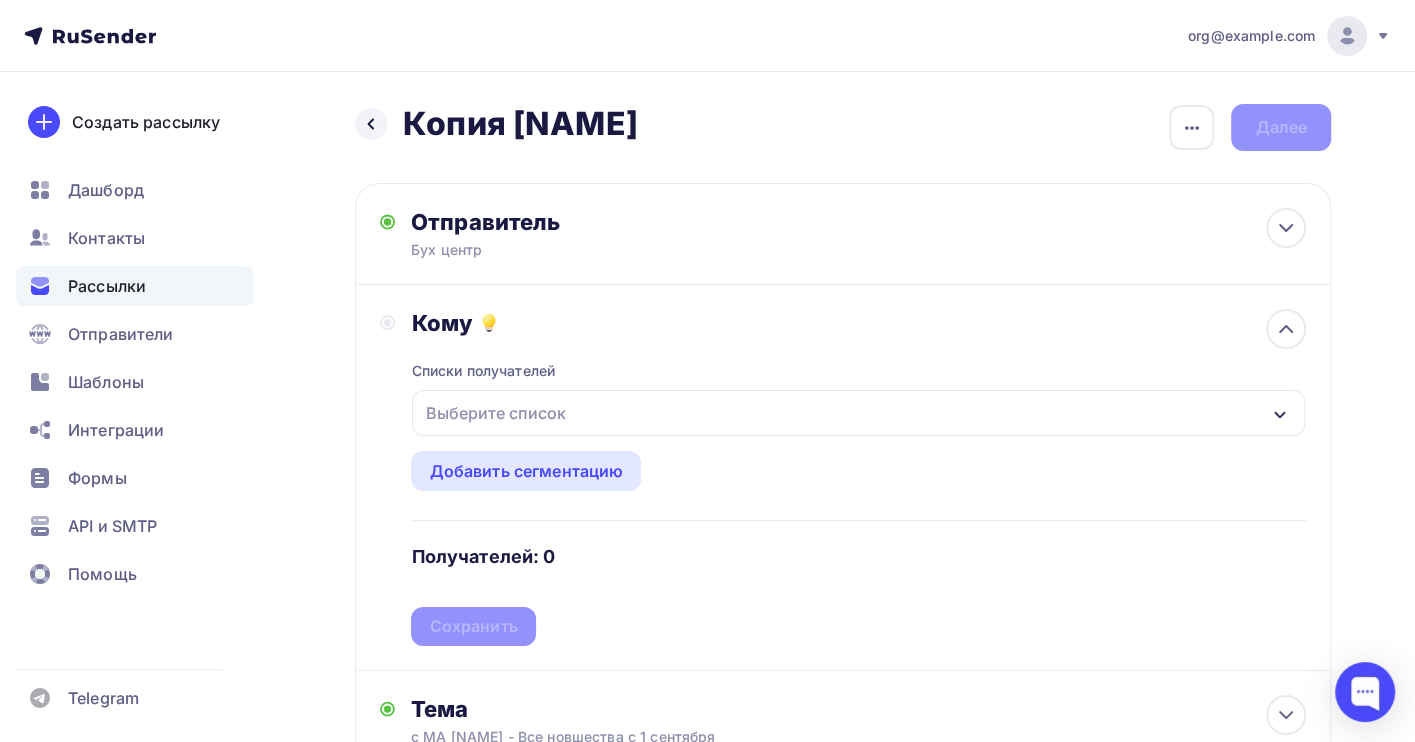 click on "Выберите список" at bounding box center [495, 413] 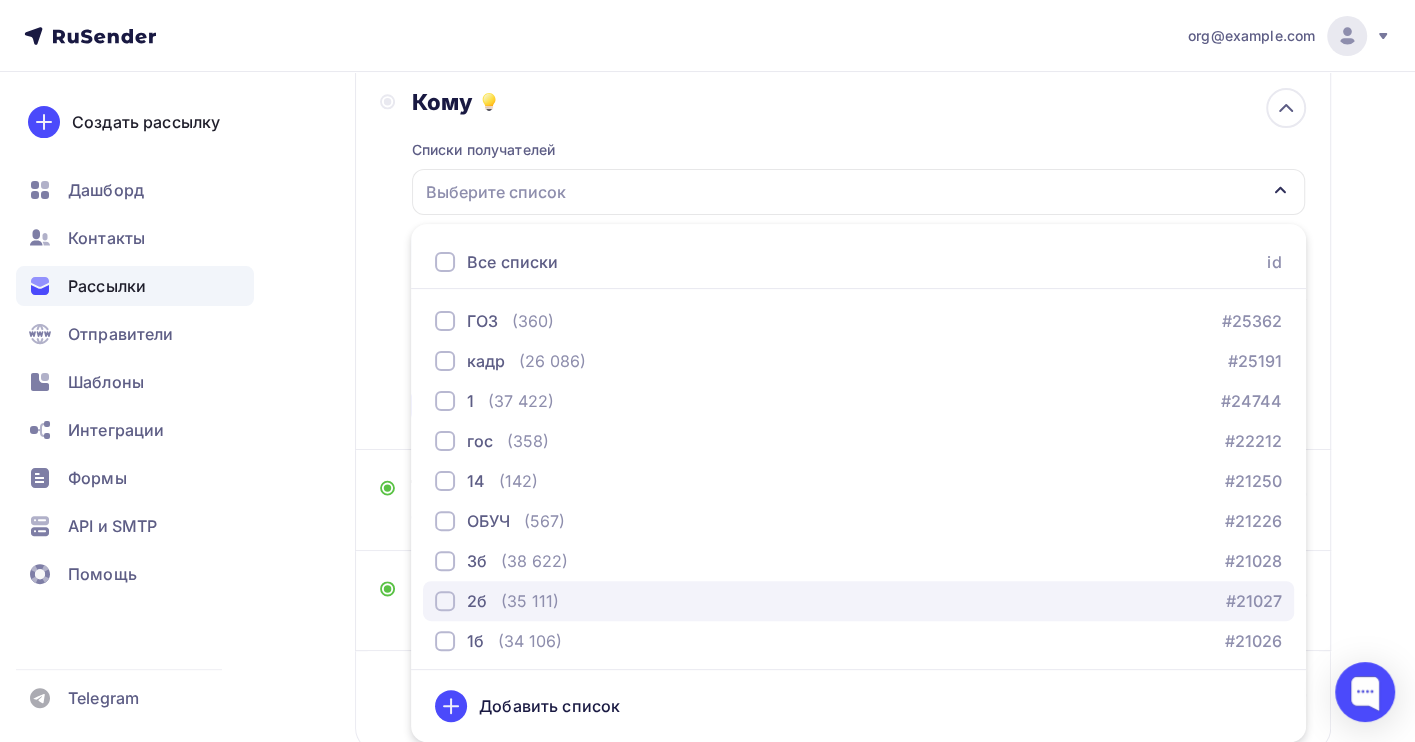 click on "(35 111)" at bounding box center [530, 601] 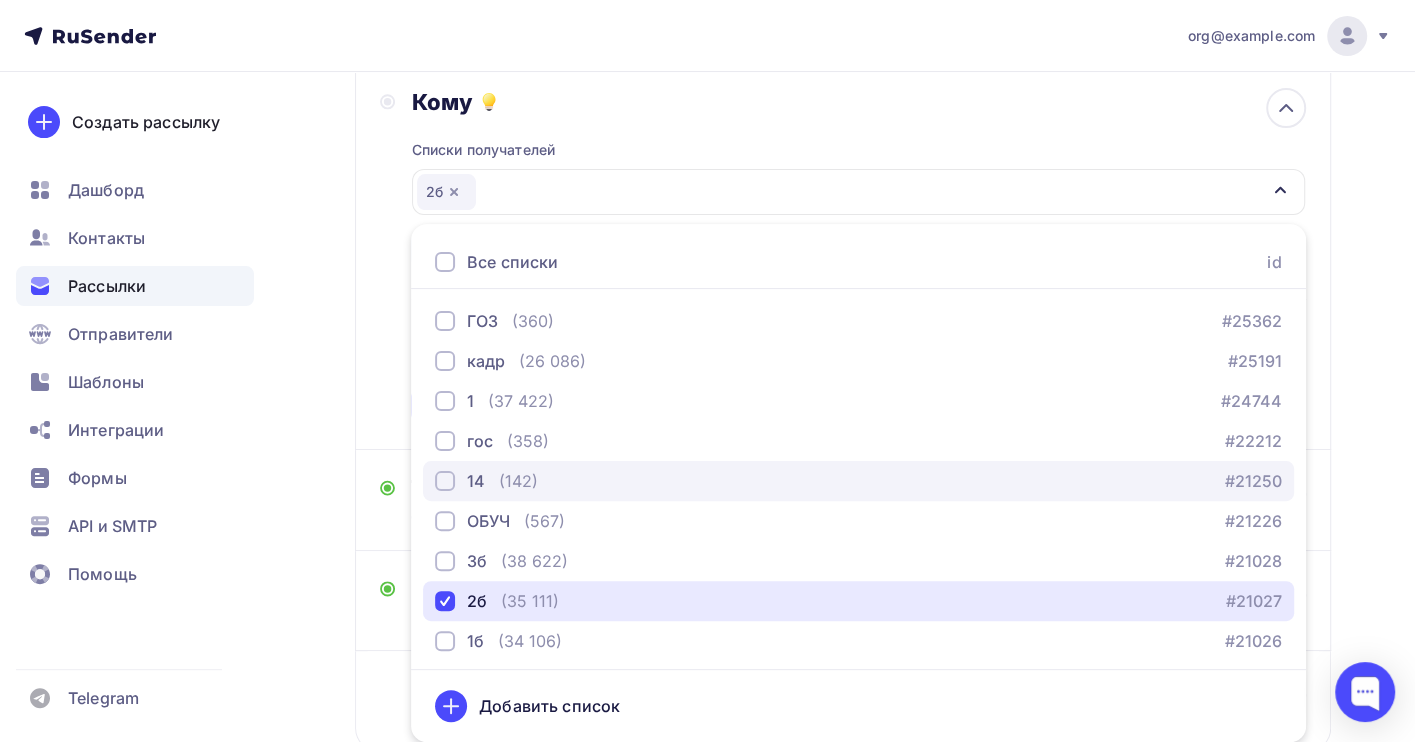 scroll, scrollTop: 203, scrollLeft: 0, axis: vertical 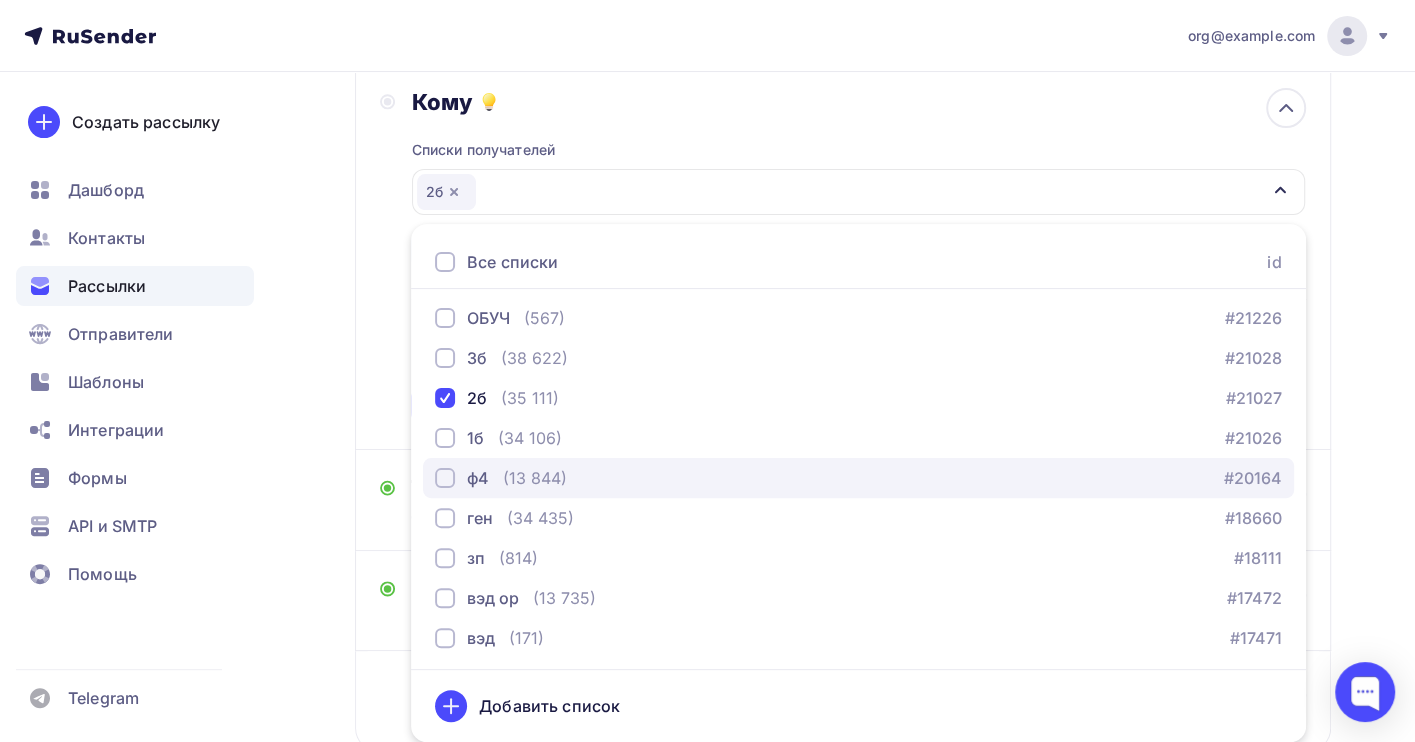 click on "ф4
([PHONE])
#20164" at bounding box center (858, 478) 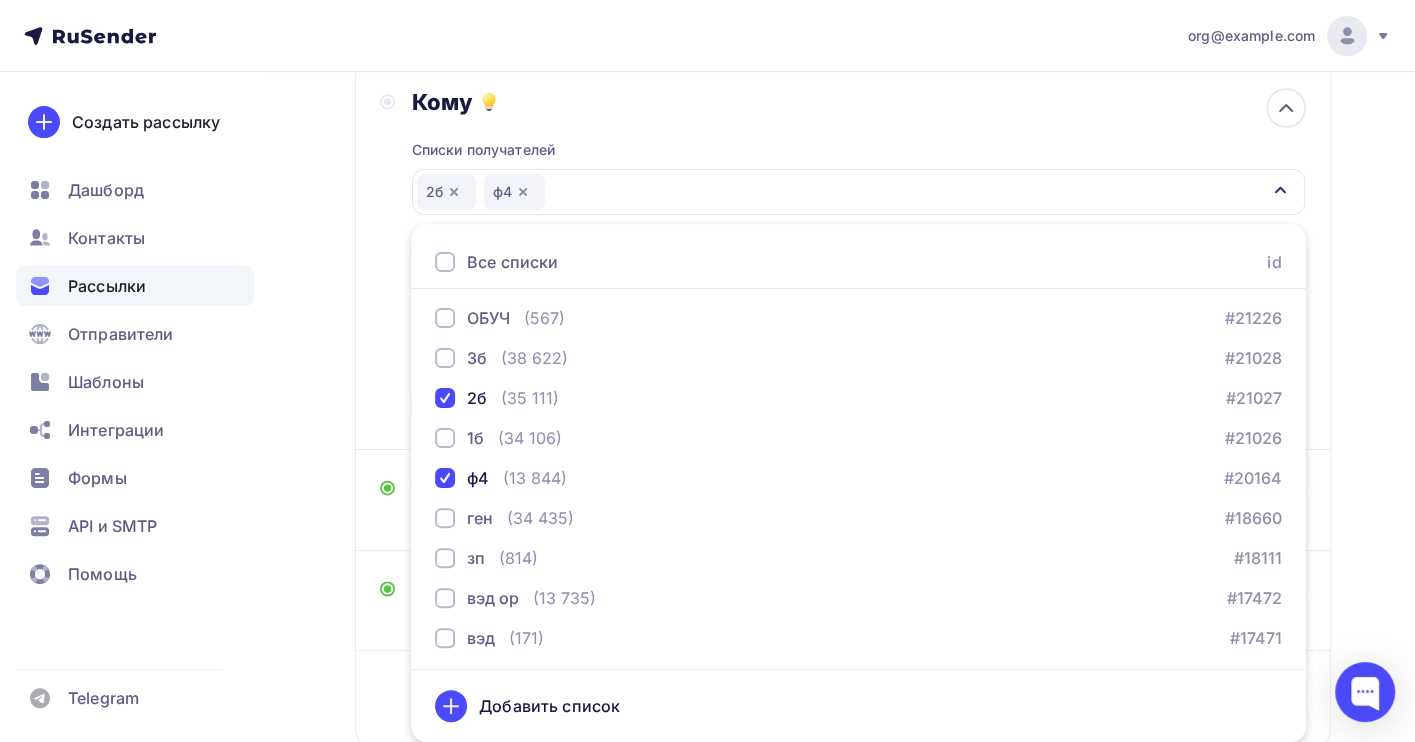 click on "Назад
Копия [NAME]
Копия [NAME]
Закончить позже
Переименовать рассылку
Удалить
Далее
Отправитель
Бух центр
Email  *
org@example.com
buh@example.com           org@example.com               Добавить отправителя
Рекомендуем  добавить почту на домене , чтобы рассылка не попала в «Спам»
Имя                 Сохранить
12:45
Кому" at bounding box center (707, 366) 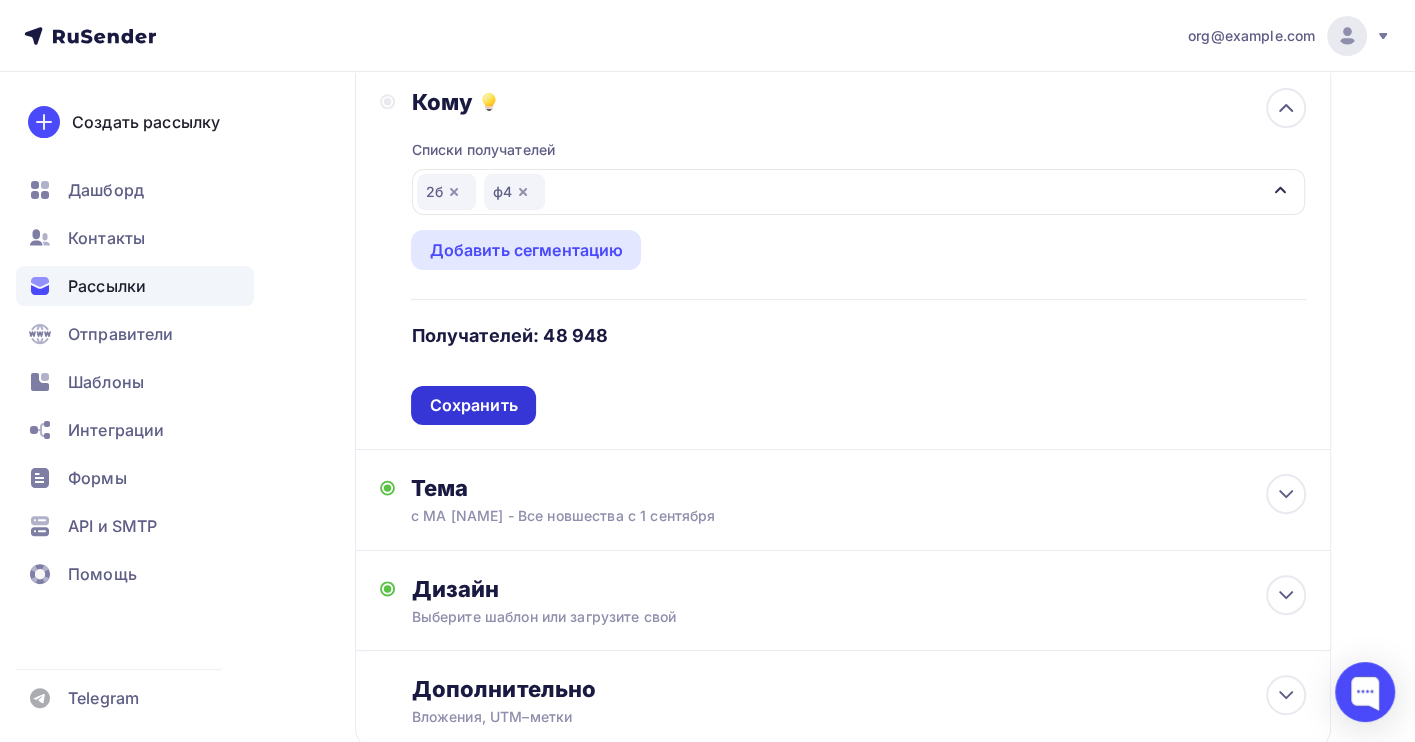 click on "Сохранить" at bounding box center [473, 405] 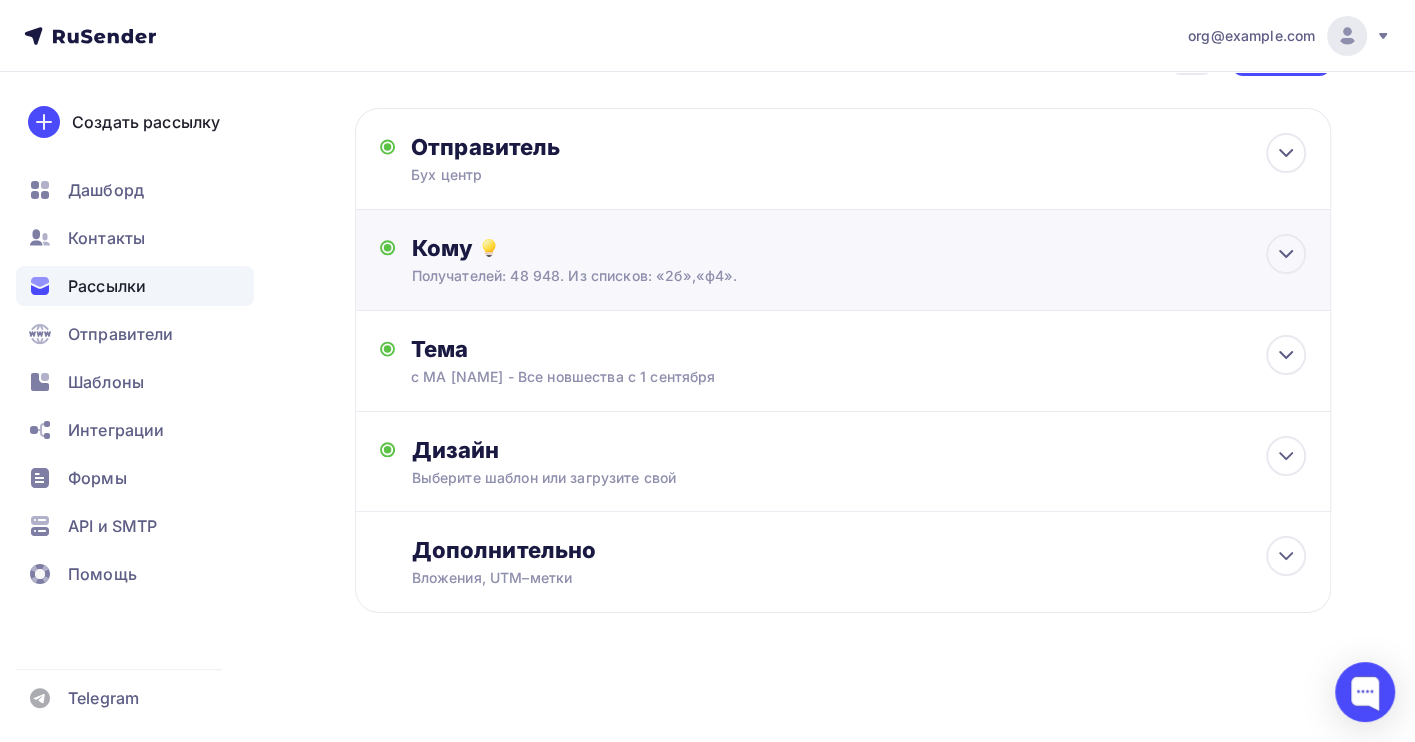 scroll, scrollTop: 77, scrollLeft: 0, axis: vertical 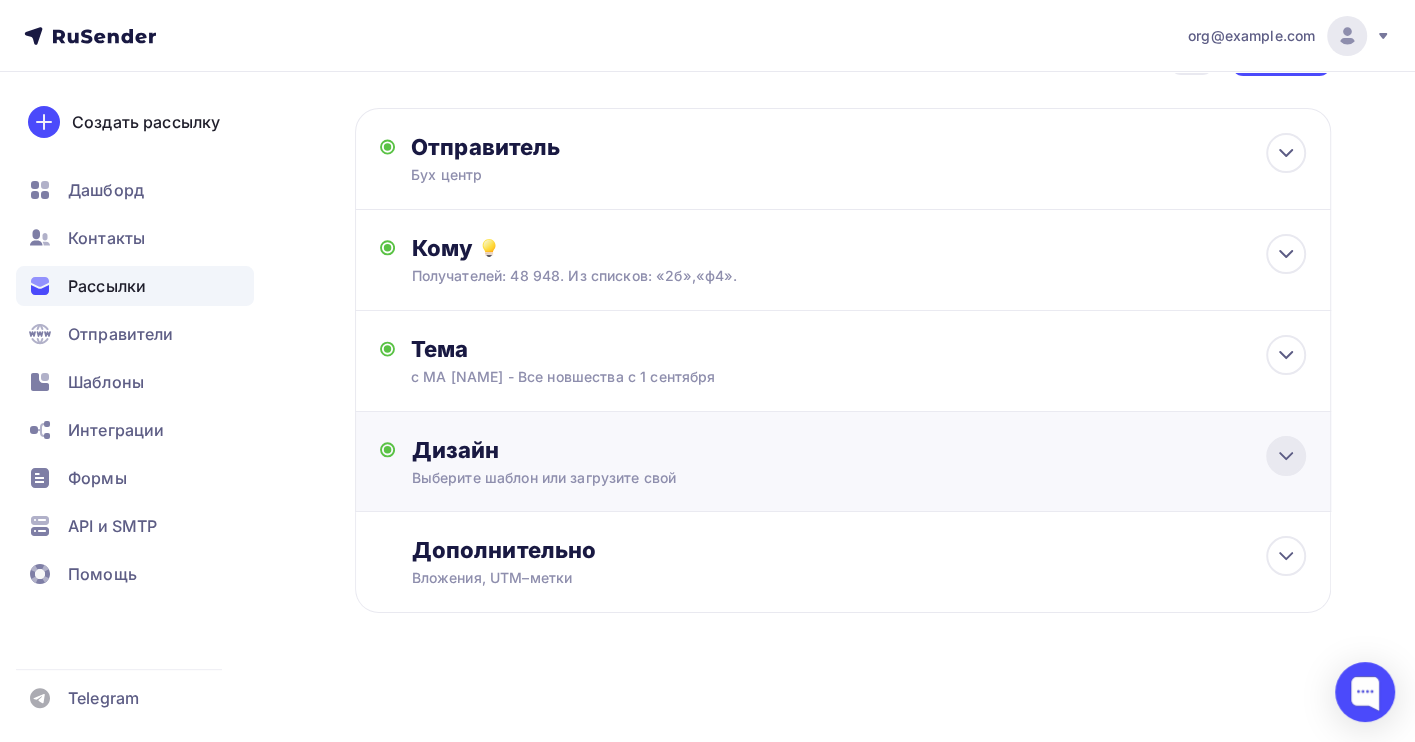 click 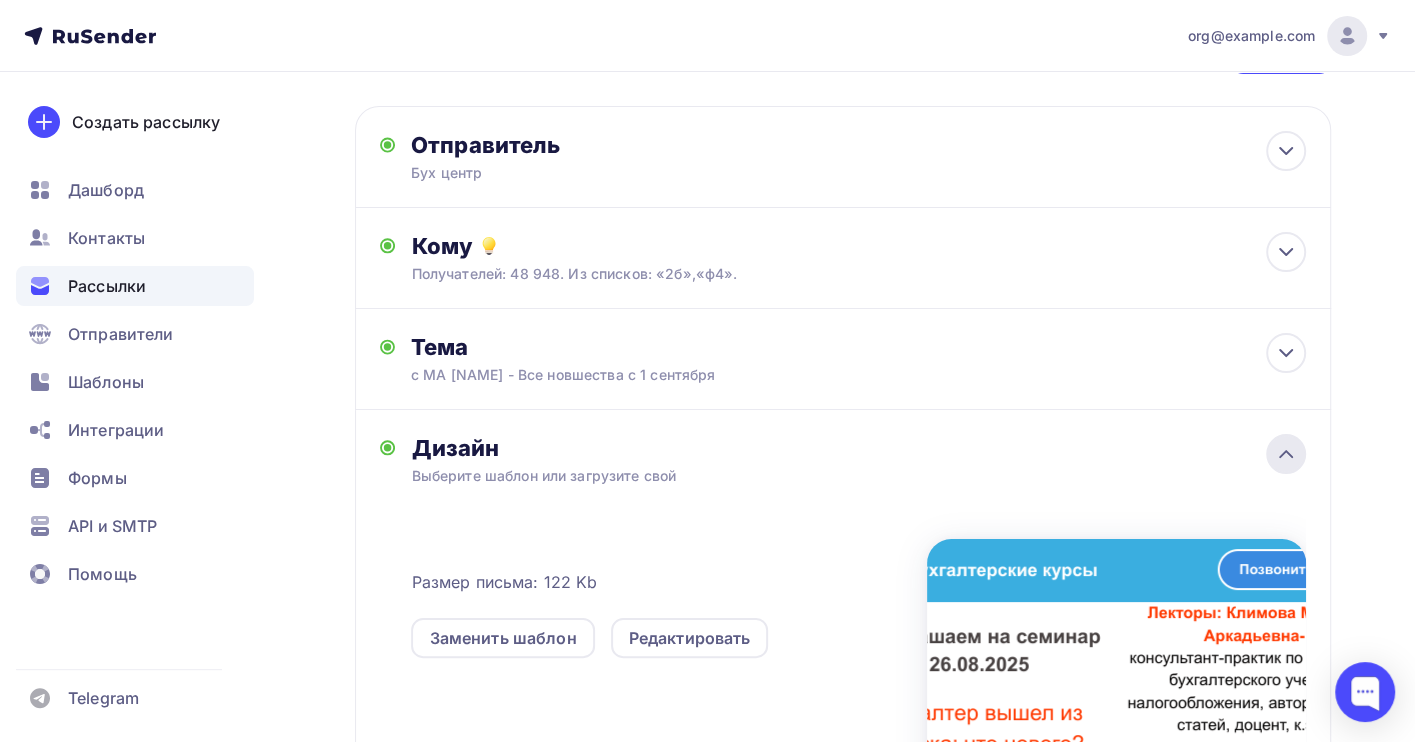 scroll, scrollTop: 221, scrollLeft: 0, axis: vertical 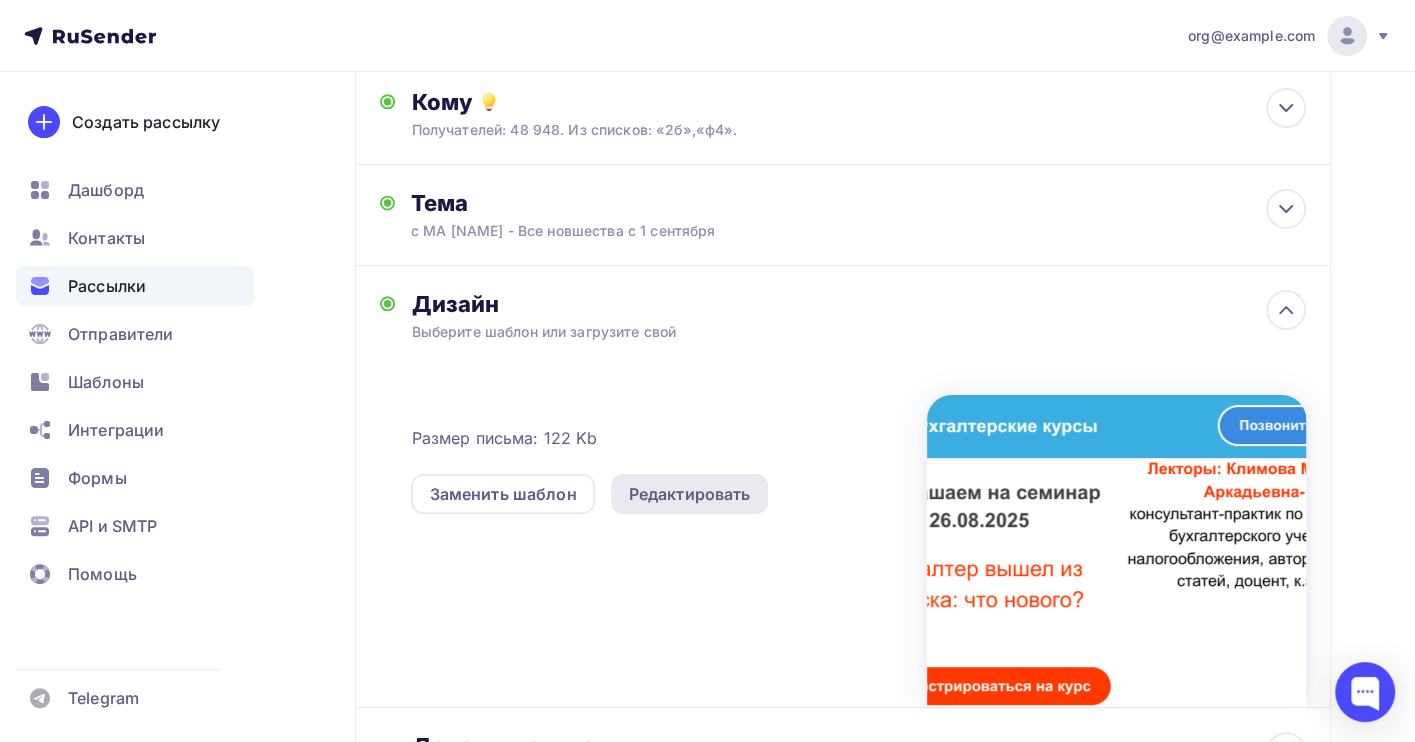 click on "Редактировать" at bounding box center [690, 494] 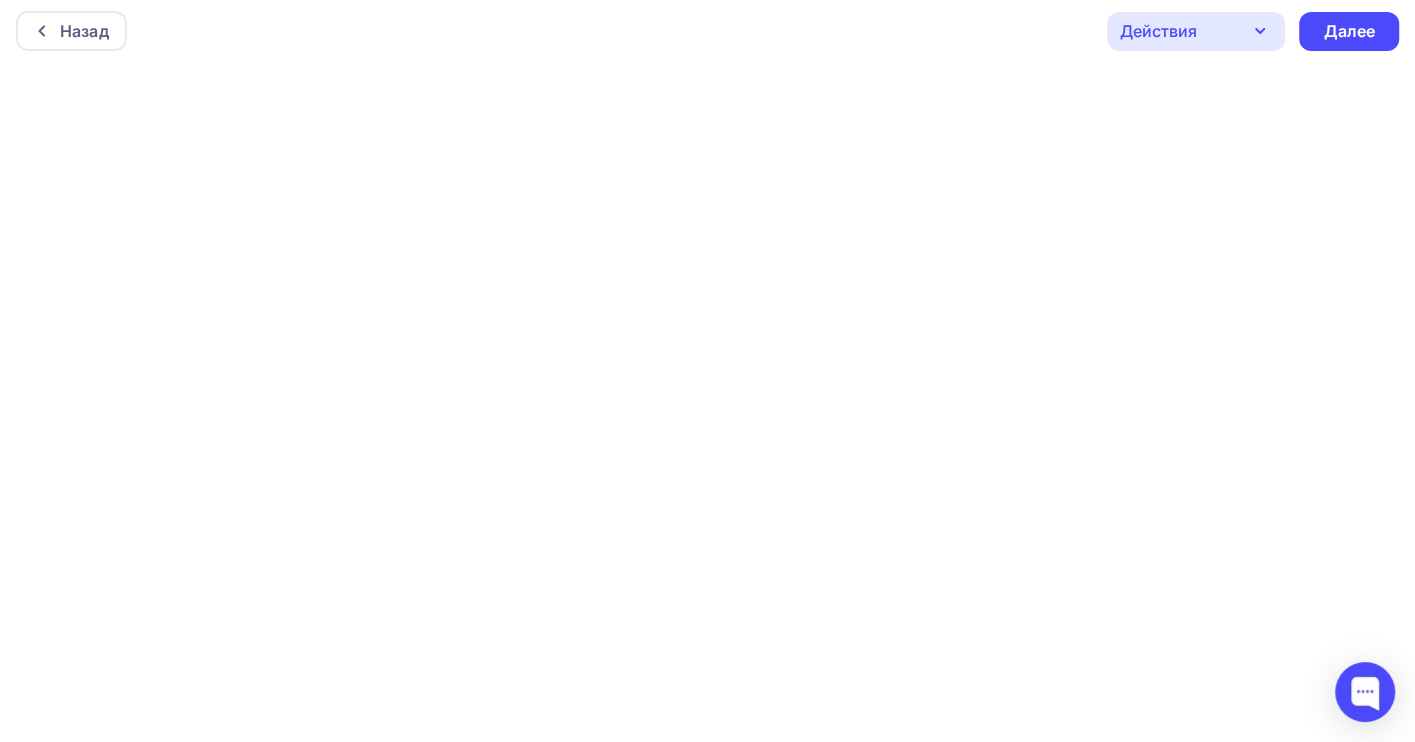 scroll, scrollTop: 0, scrollLeft: 0, axis: both 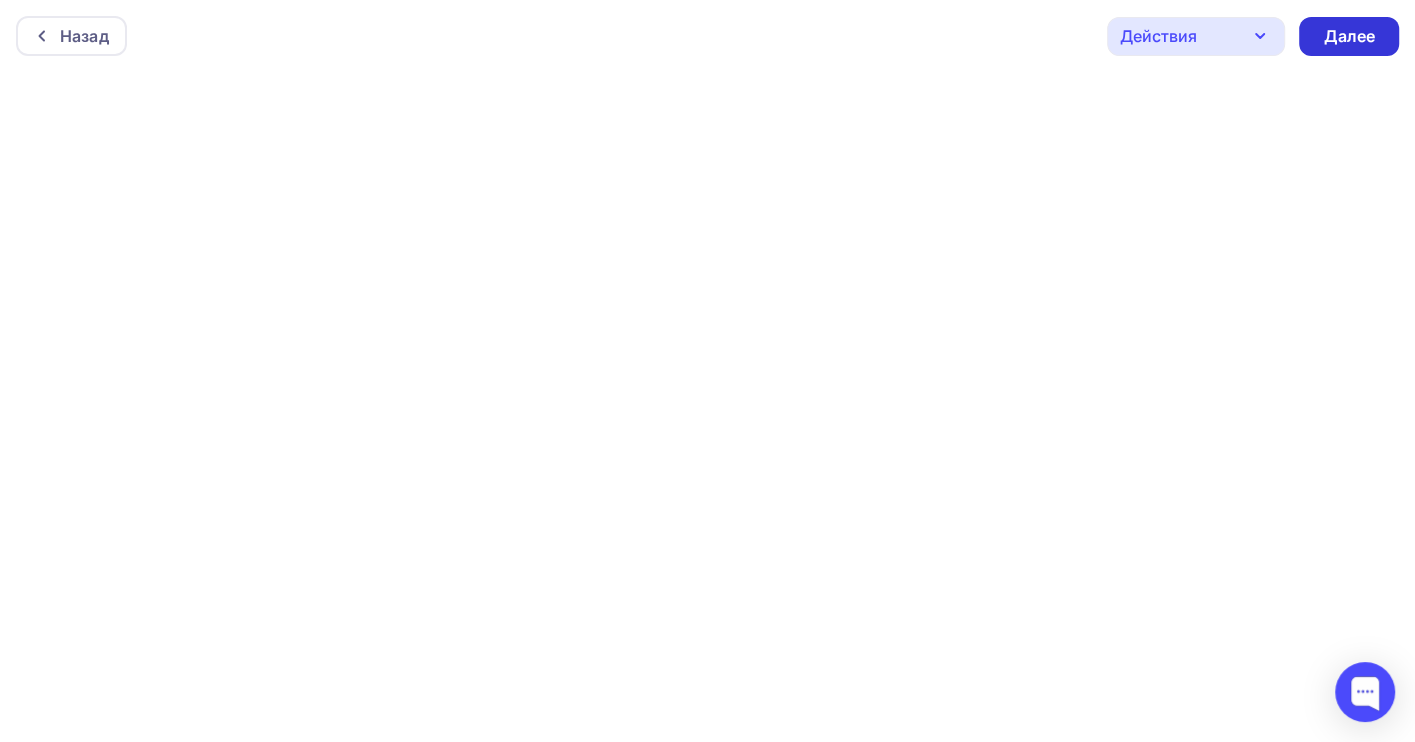click on "Далее" at bounding box center [1349, 36] 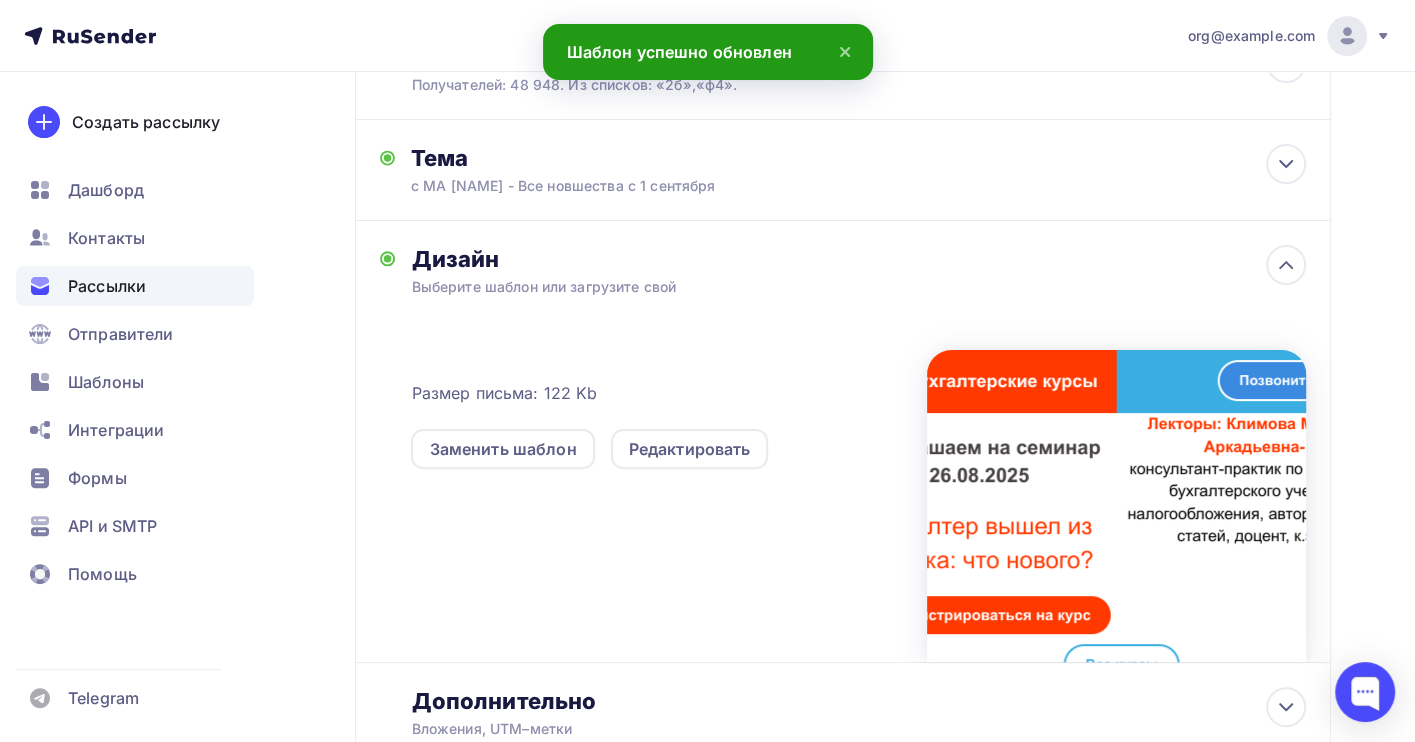 scroll, scrollTop: 0, scrollLeft: 0, axis: both 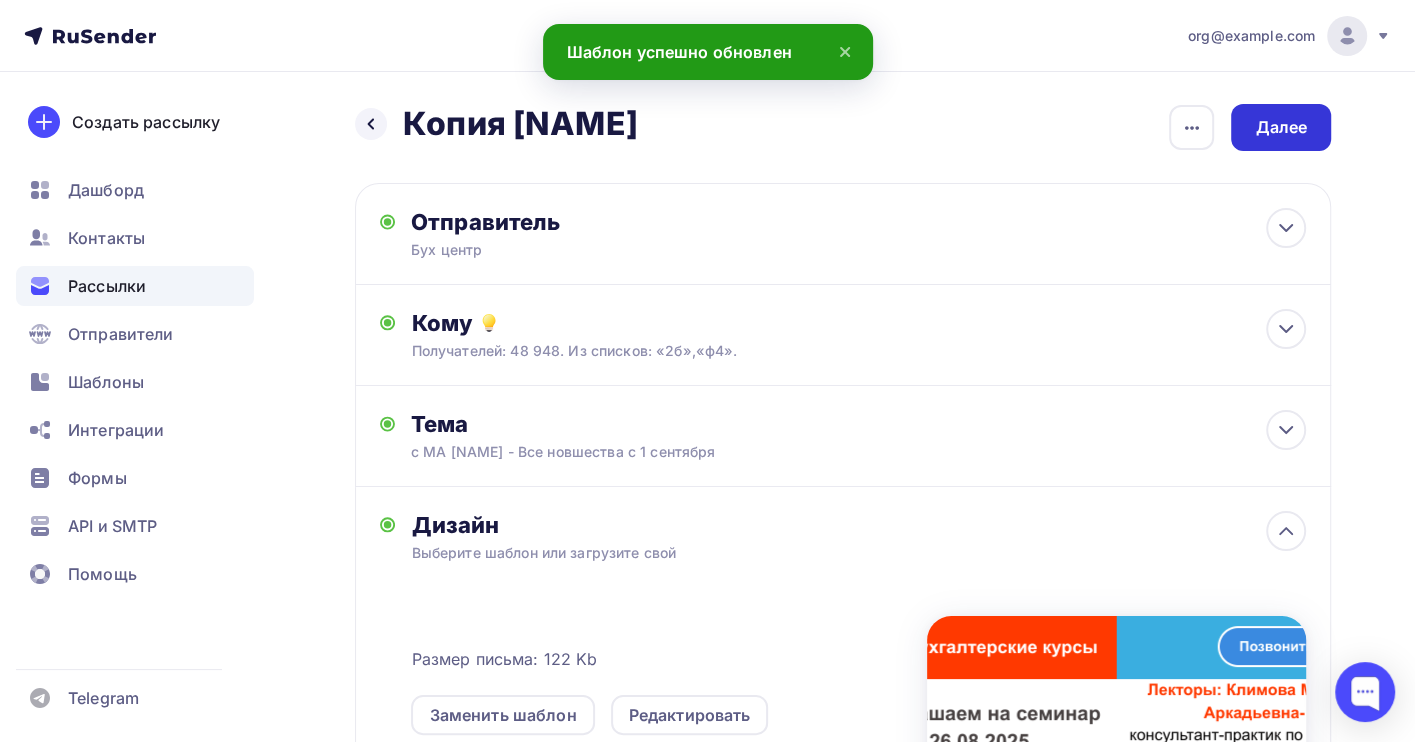 click on "Далее" at bounding box center [1281, 127] 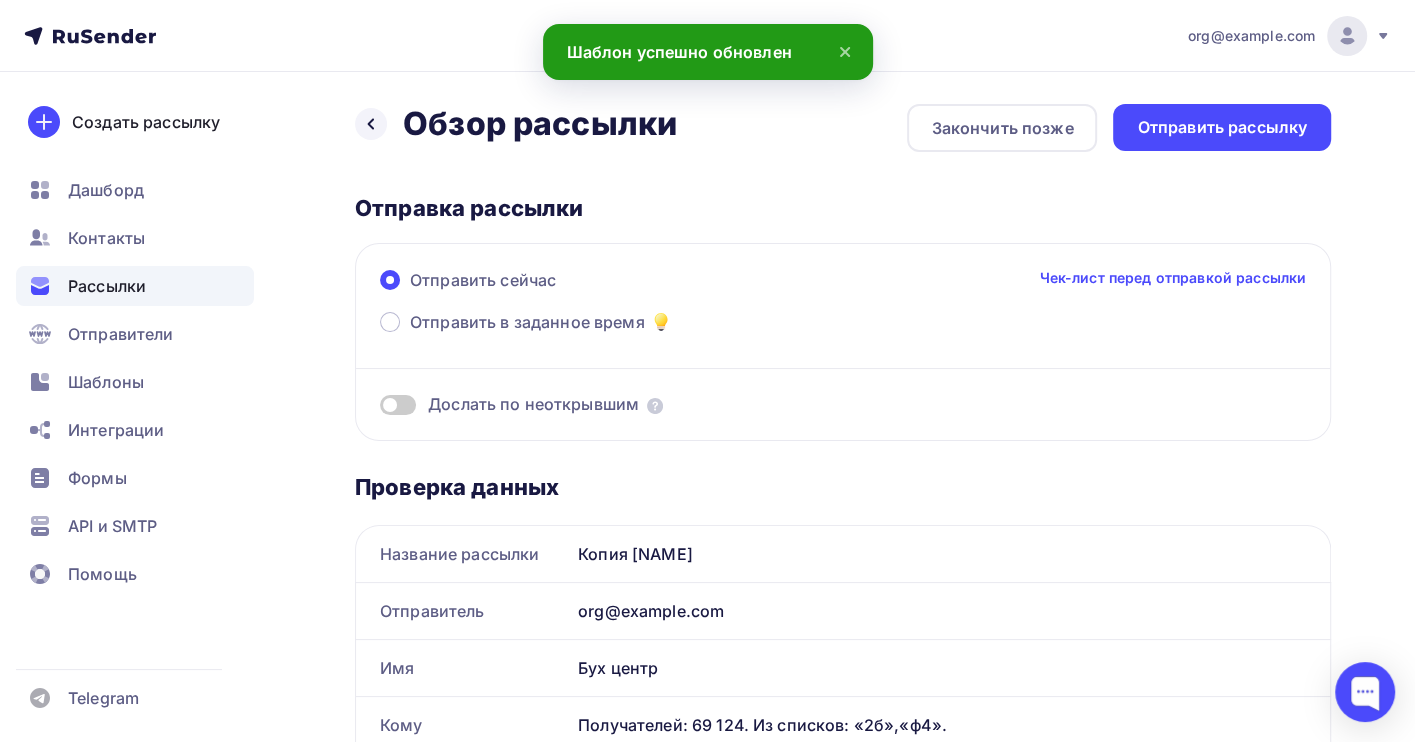 scroll, scrollTop: 0, scrollLeft: 0, axis: both 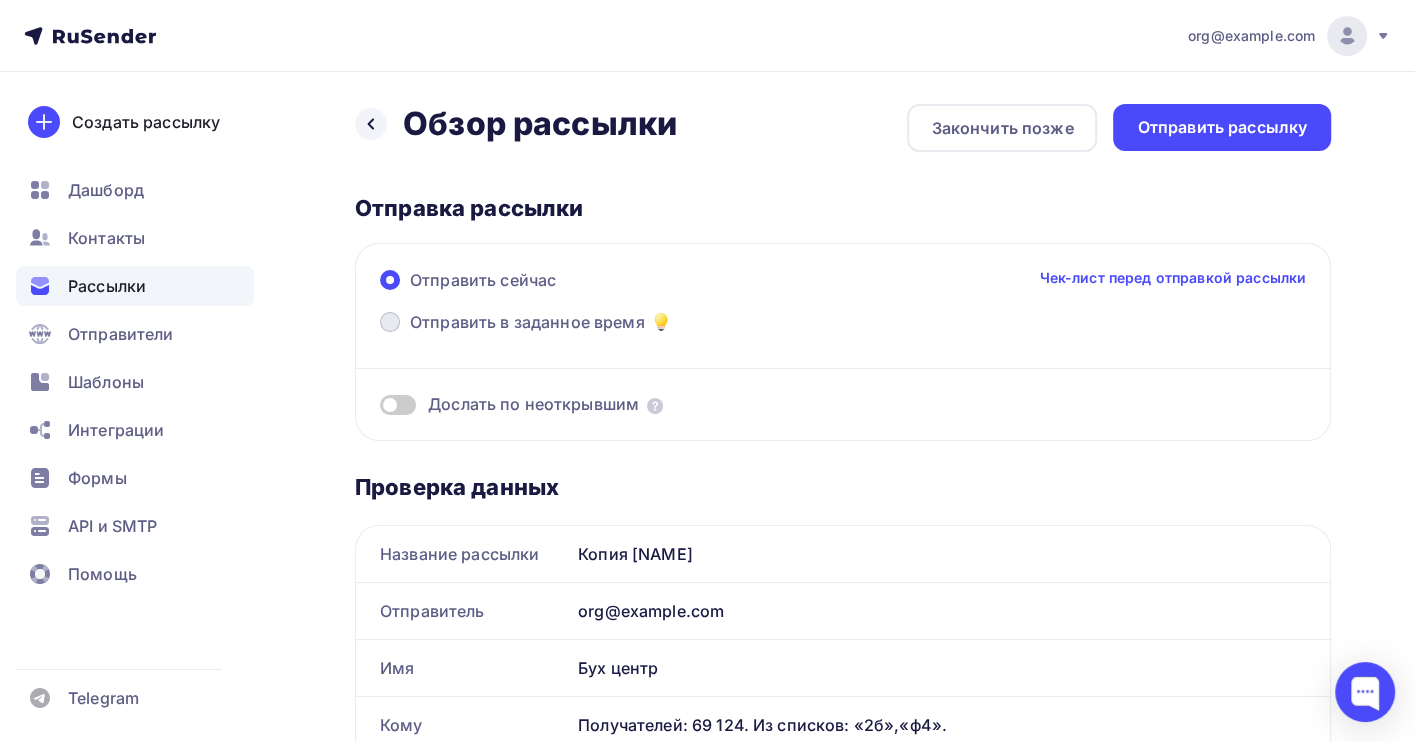 click on "Отправить в заданное время" at bounding box center [527, 322] 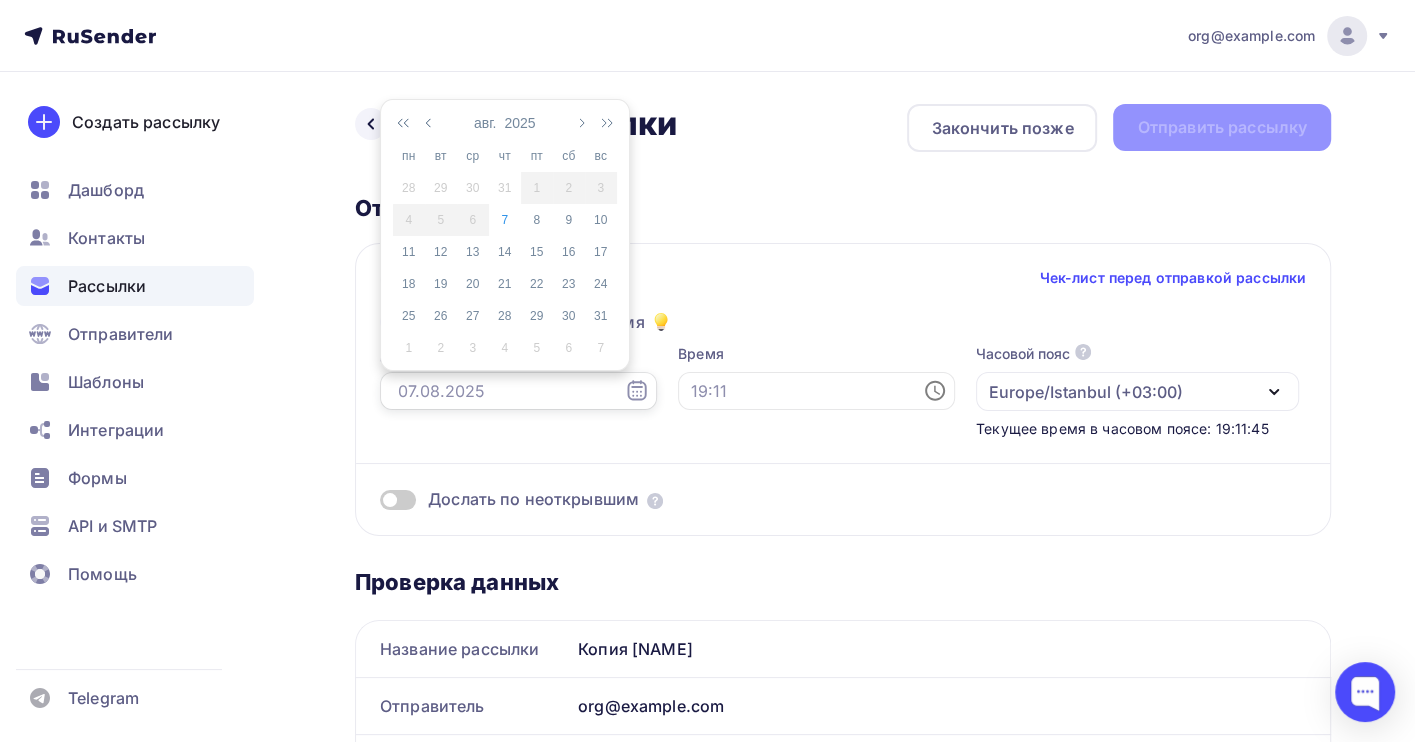 click at bounding box center (518, 391) 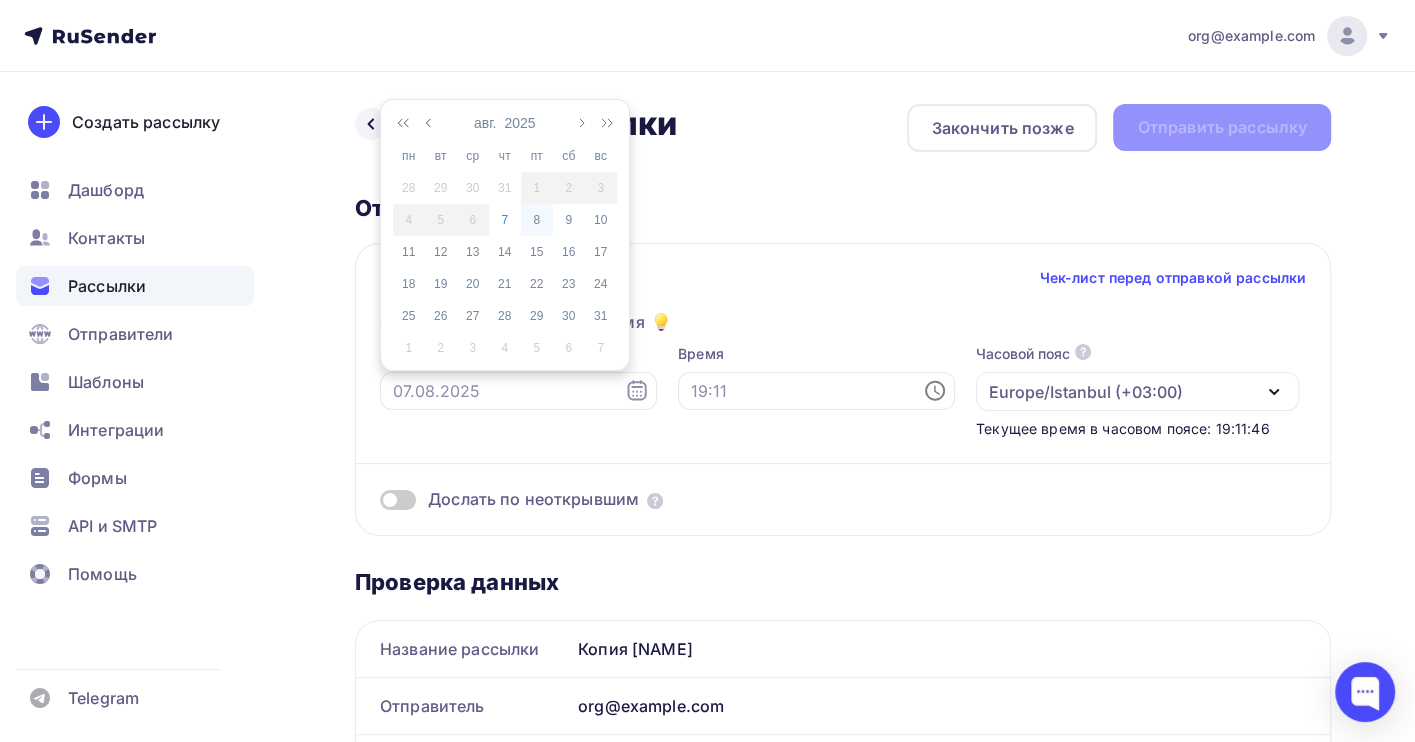 click on "8" at bounding box center [537, 220] 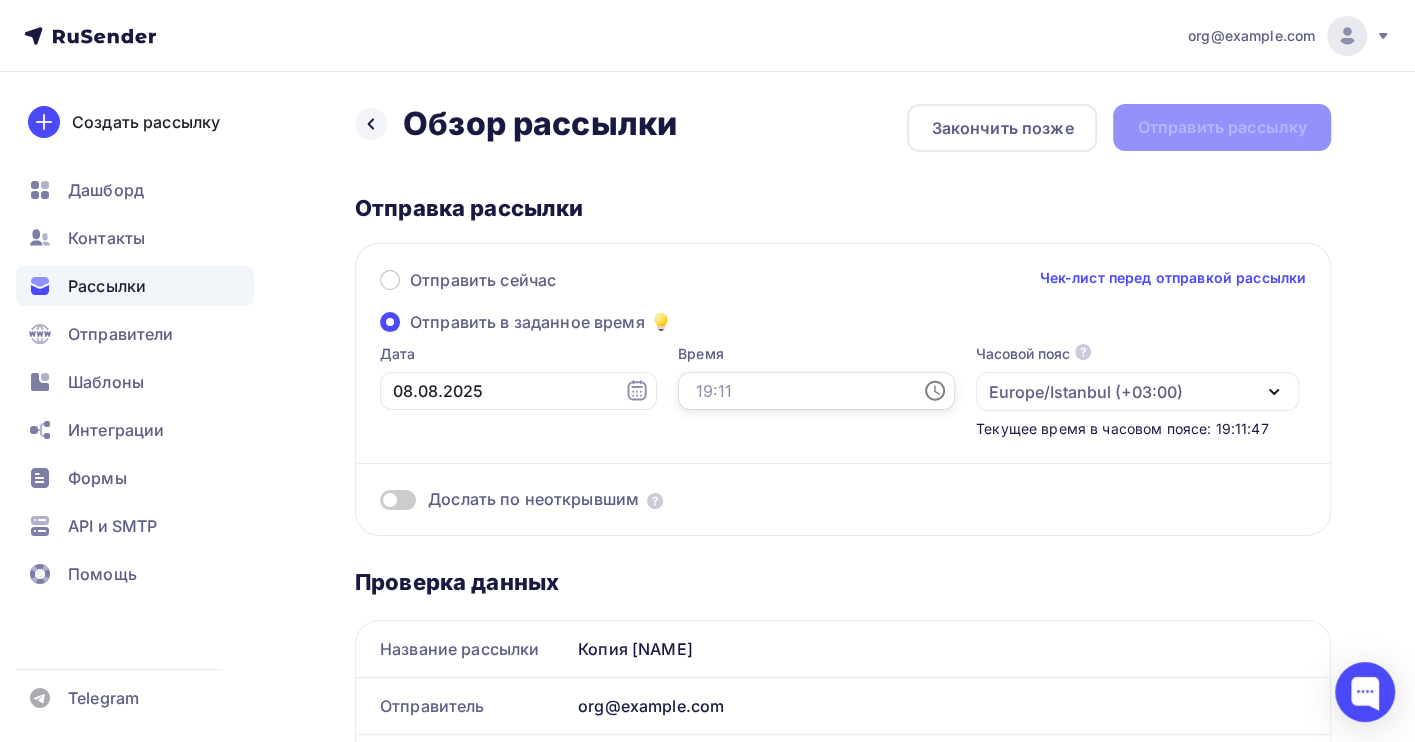 click at bounding box center (816, 391) 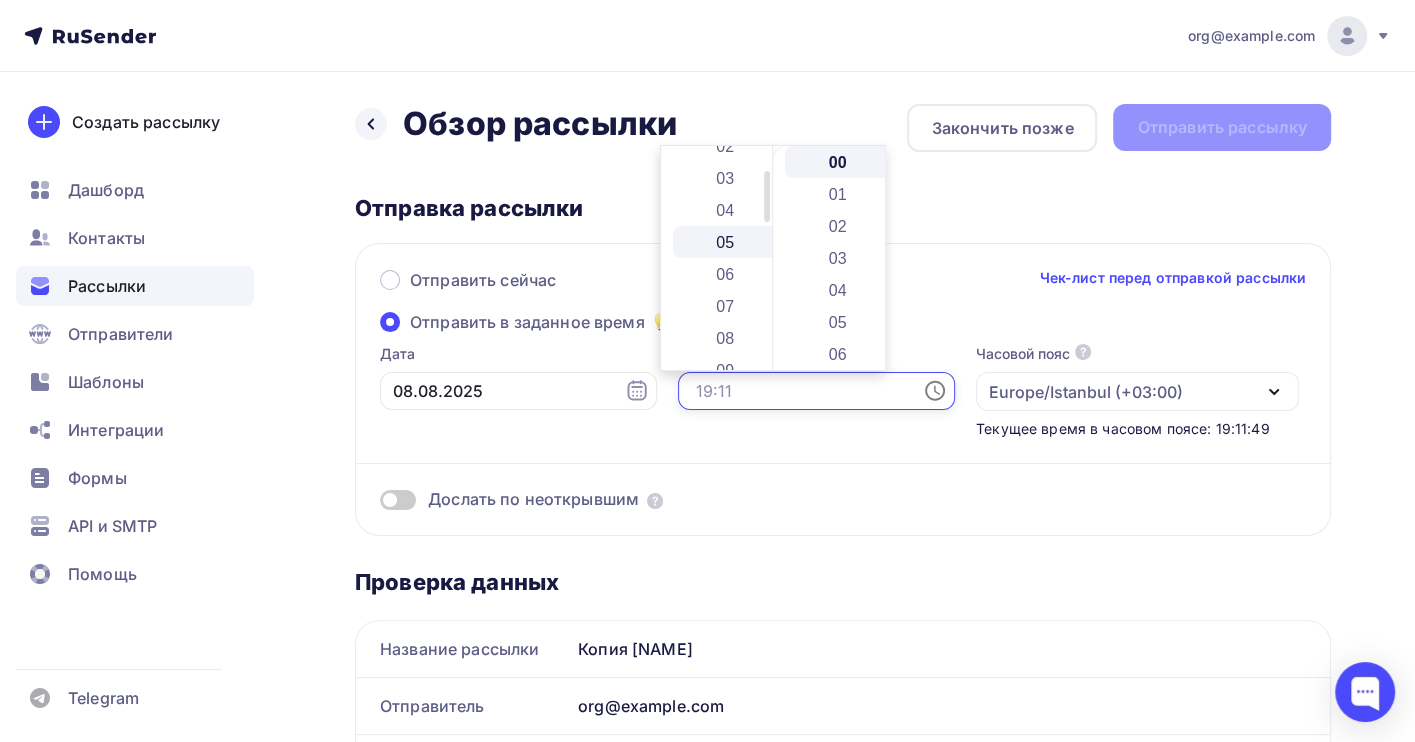 scroll, scrollTop: 133, scrollLeft: 0, axis: vertical 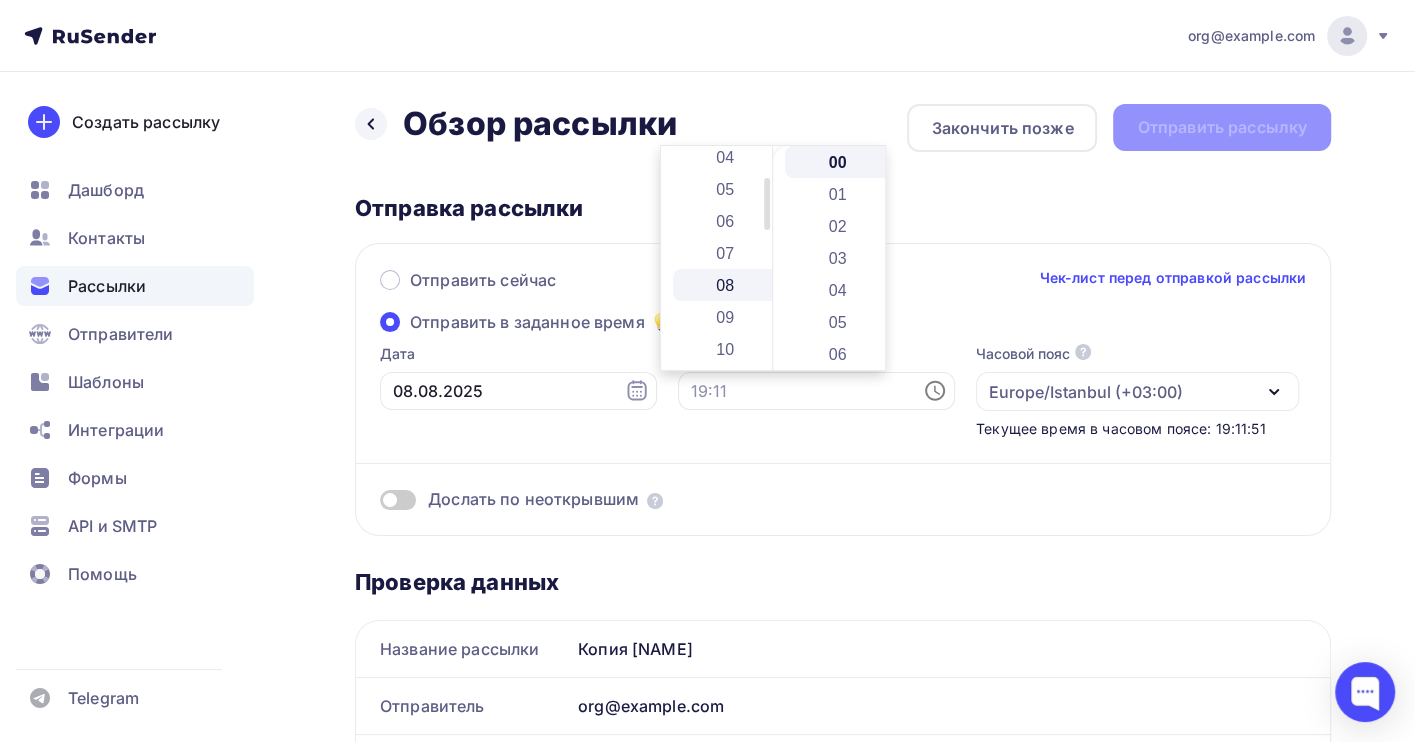 click on "08" at bounding box center (727, 285) 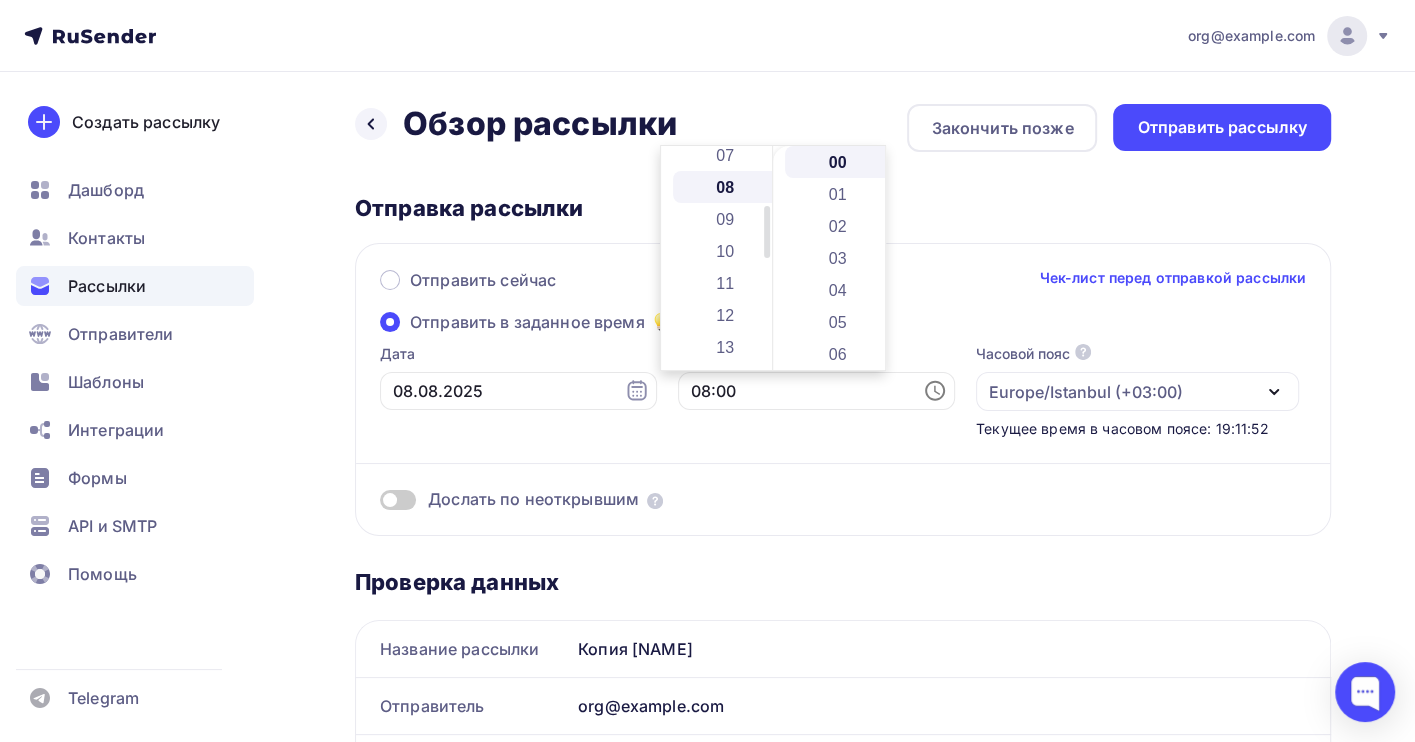 scroll, scrollTop: 256, scrollLeft: 0, axis: vertical 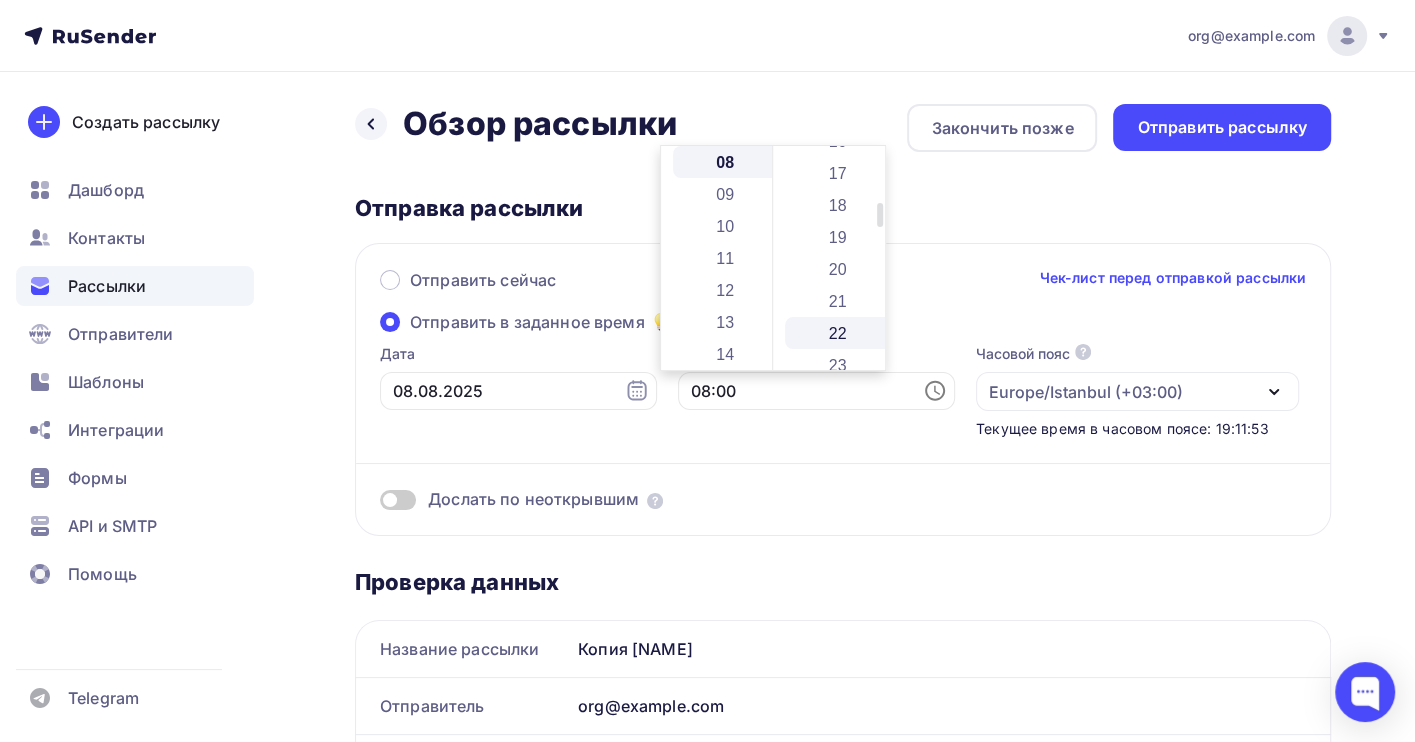 click on "22" at bounding box center [839, 333] 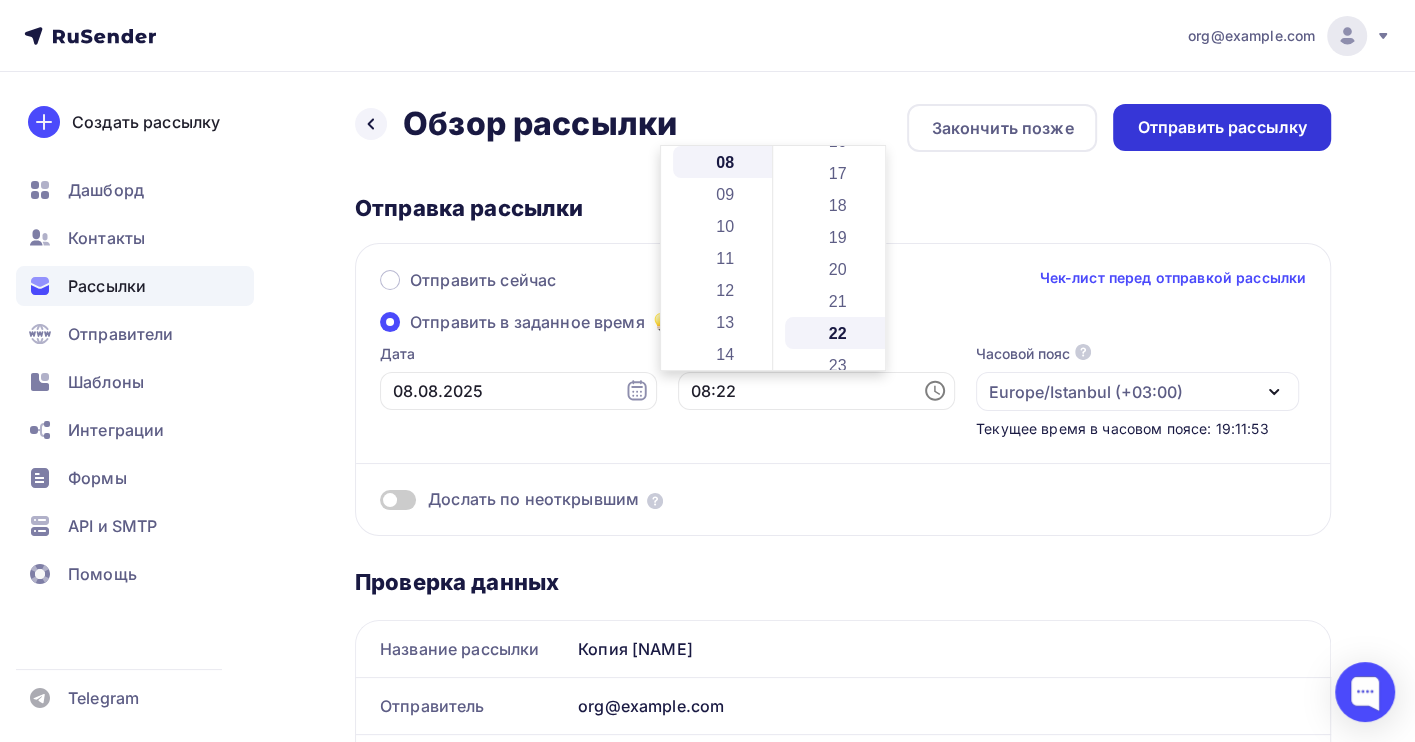 scroll, scrollTop: 703, scrollLeft: 0, axis: vertical 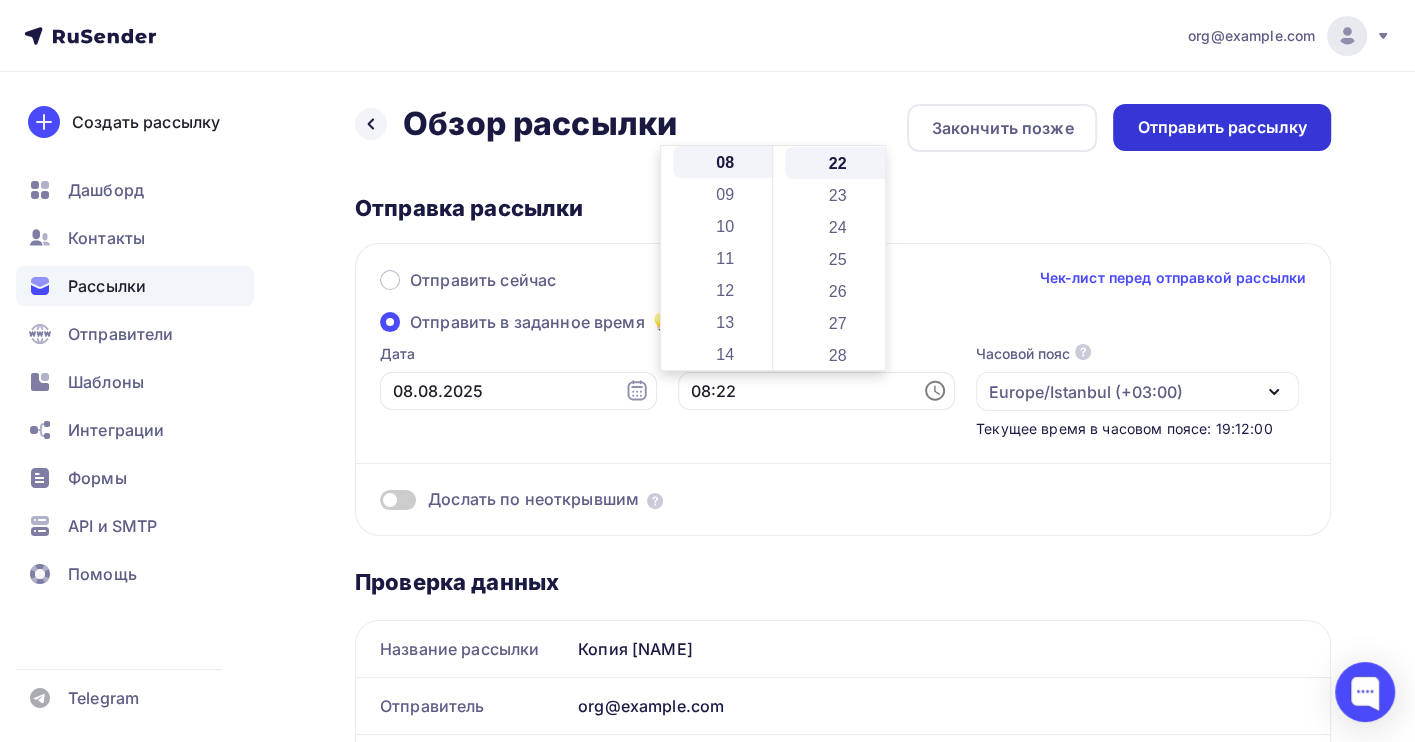 click on "Отправить рассылку" at bounding box center [1222, 127] 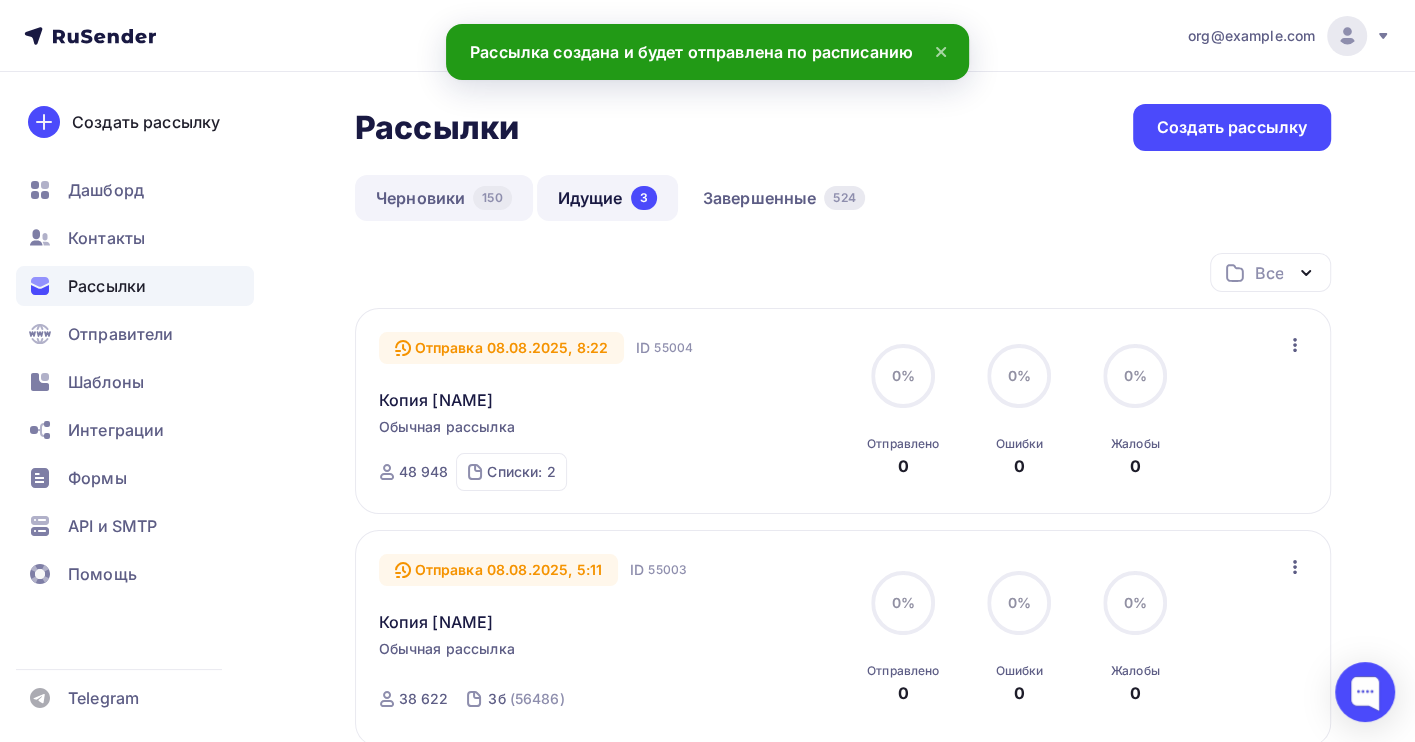 click on "Черновики
150" at bounding box center [444, 198] 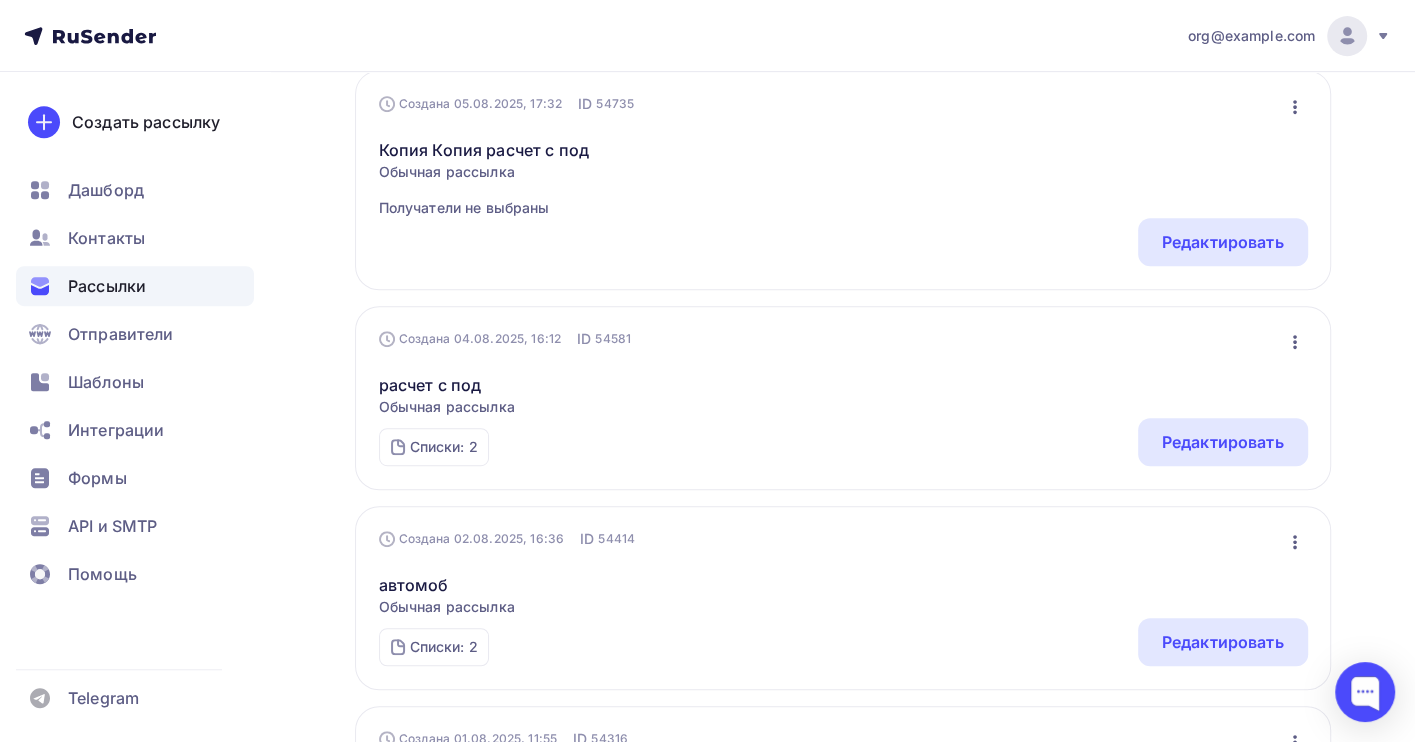 scroll, scrollTop: 933, scrollLeft: 0, axis: vertical 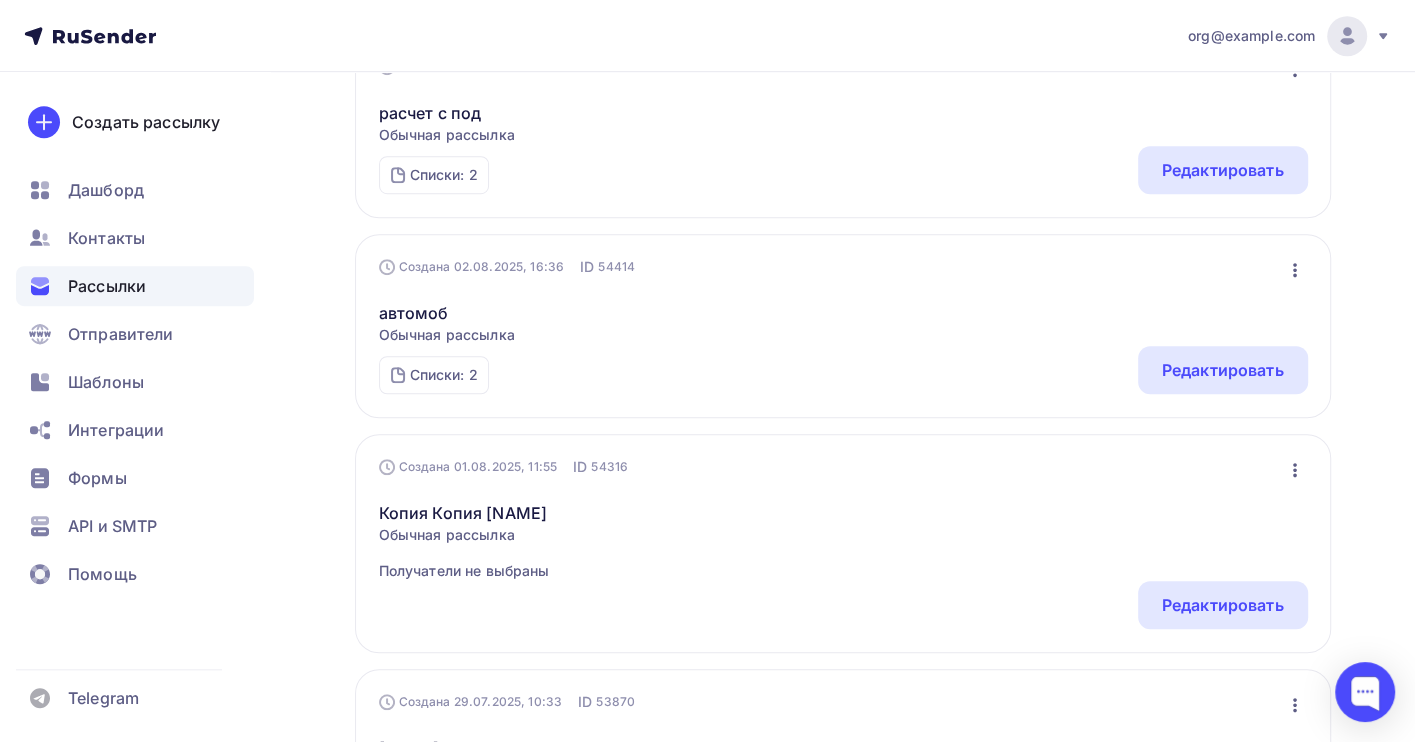 click 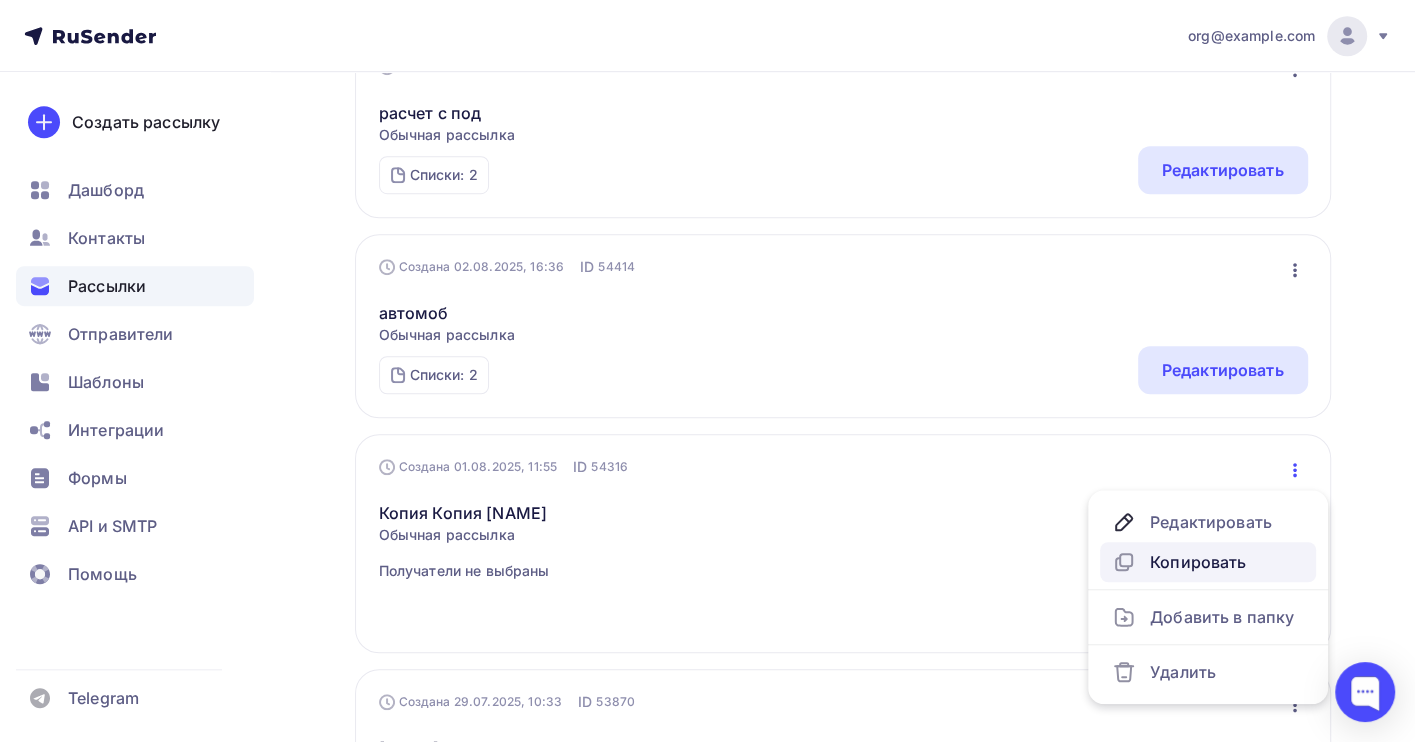 click on "Копировать" at bounding box center [1208, 562] 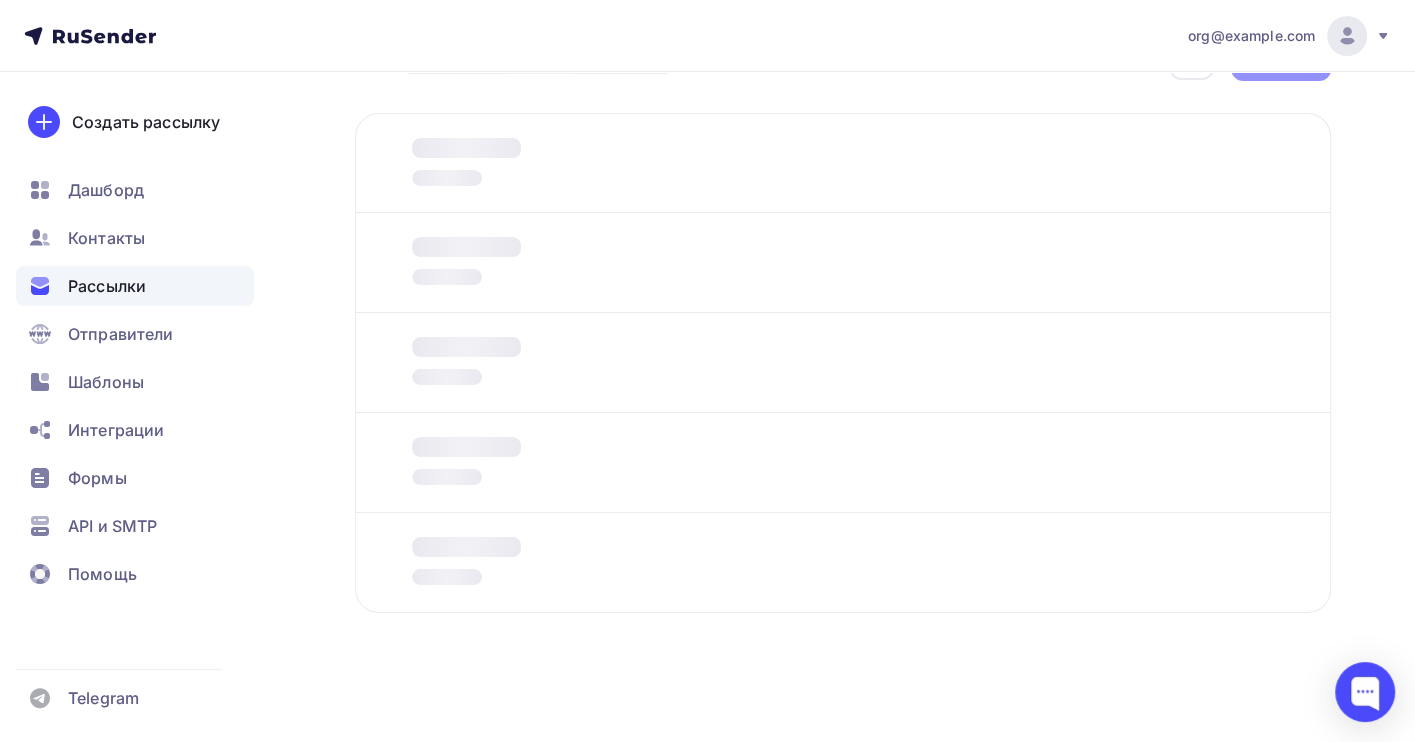 scroll, scrollTop: 0, scrollLeft: 0, axis: both 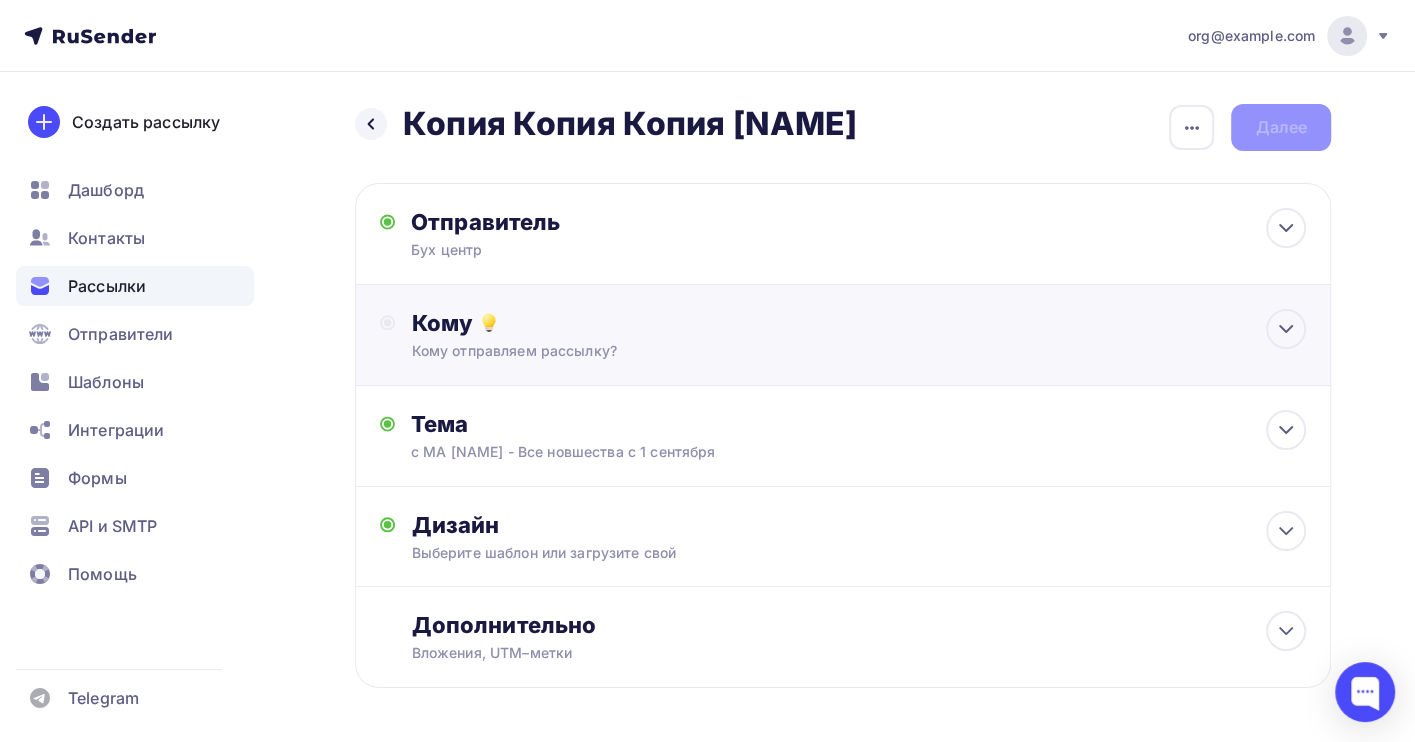 click on "Кому" at bounding box center [858, 323] 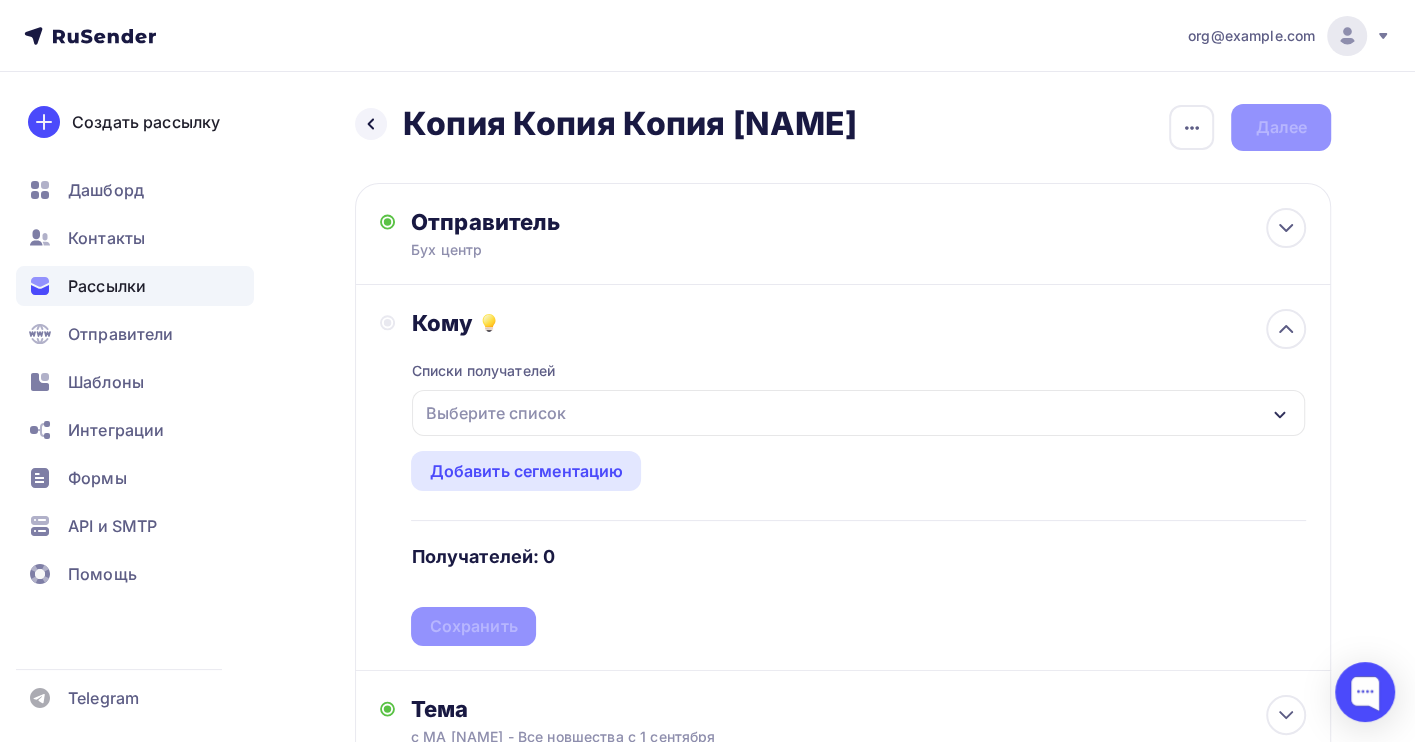 click on "Выберите список" at bounding box center (858, 413) 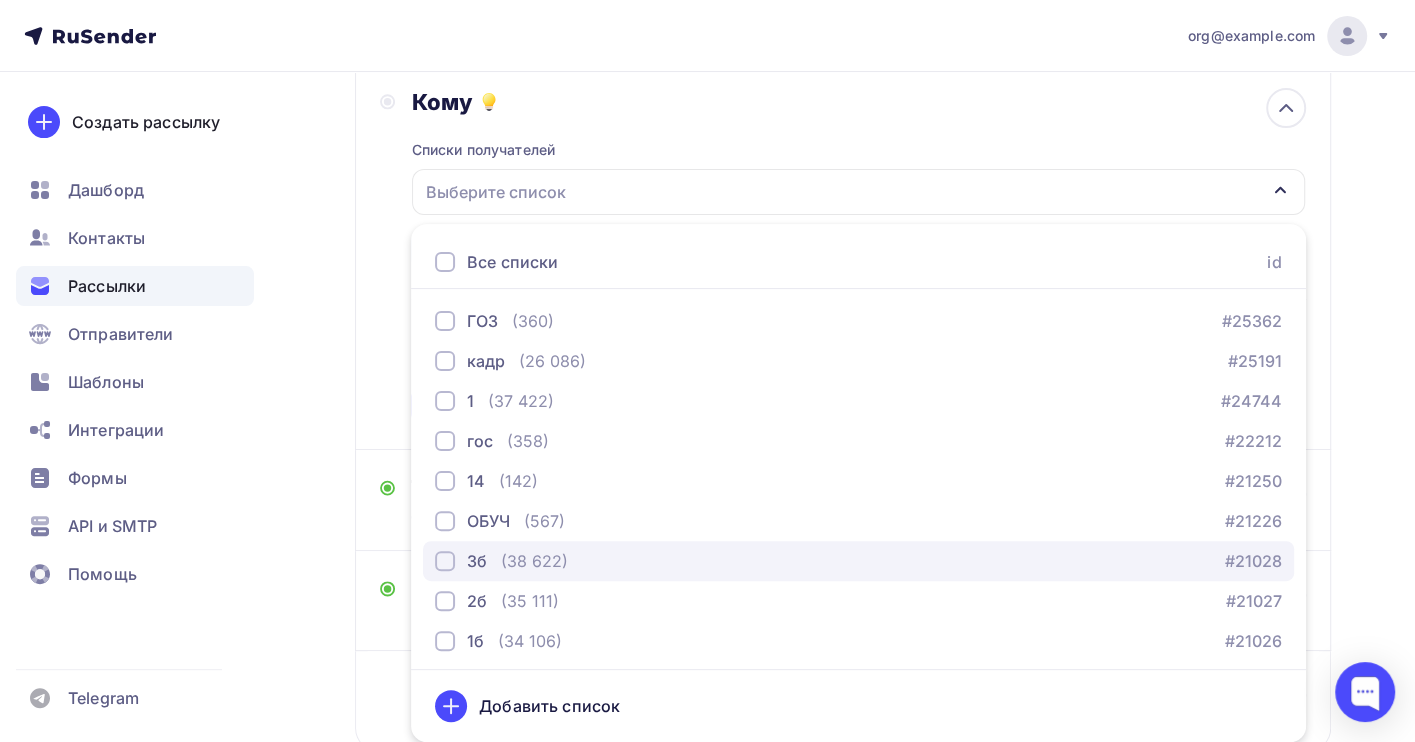 click on "3б
(38 622)
#21028" at bounding box center (858, 561) 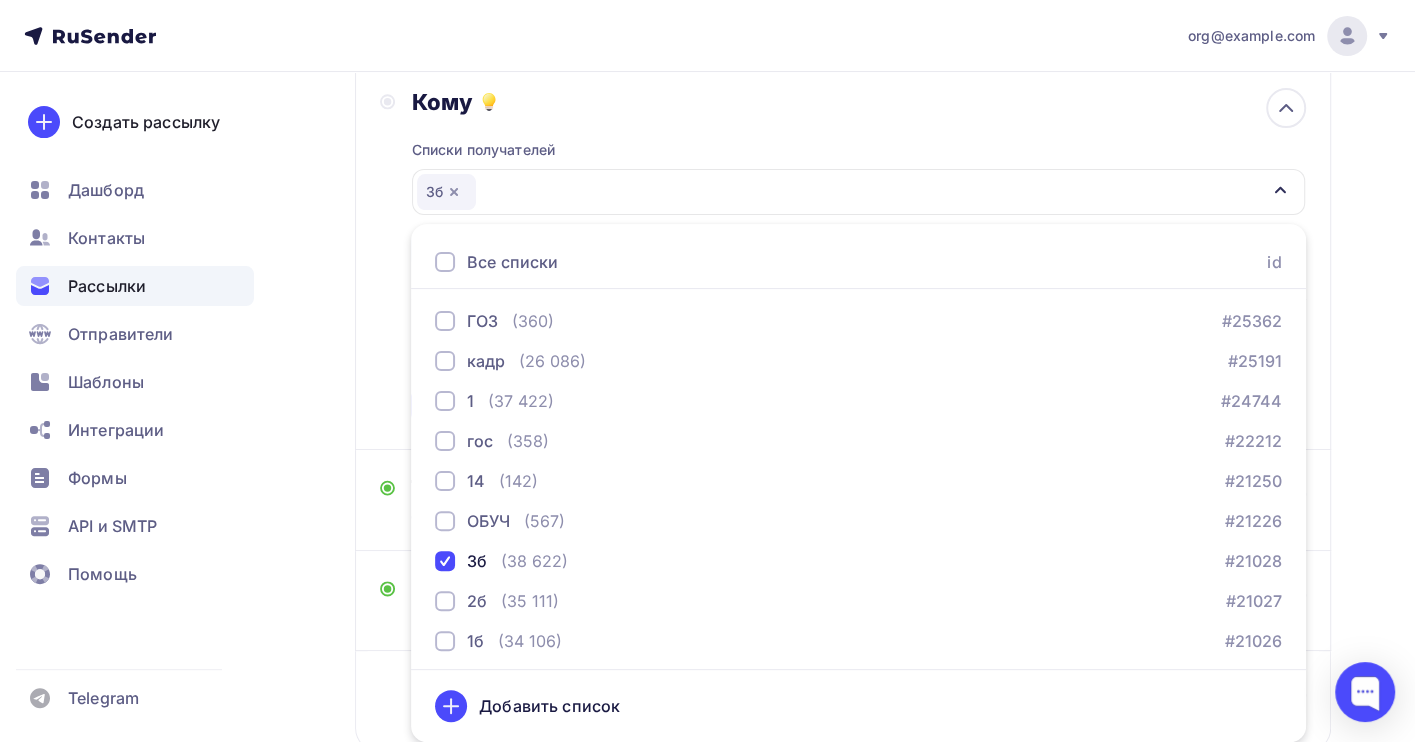 click on "Назад
Копия Копия Копия [NAME]
Копия Копия Копия [NAME]
Закончить позже
Переименовать рассылку
Удалить
Далее
Отправитель
Бух центр
Email  *
org@example.com
buh@example.com           org@example.com               Добавить отправителя
Рекомендуем  добавить почту на домене , чтобы рассылка не попала в «Спам»
Имя                 Сохранить
12:45
Кому" at bounding box center (707, 366) 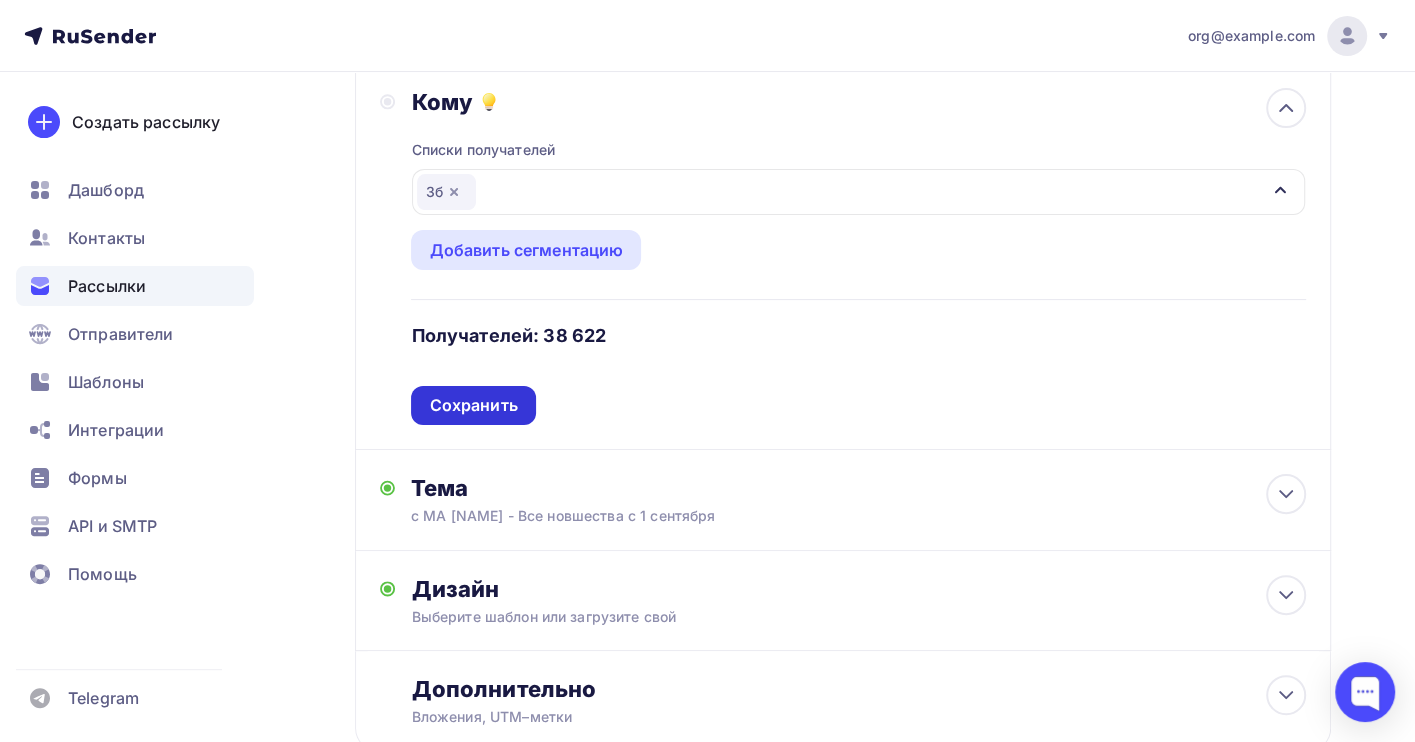 click on "Сохранить" at bounding box center [473, 405] 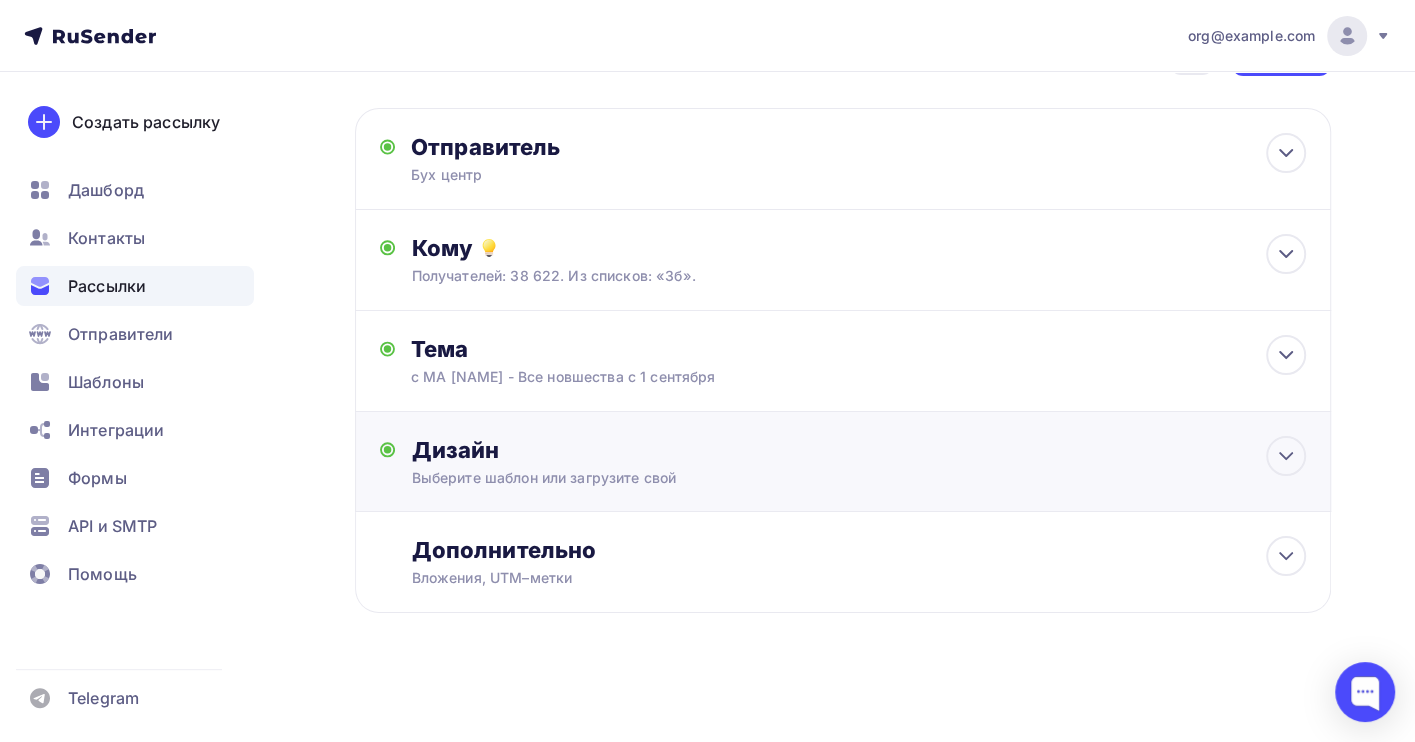 click on "Выберите шаблон или загрузите свой" at bounding box center (813, 478) 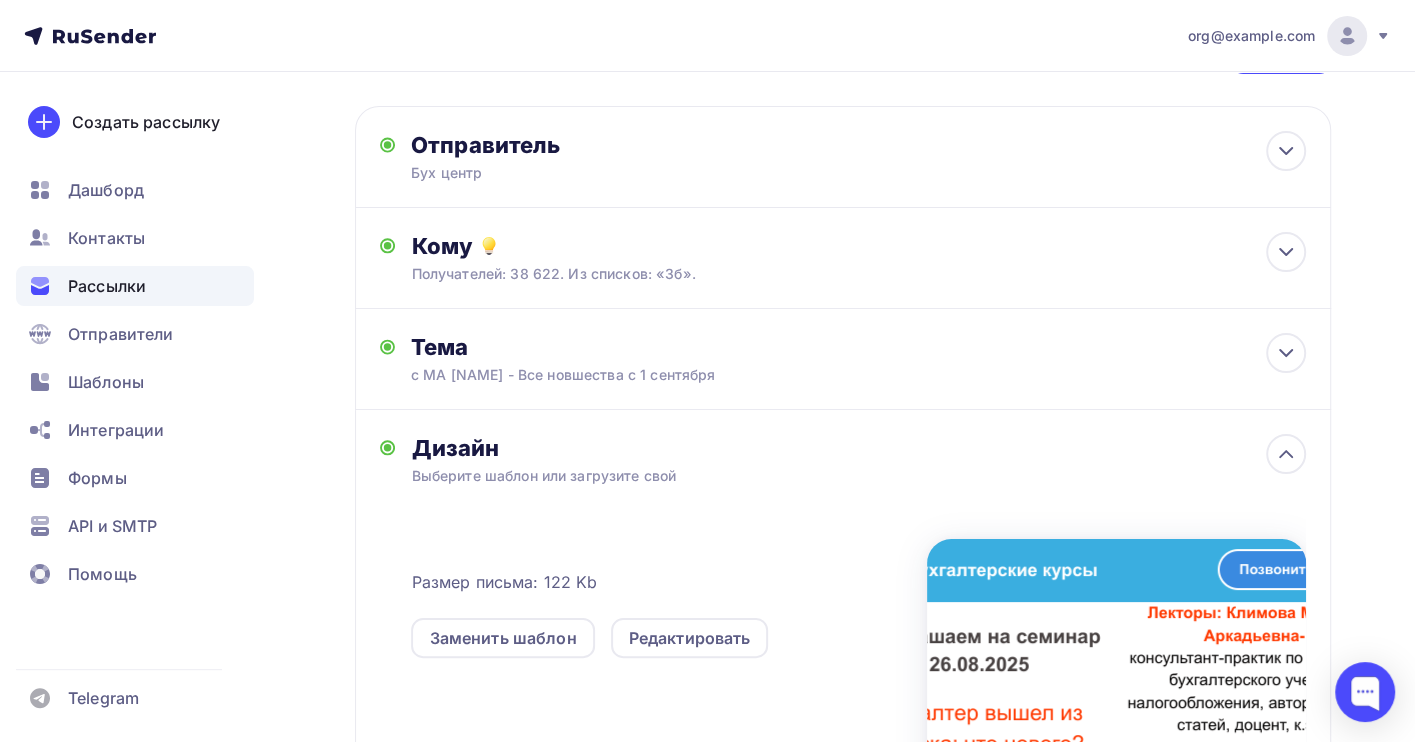 scroll, scrollTop: 221, scrollLeft: 0, axis: vertical 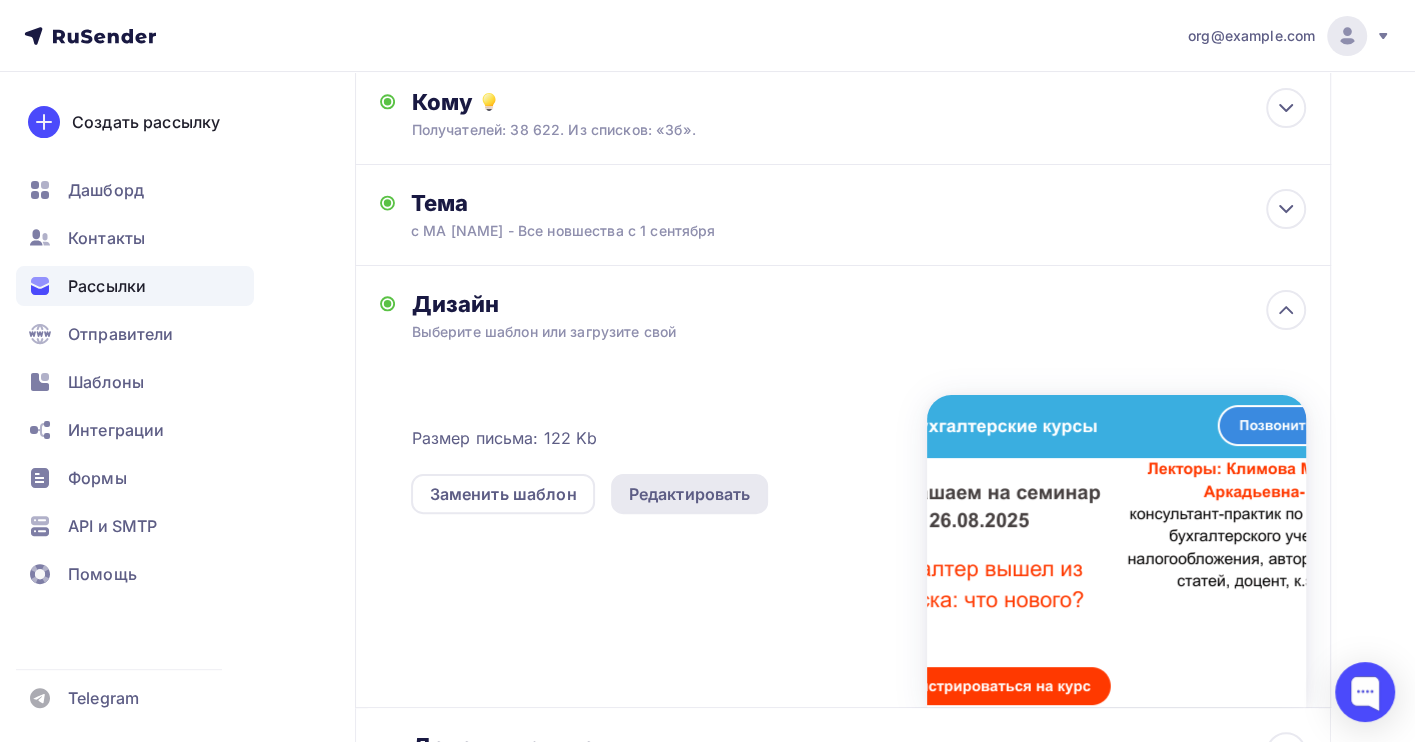 click on "Редактировать" at bounding box center (690, 494) 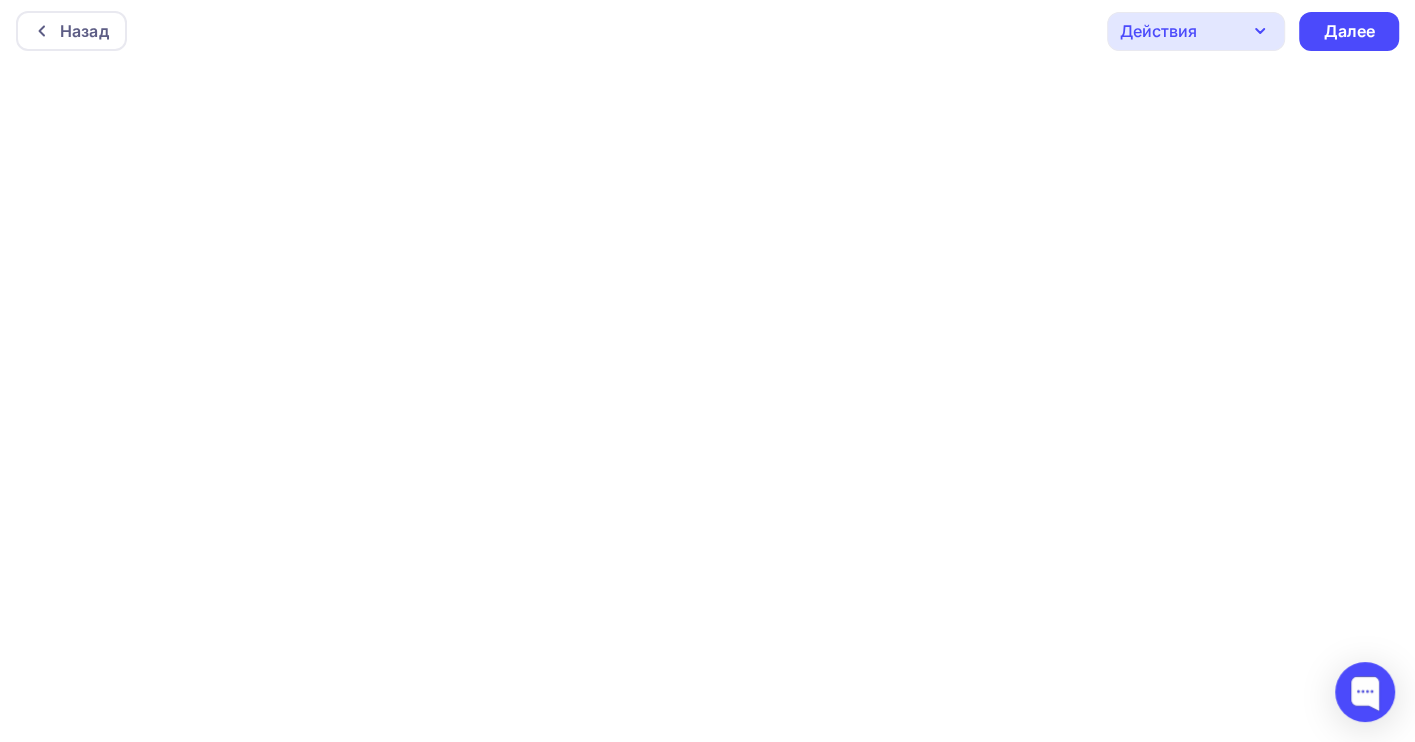 scroll, scrollTop: 0, scrollLeft: 0, axis: both 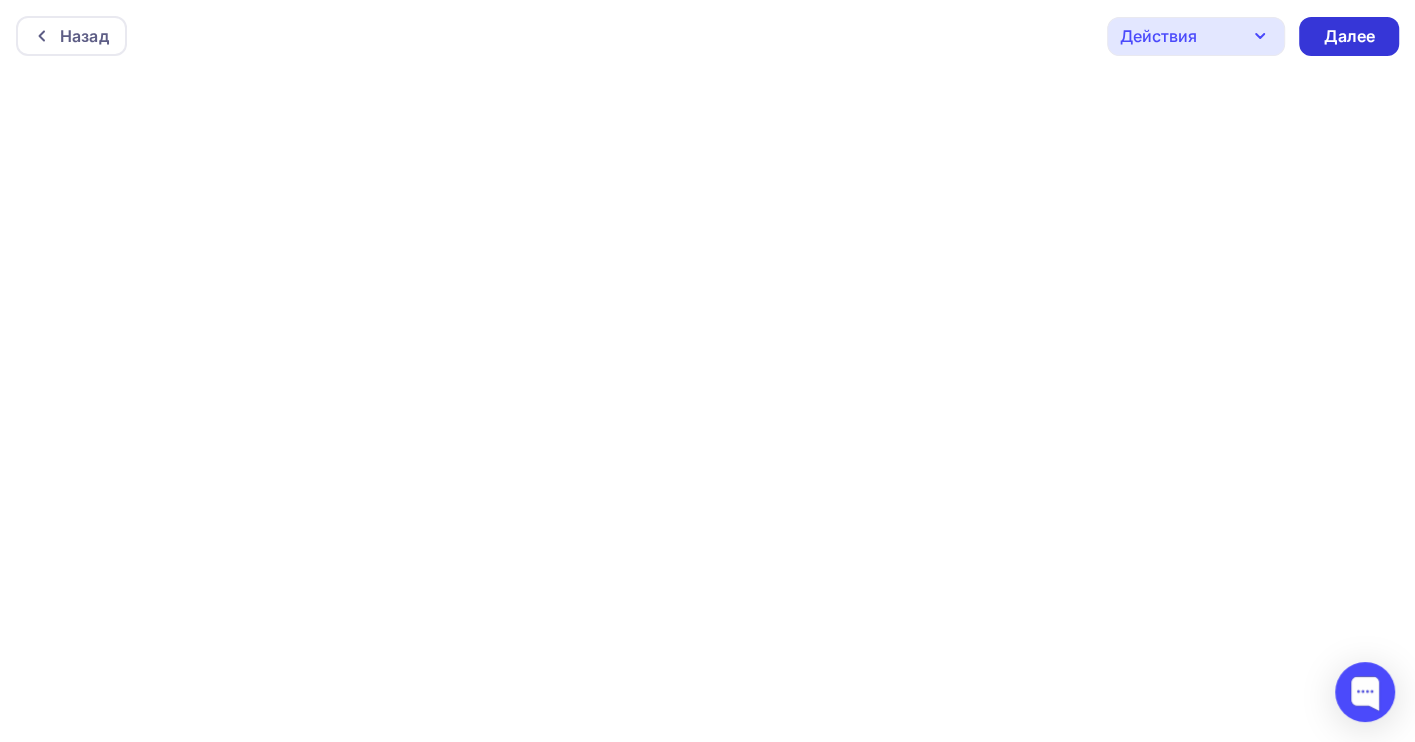 click on "Далее" at bounding box center [1349, 36] 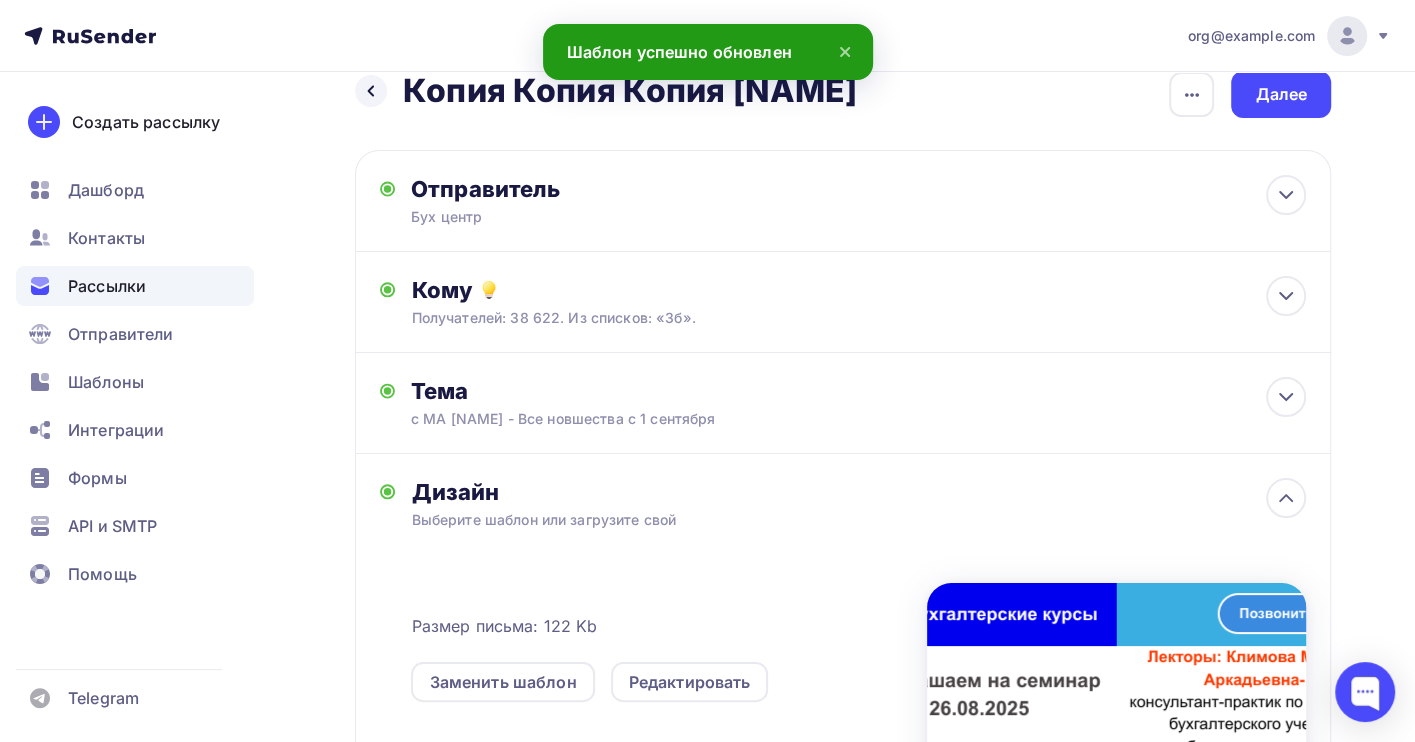 scroll, scrollTop: 0, scrollLeft: 0, axis: both 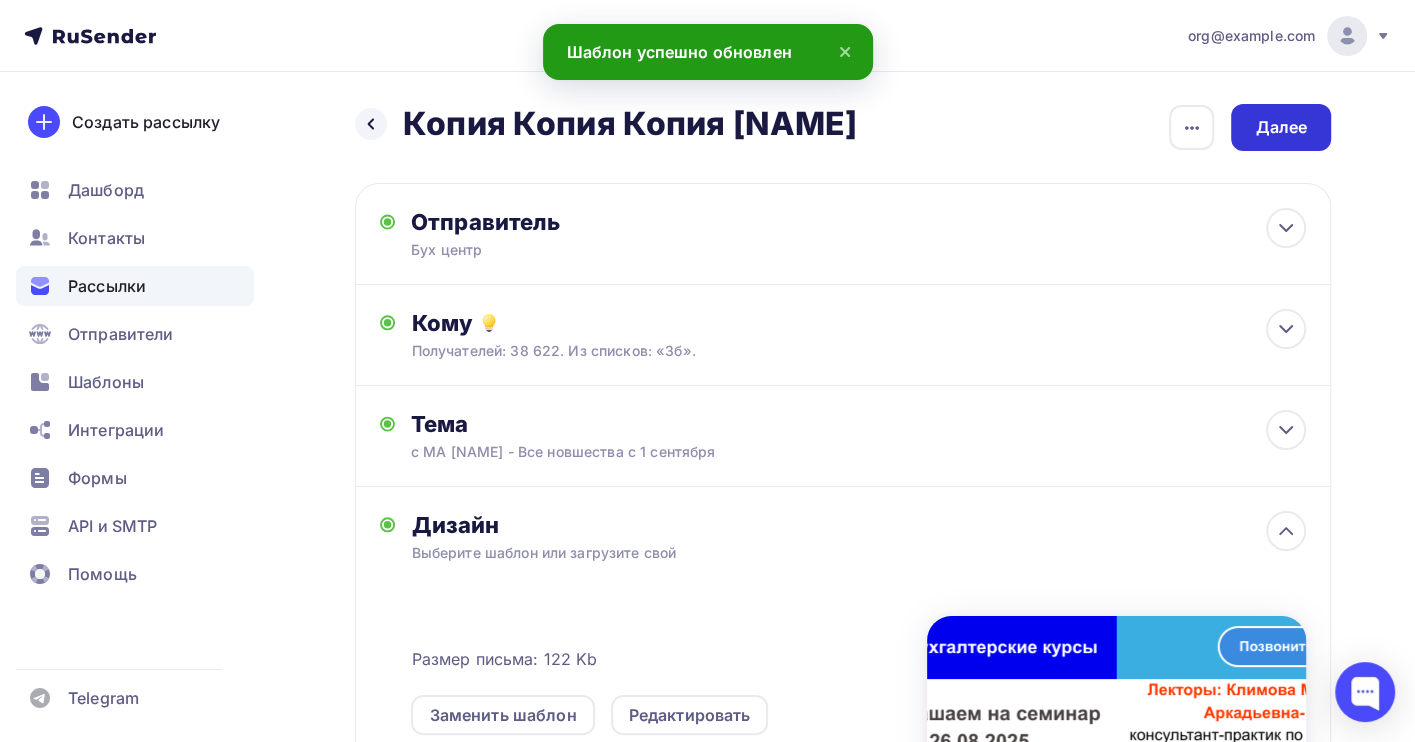 click on "Далее" at bounding box center (1281, 127) 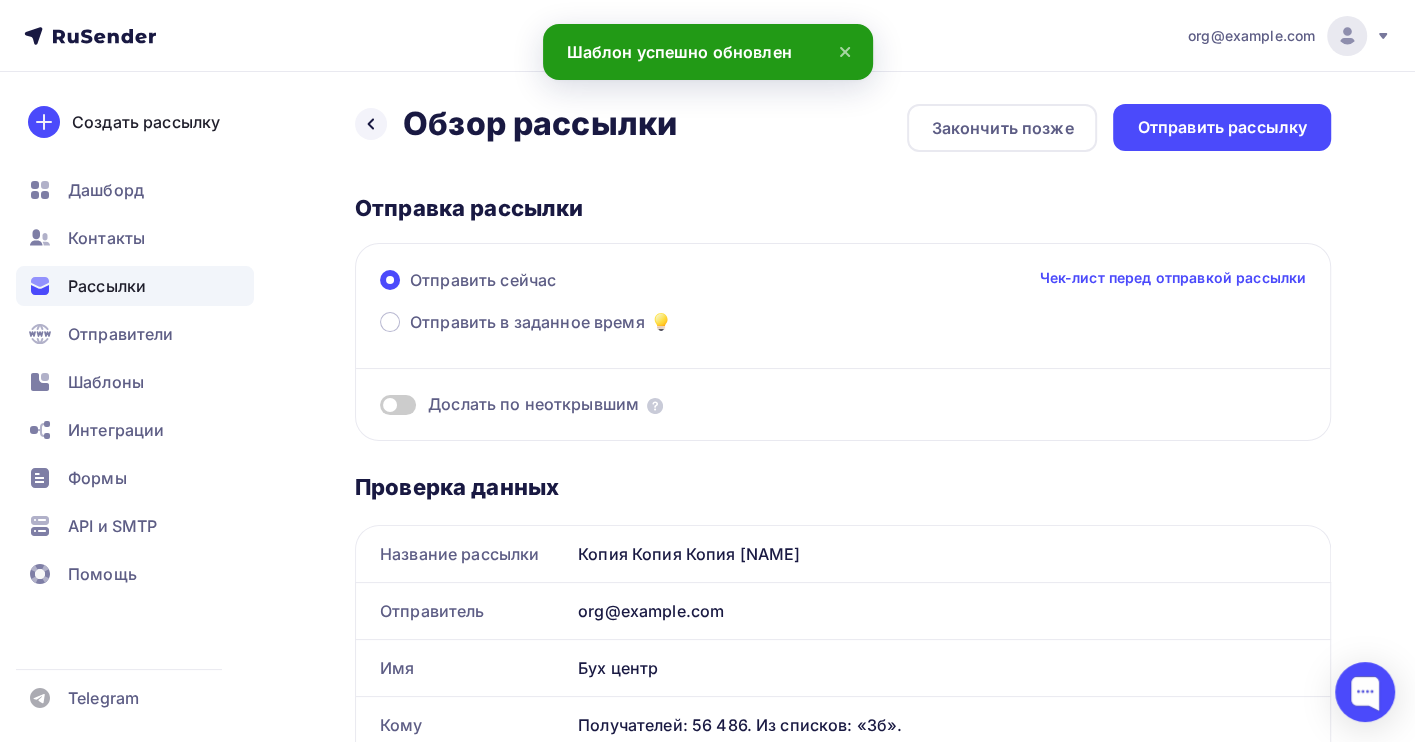 scroll, scrollTop: 0, scrollLeft: 0, axis: both 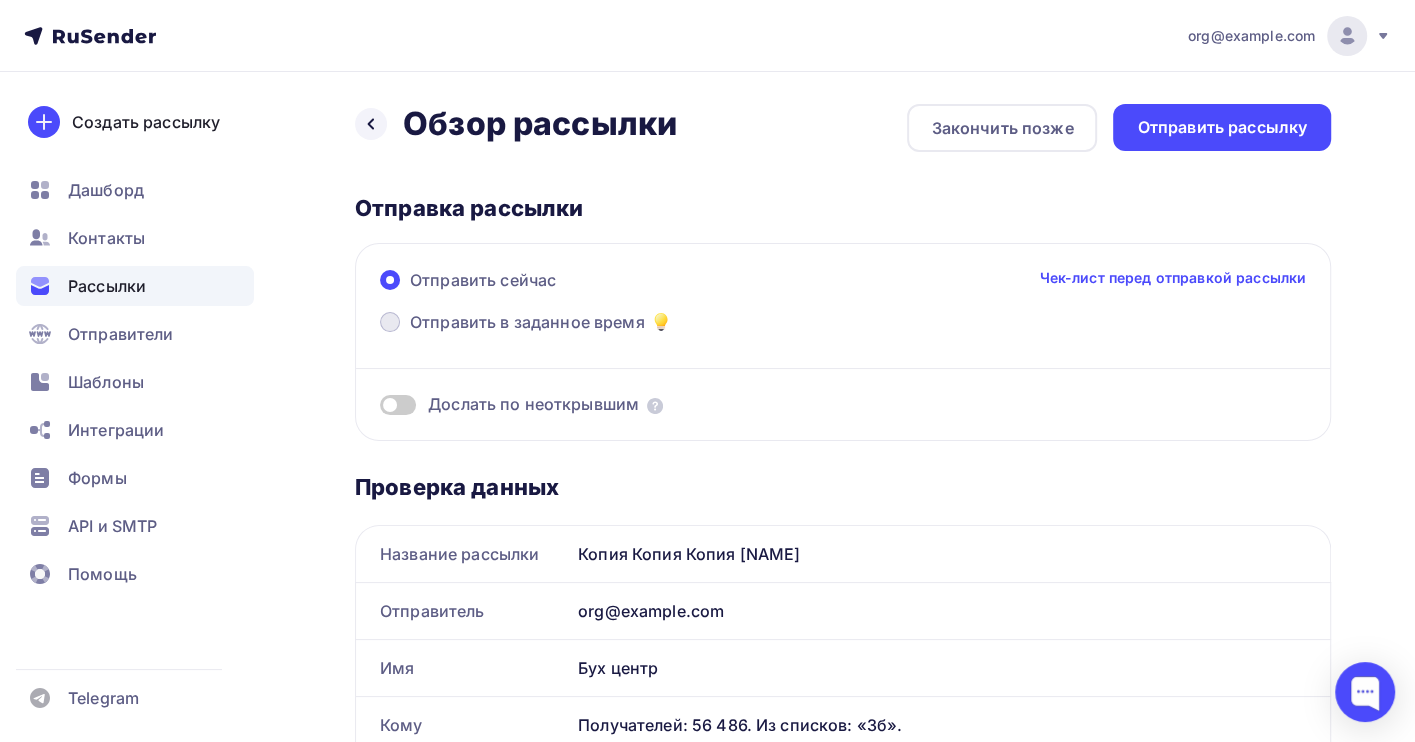 click on "Отправить в заданное время" at bounding box center (527, 322) 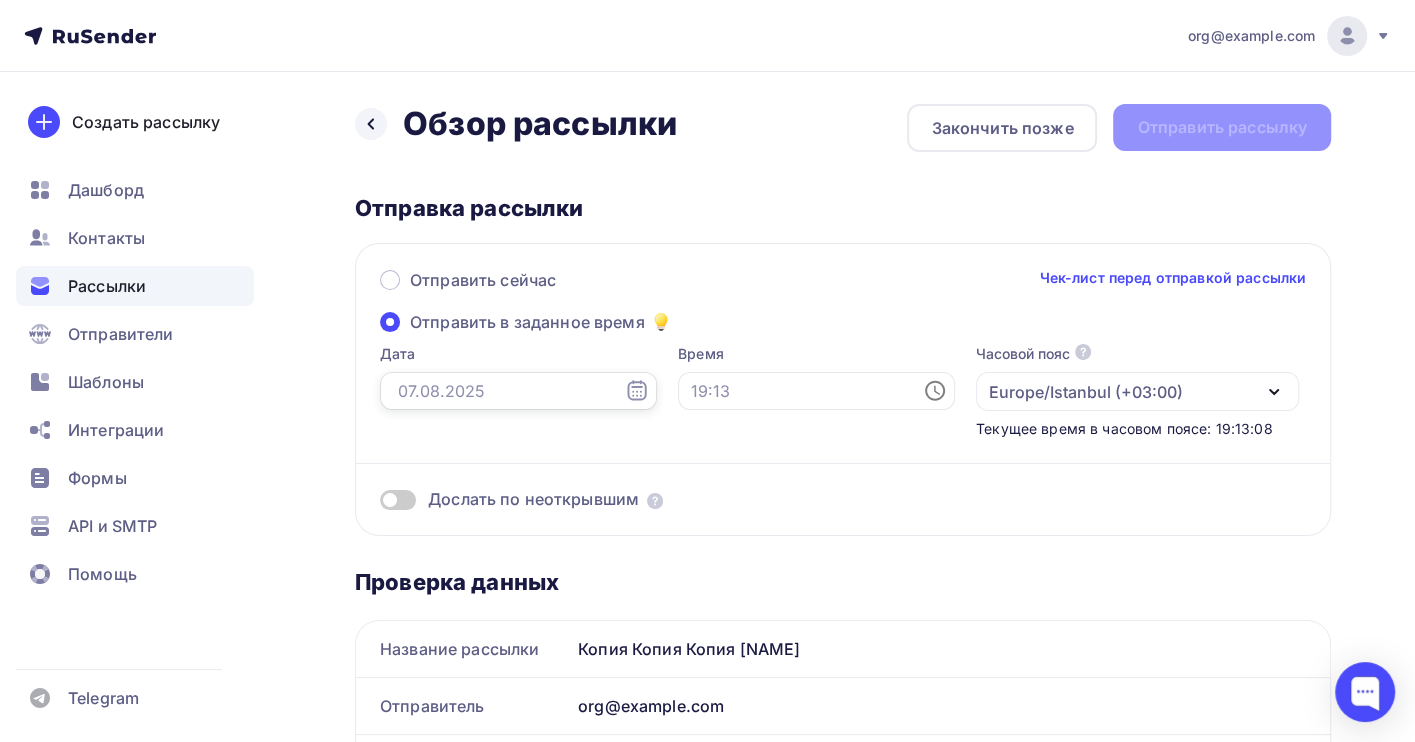 click at bounding box center (518, 391) 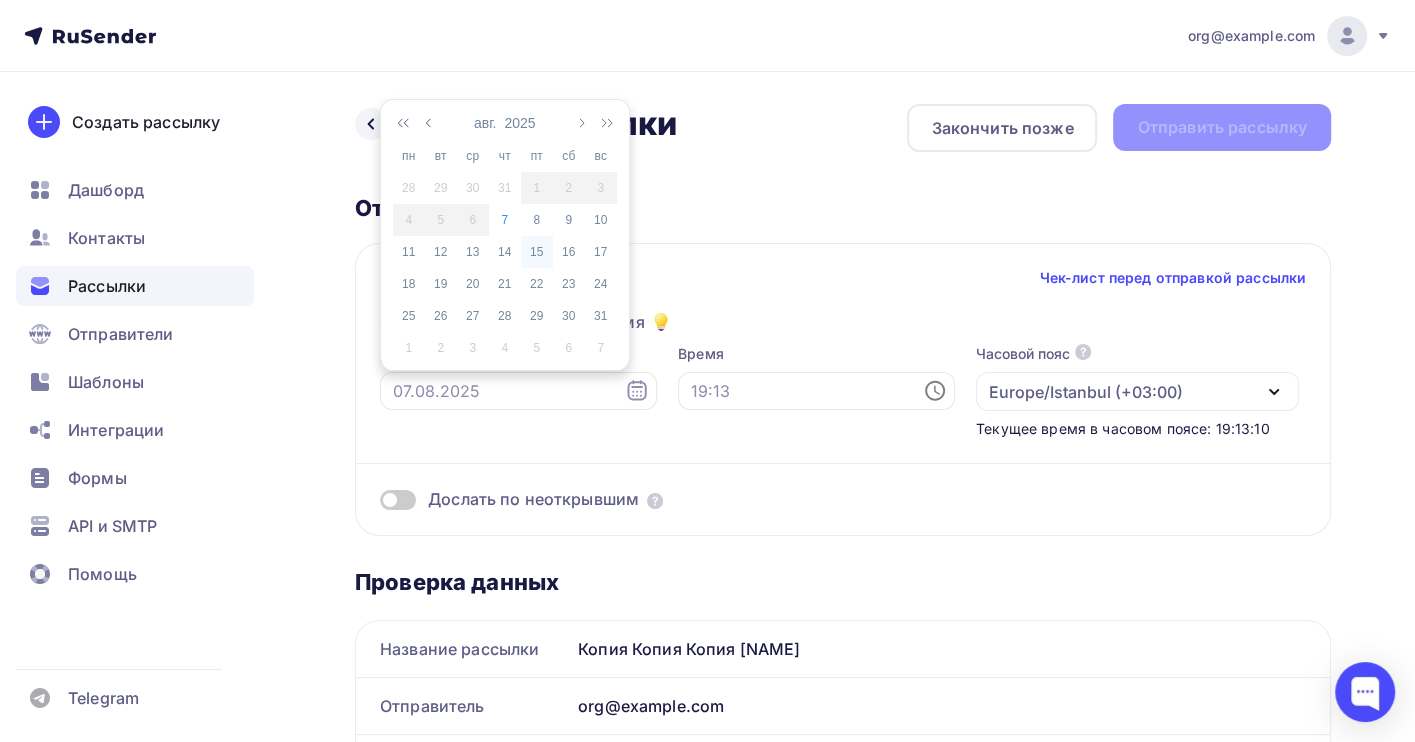 click on "8" at bounding box center [537, 220] 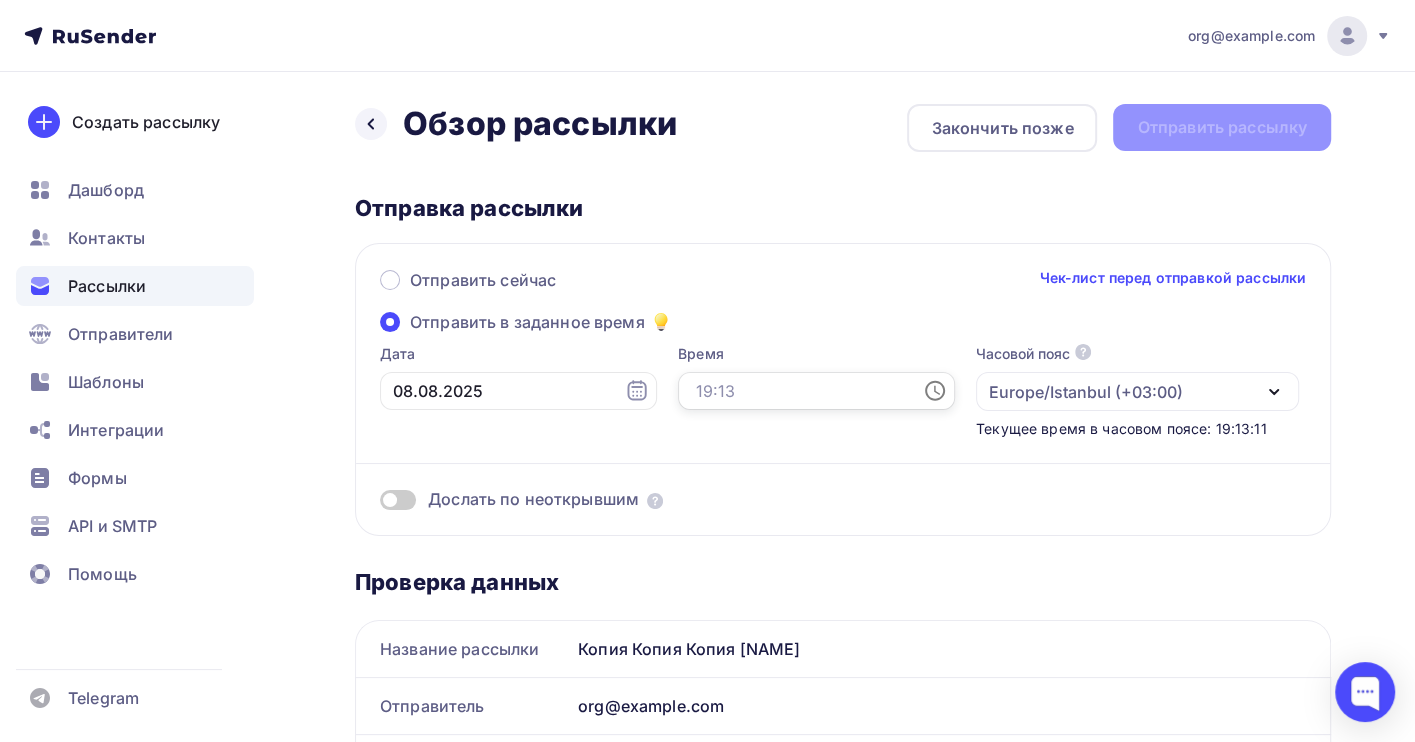 click at bounding box center (816, 391) 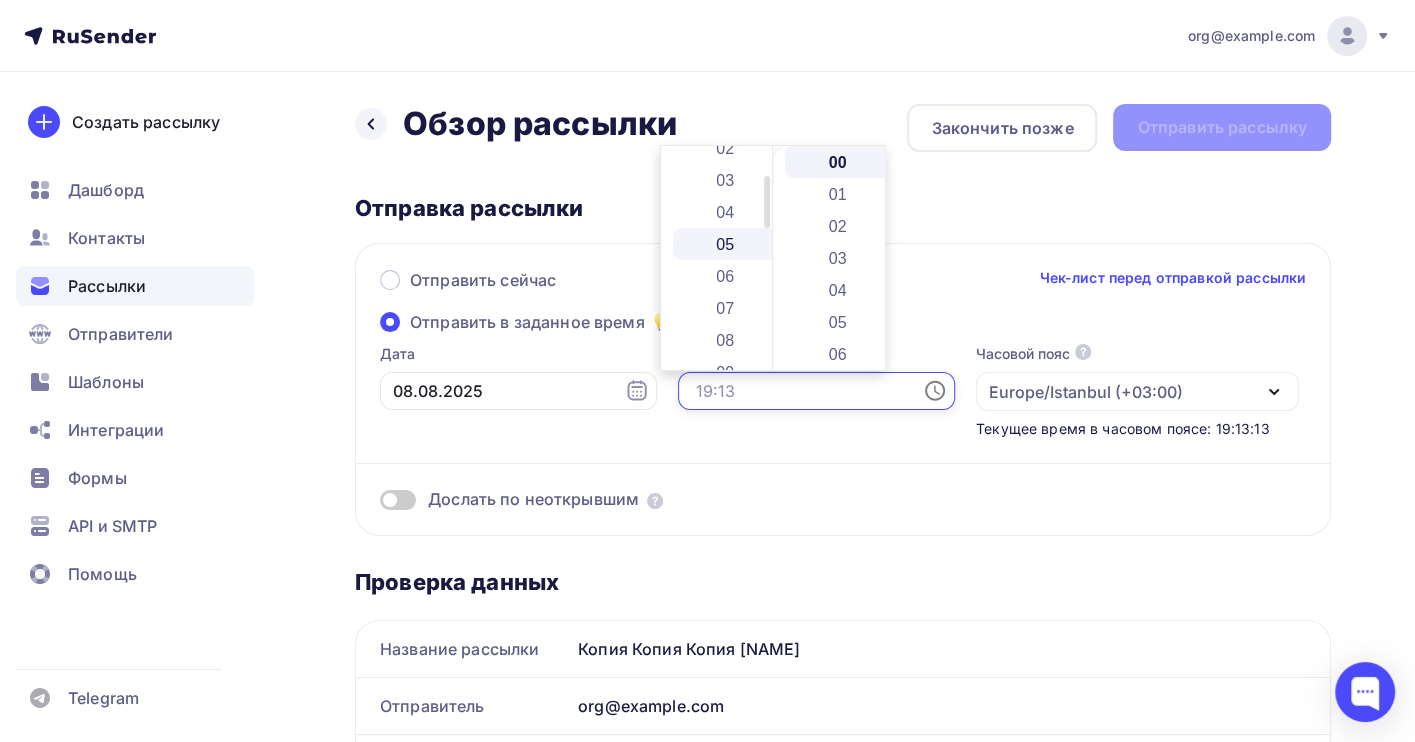 scroll, scrollTop: 133, scrollLeft: 0, axis: vertical 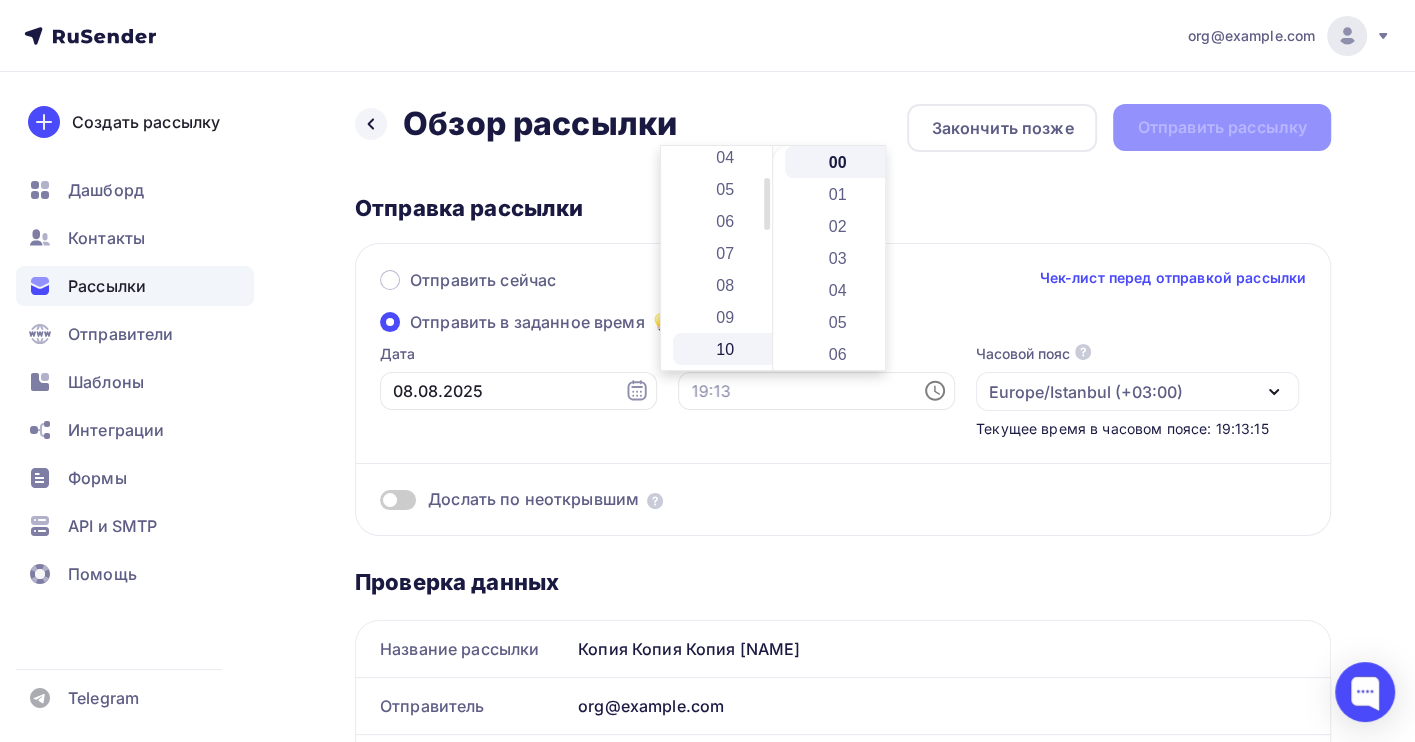 click on "10" at bounding box center (727, 349) 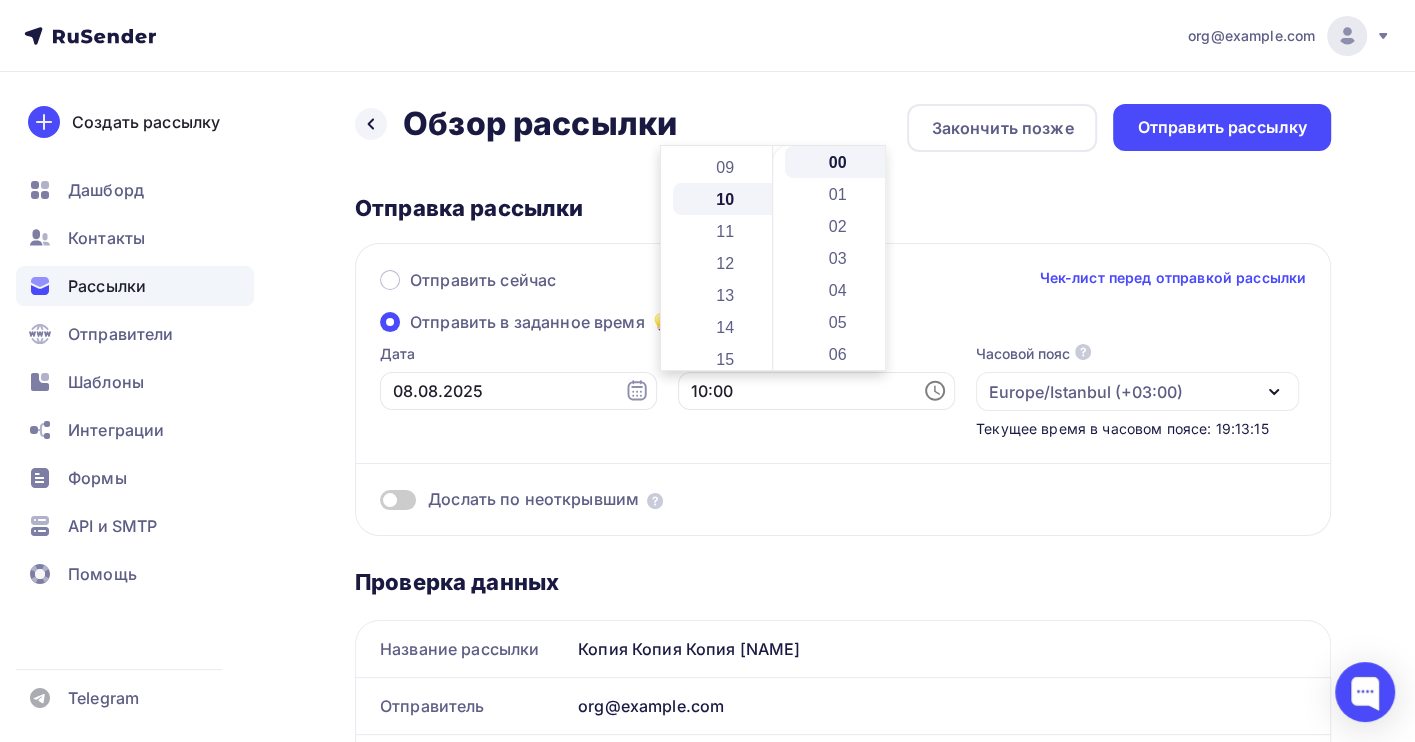 scroll, scrollTop: 319, scrollLeft: 0, axis: vertical 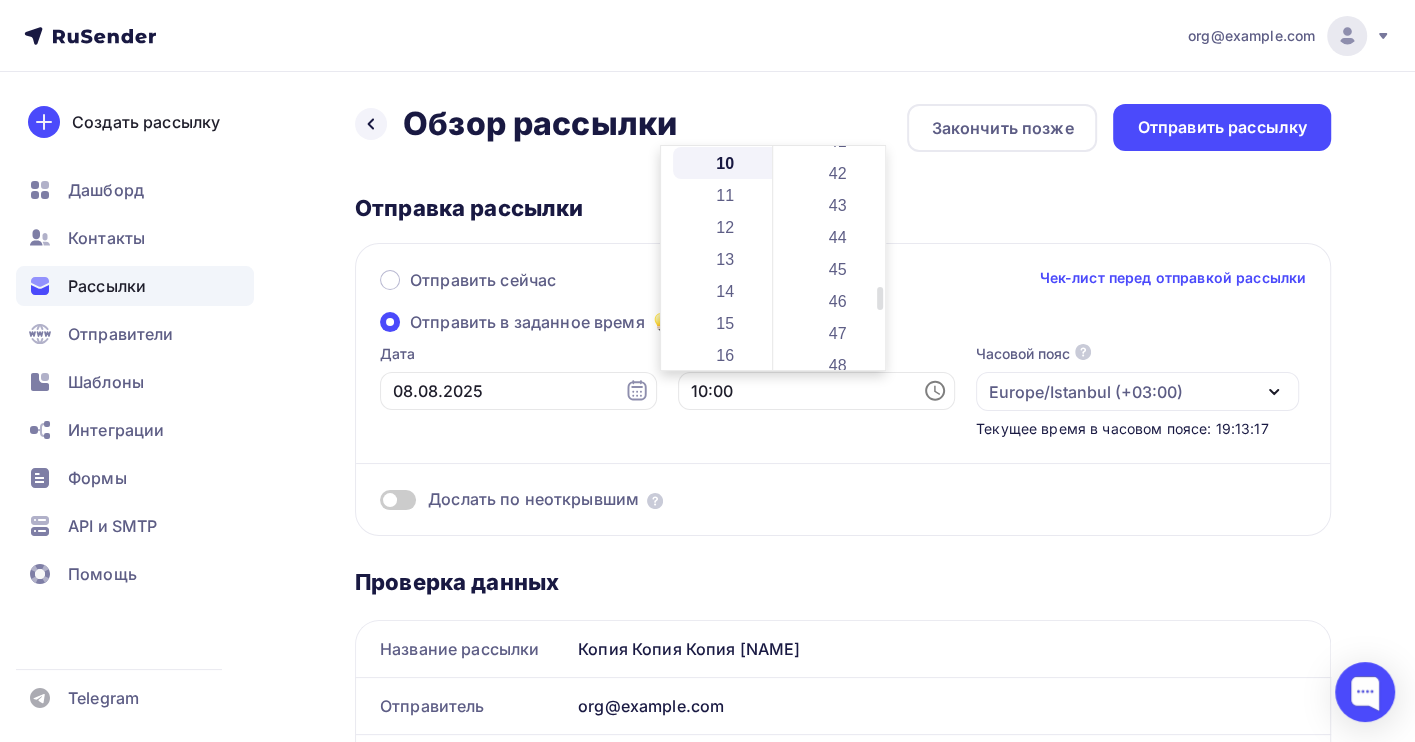 click on "47" at bounding box center (839, 333) 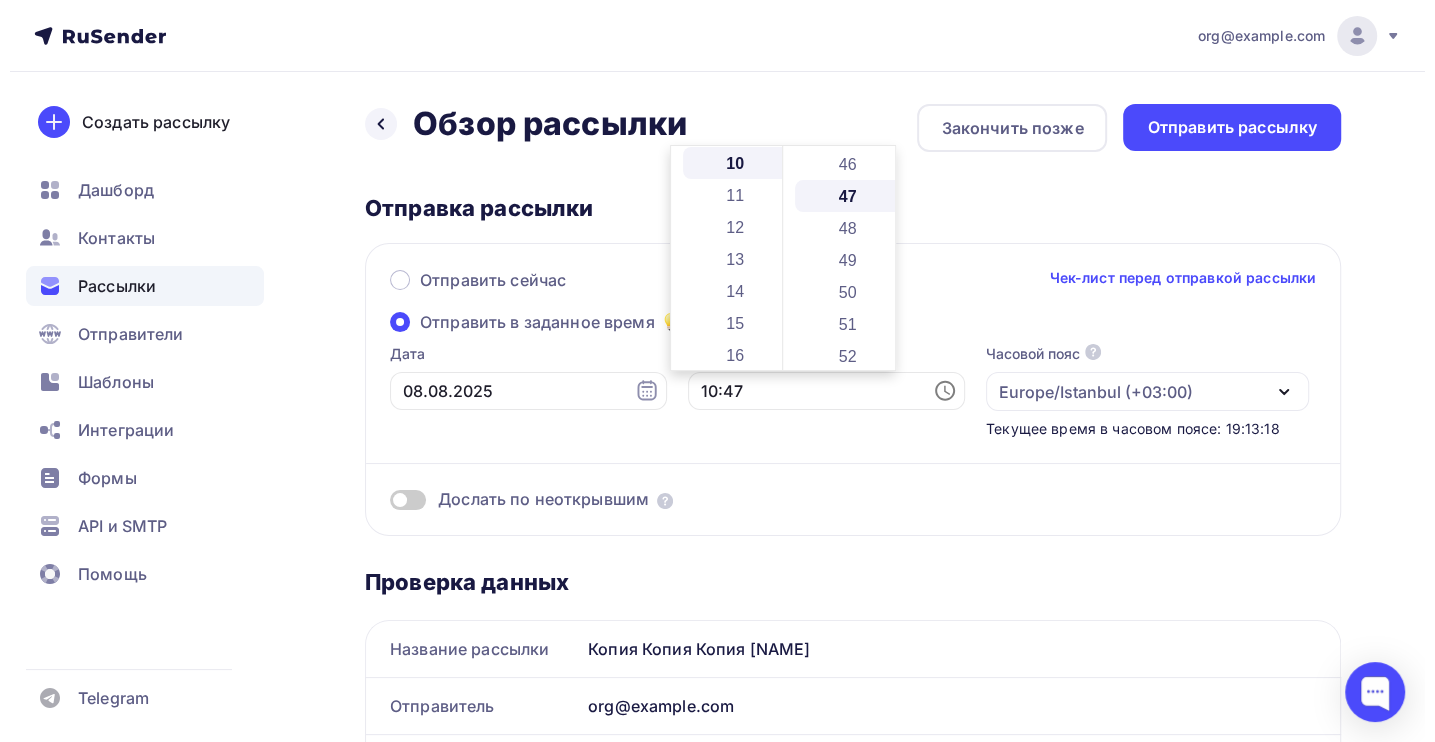 scroll, scrollTop: 1503, scrollLeft: 0, axis: vertical 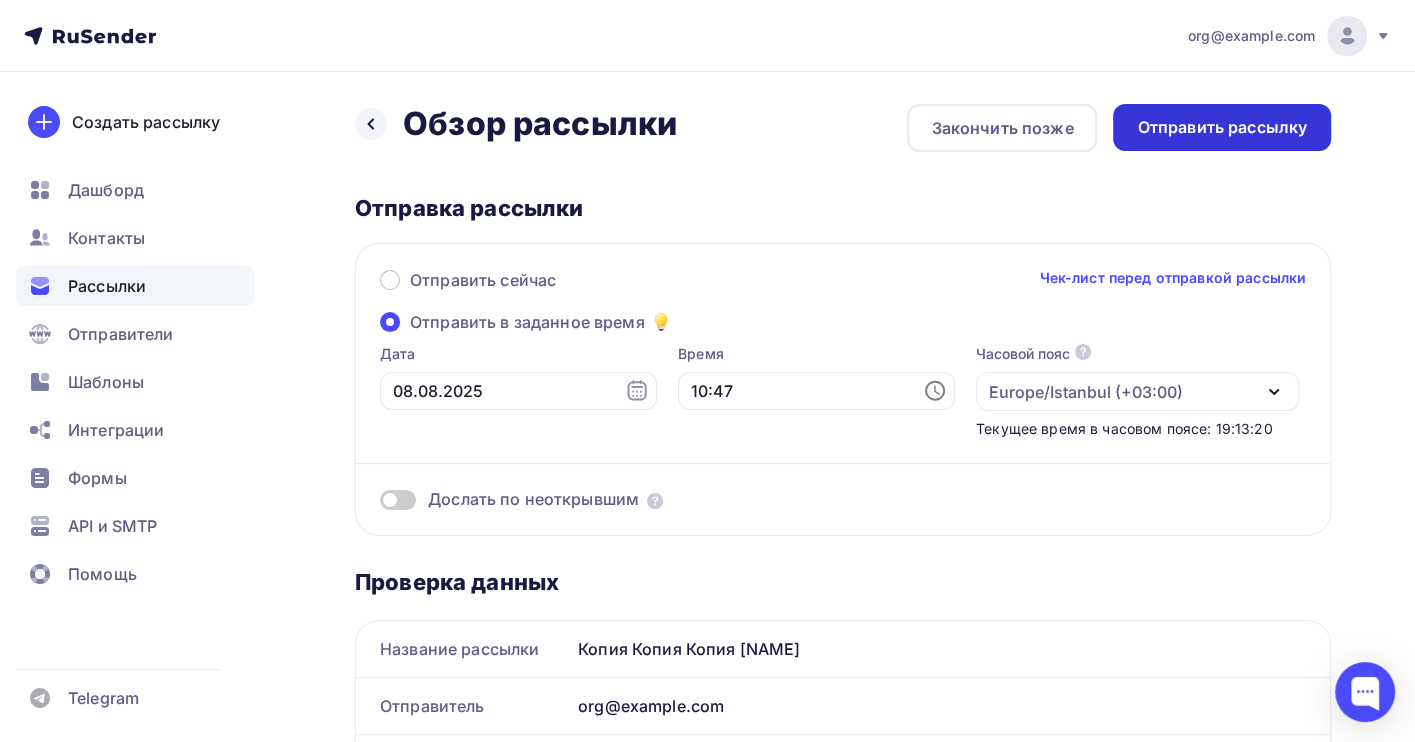 click on "Отправить рассылку" at bounding box center [1222, 127] 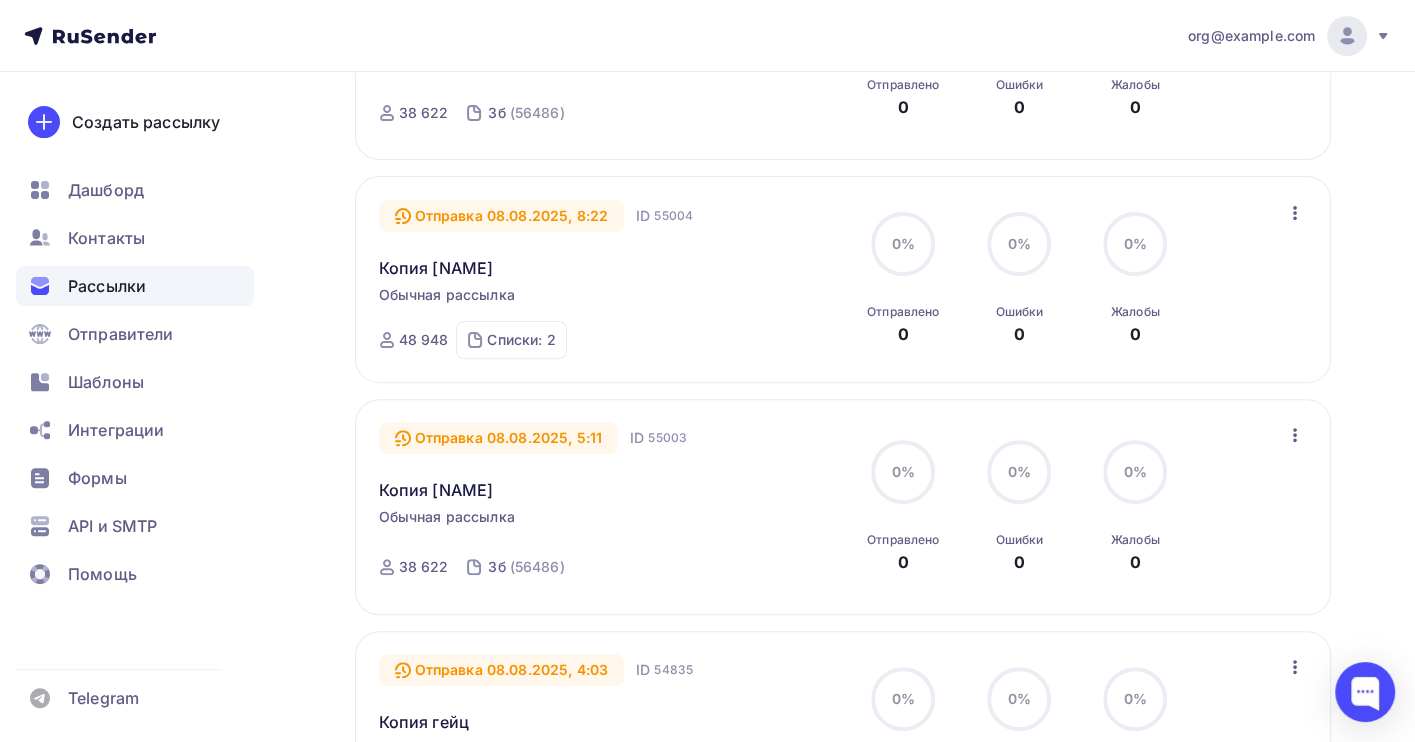 scroll, scrollTop: 85, scrollLeft: 0, axis: vertical 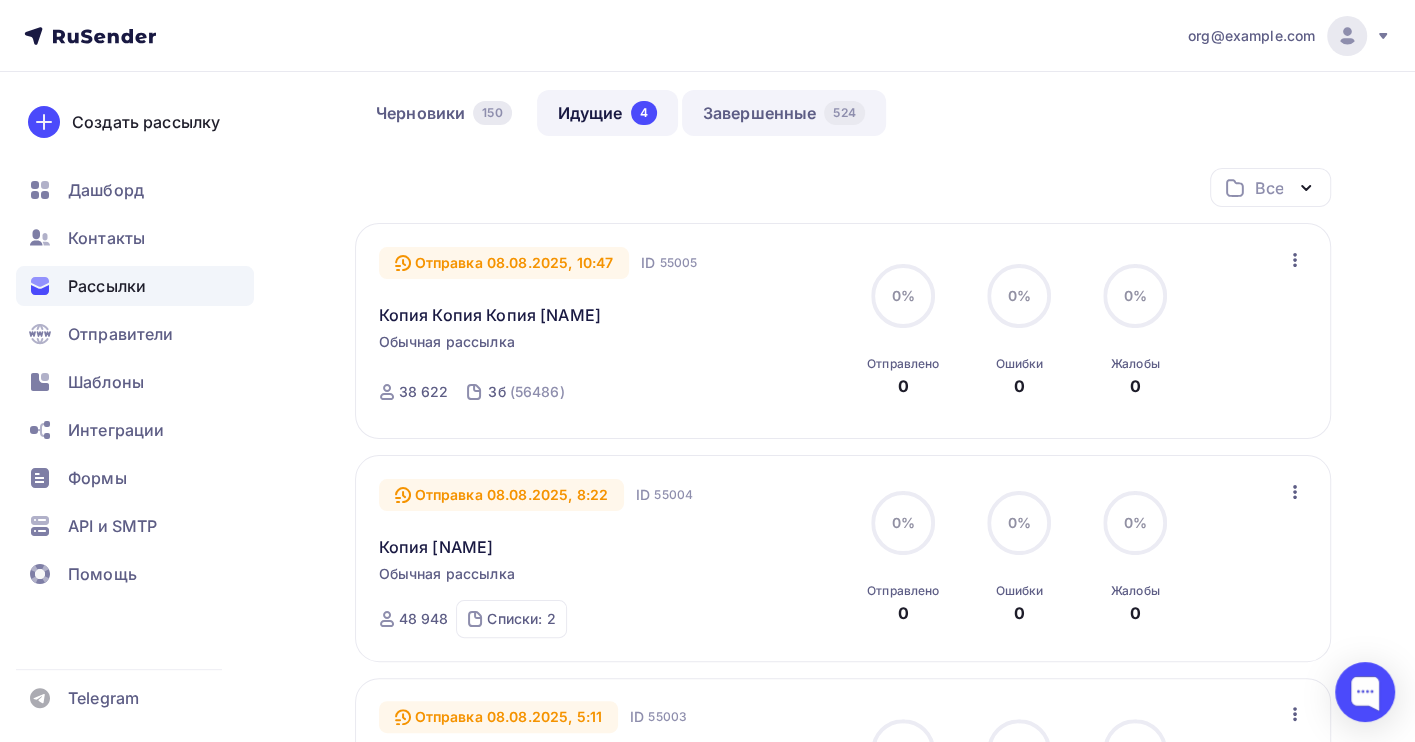 click on "Завершенные
524" at bounding box center (784, 113) 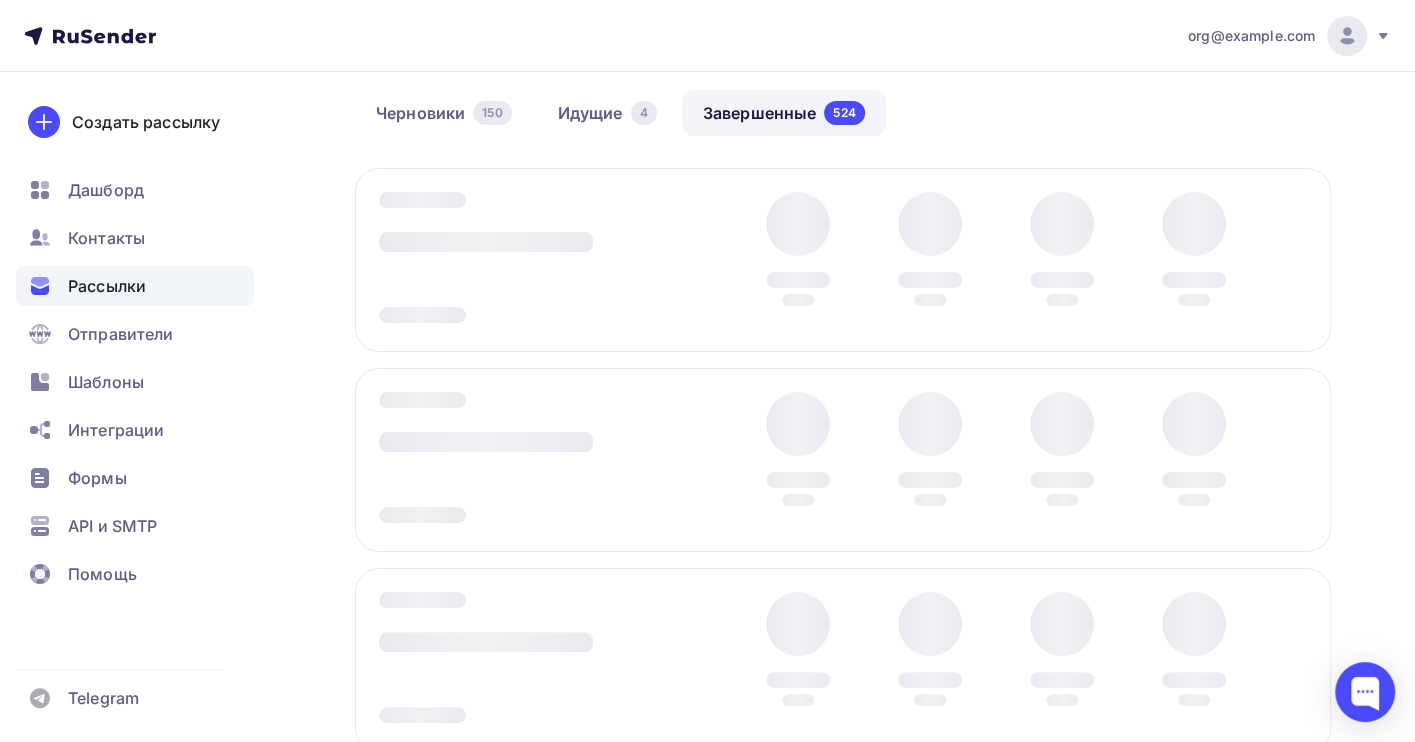 scroll, scrollTop: 0, scrollLeft: 0, axis: both 